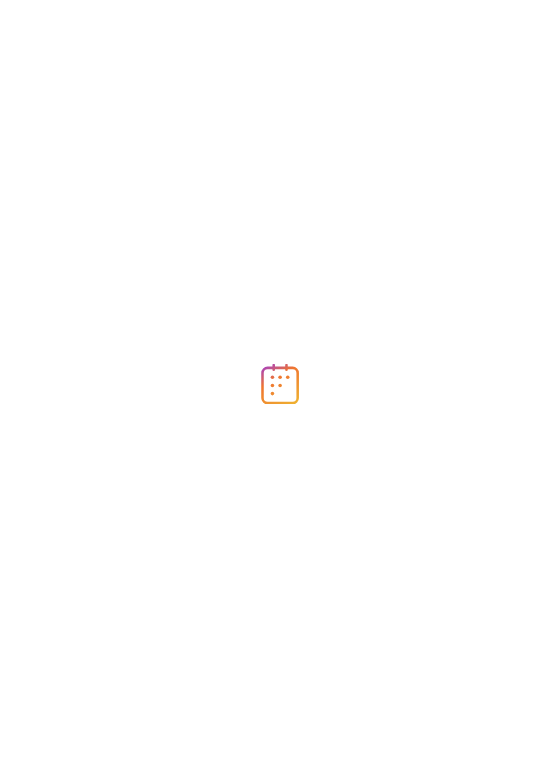 scroll, scrollTop: 0, scrollLeft: 0, axis: both 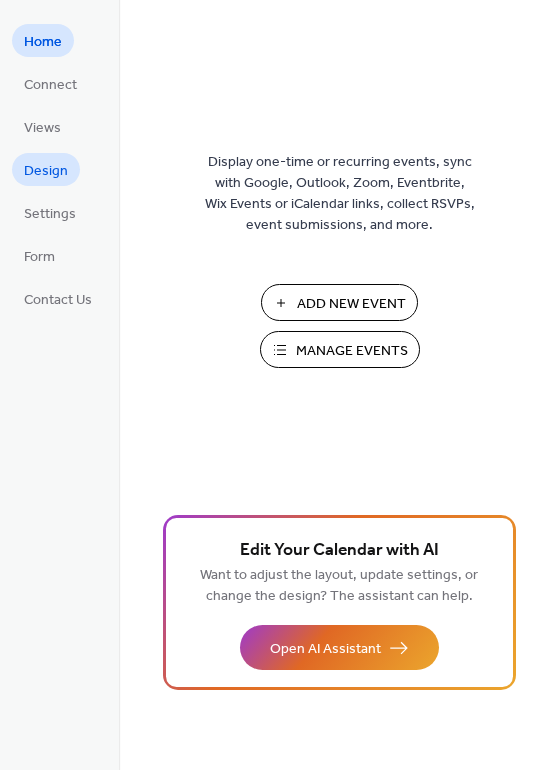 drag, startPoint x: 205, startPoint y: 234, endPoint x: 54, endPoint y: 178, distance: 161.04968 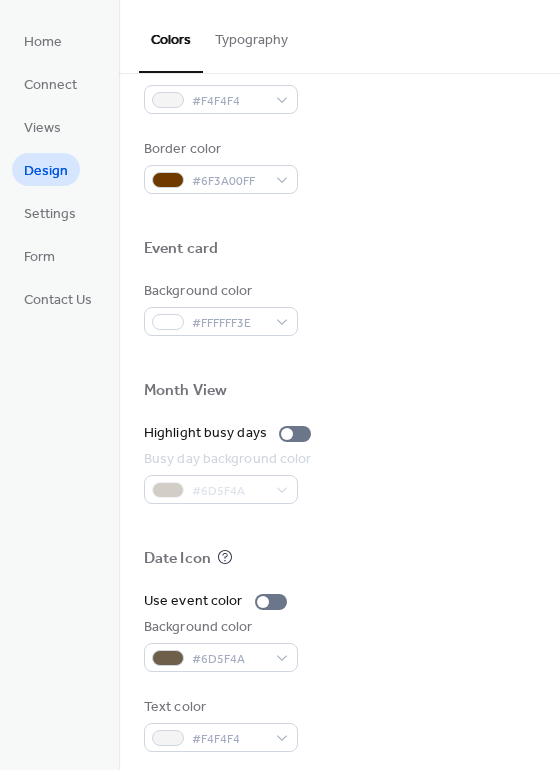 scroll, scrollTop: 855, scrollLeft: 0, axis: vertical 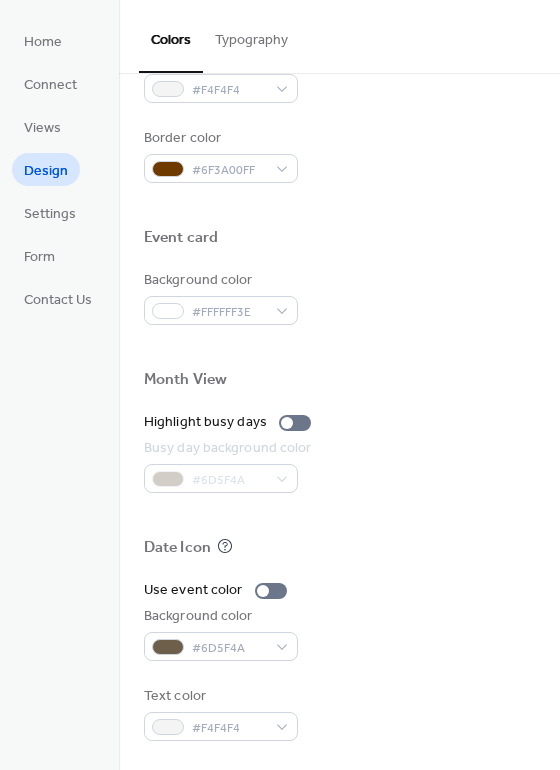 click on "Typography" at bounding box center (251, 35) 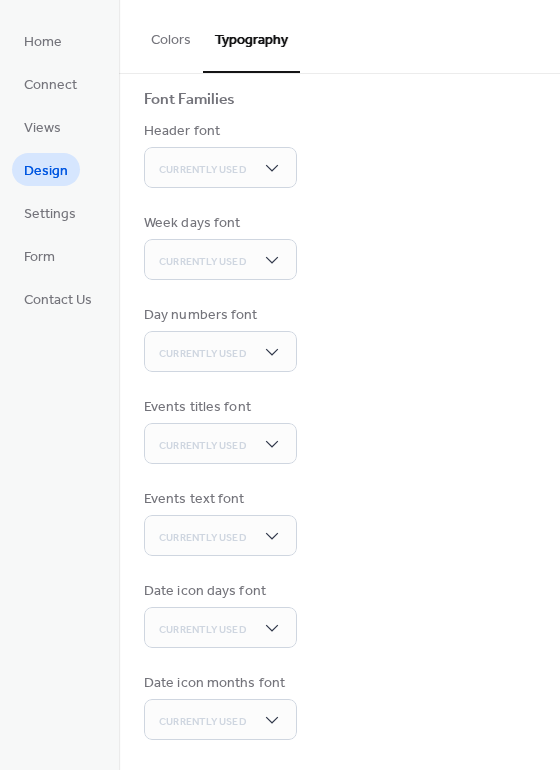 scroll, scrollTop: 131, scrollLeft: 0, axis: vertical 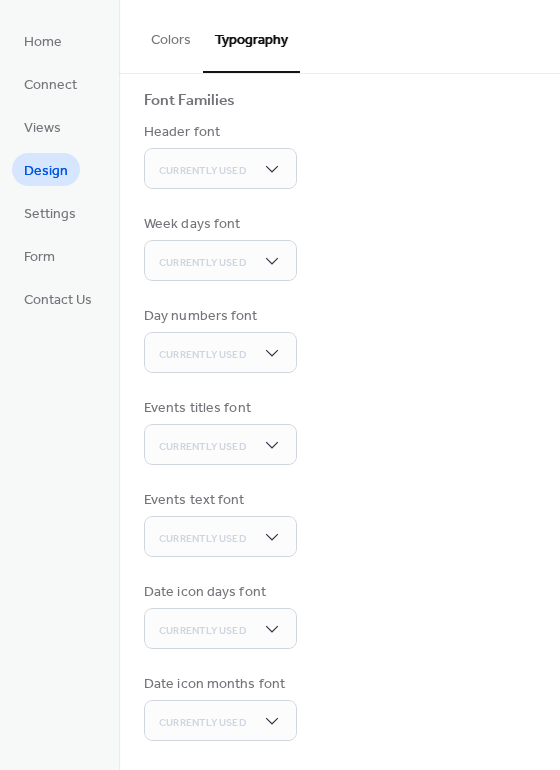 click on "Colors" at bounding box center (171, 35) 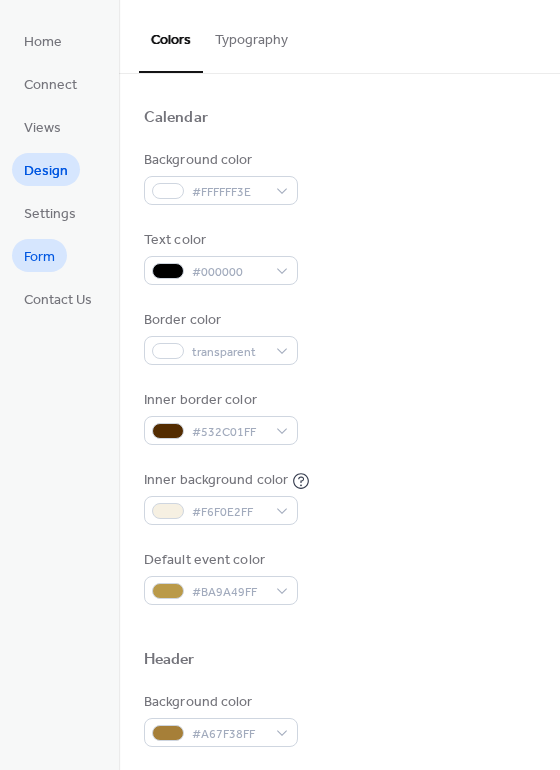 click on "Form" at bounding box center [39, 257] 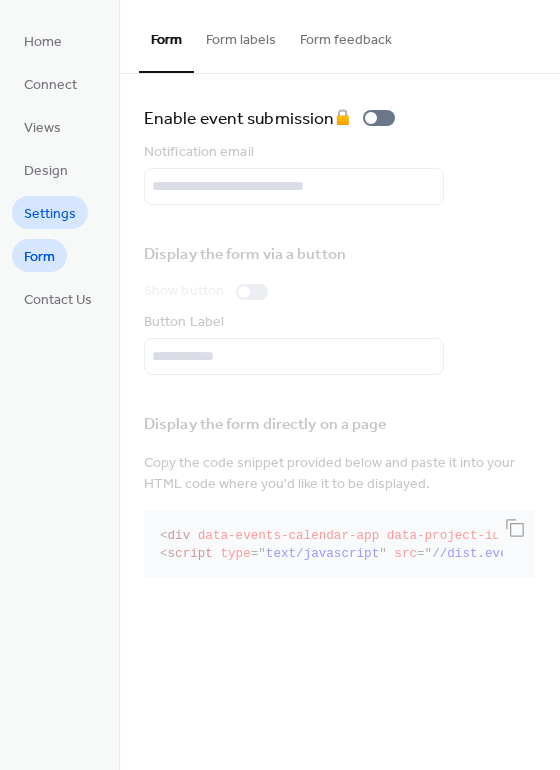 click on "Settings" at bounding box center [50, 214] 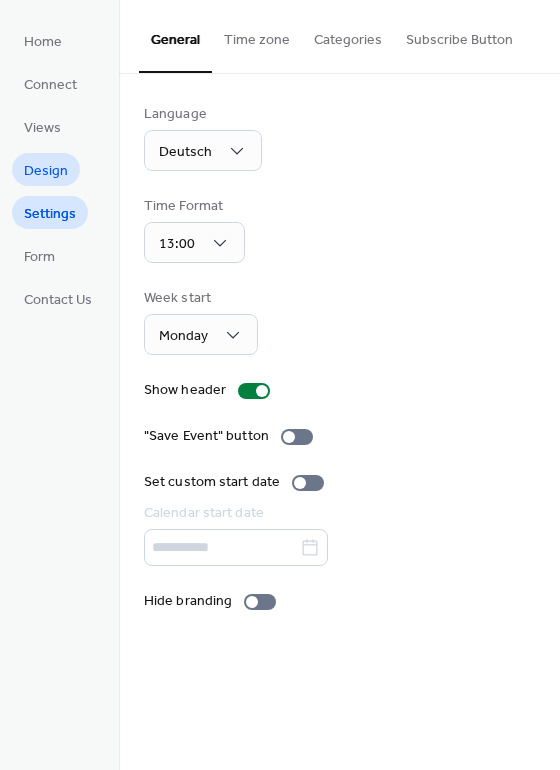click on "Design" at bounding box center [46, 171] 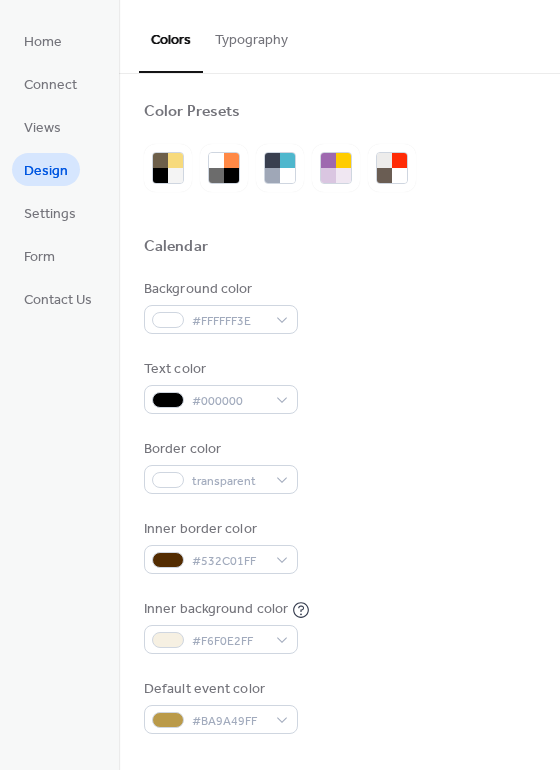 scroll, scrollTop: 0, scrollLeft: 0, axis: both 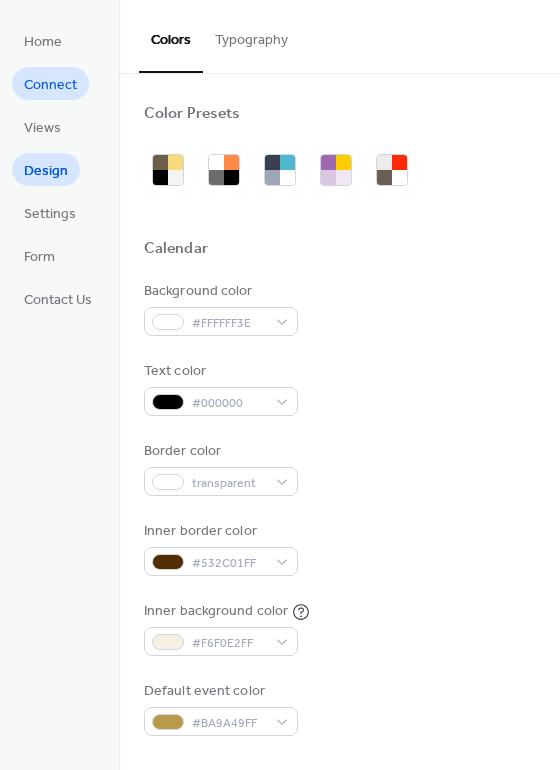 click on "Connect" at bounding box center [50, 85] 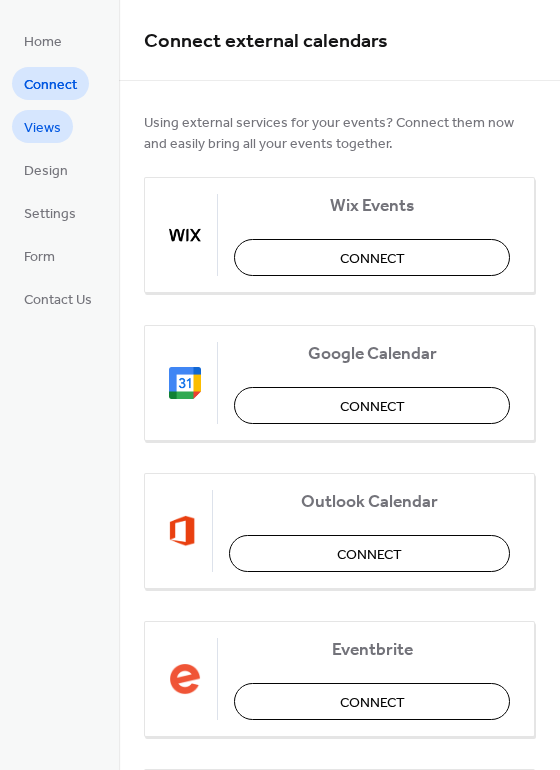click on "Views" at bounding box center (42, 128) 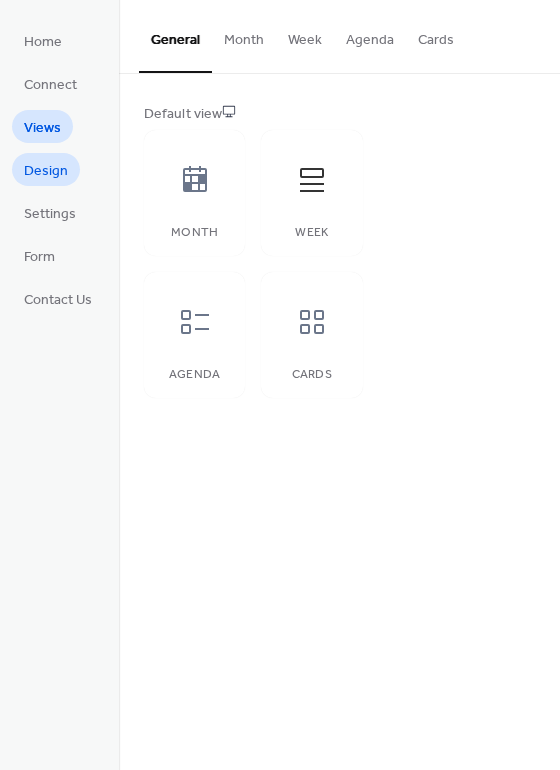 click on "Design" at bounding box center (46, 169) 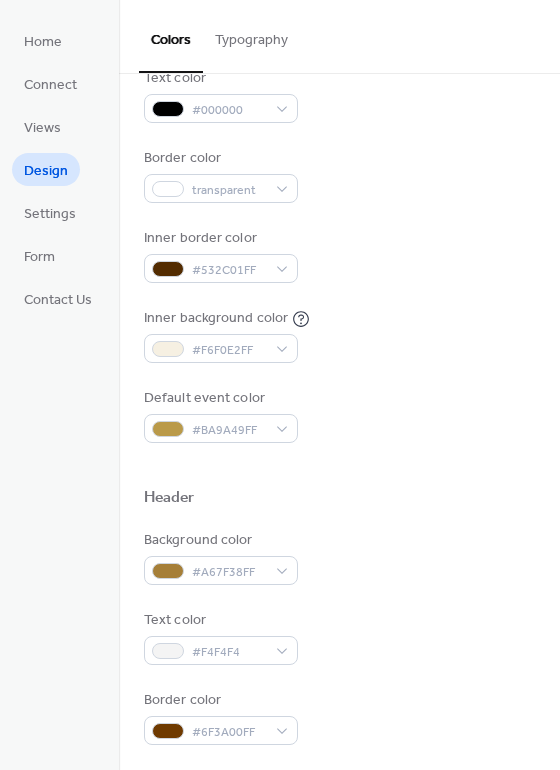 scroll, scrollTop: 296, scrollLeft: 0, axis: vertical 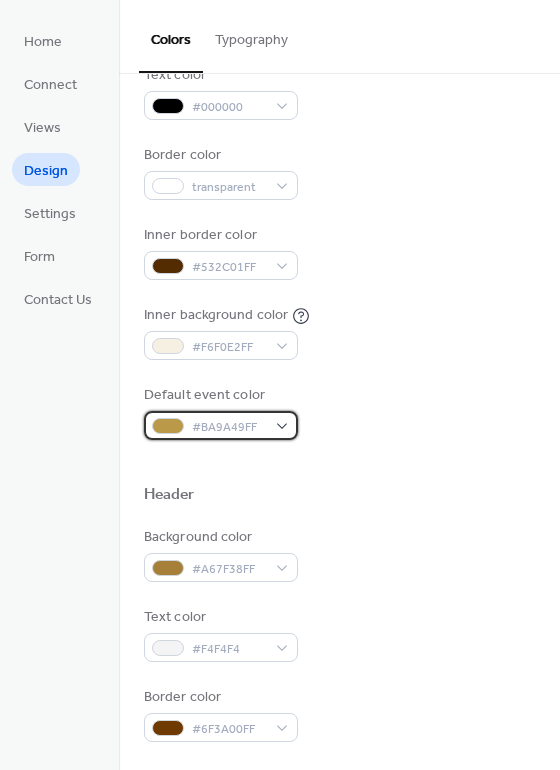 click on "#BA9A49FF" at bounding box center [229, 427] 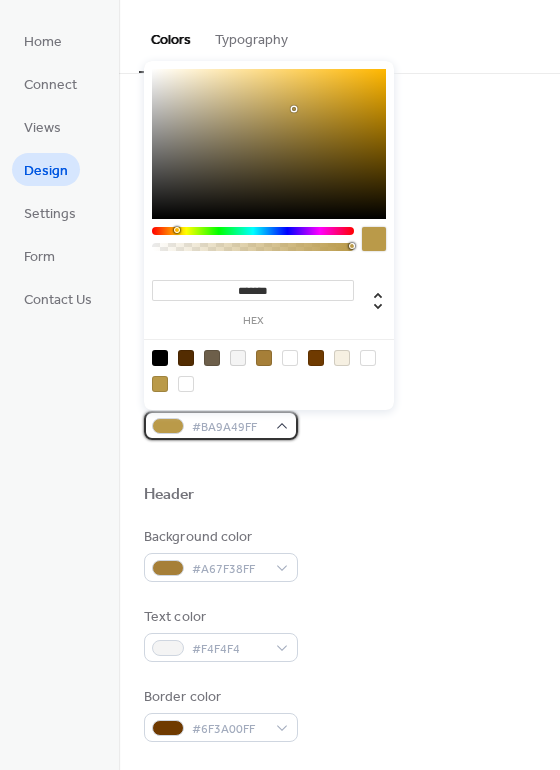 click on "#BA9A49FF" at bounding box center (221, 425) 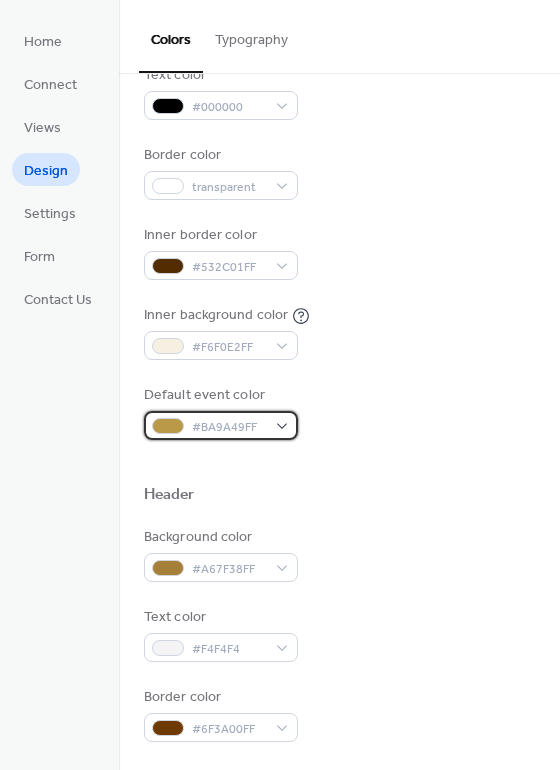 click on "#BA9A49FF" at bounding box center [221, 425] 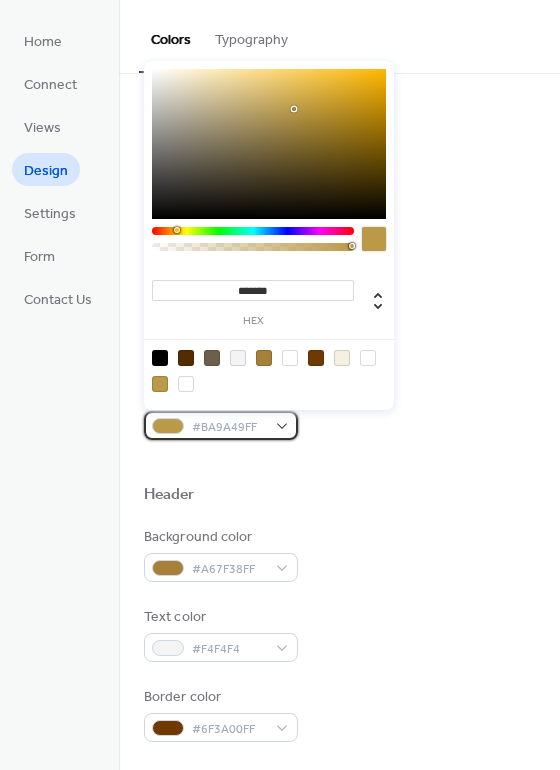 click on "#BA9A49FF" at bounding box center [221, 425] 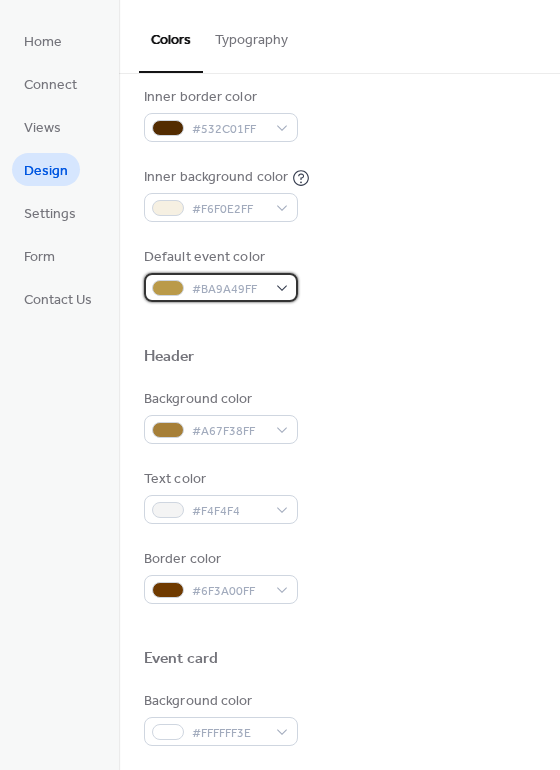 scroll, scrollTop: 444, scrollLeft: 0, axis: vertical 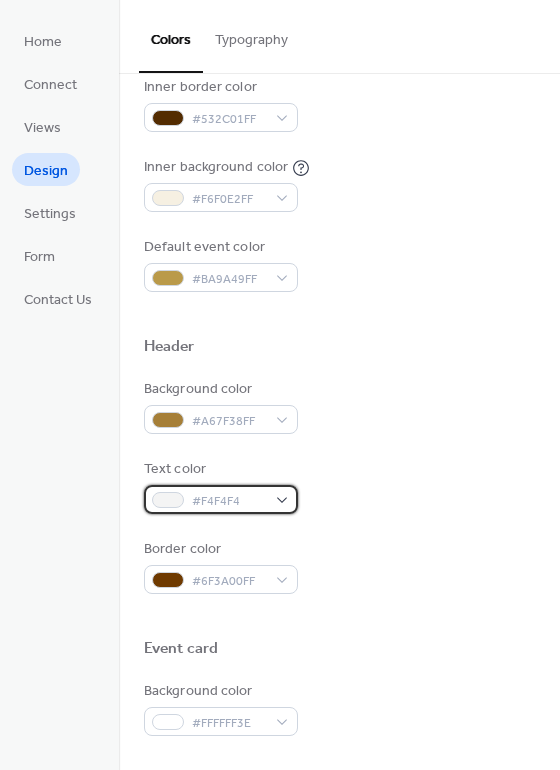 click on "#F4F4F4" at bounding box center (221, 499) 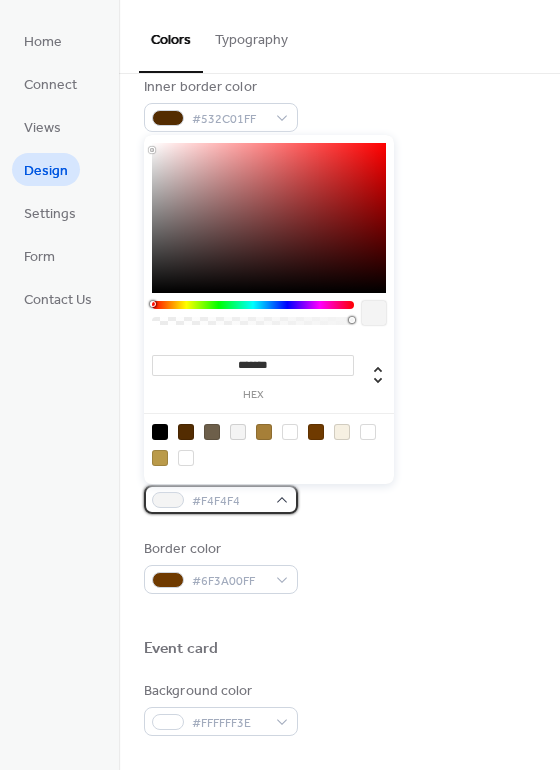 click on "#F4F4F4" at bounding box center [221, 499] 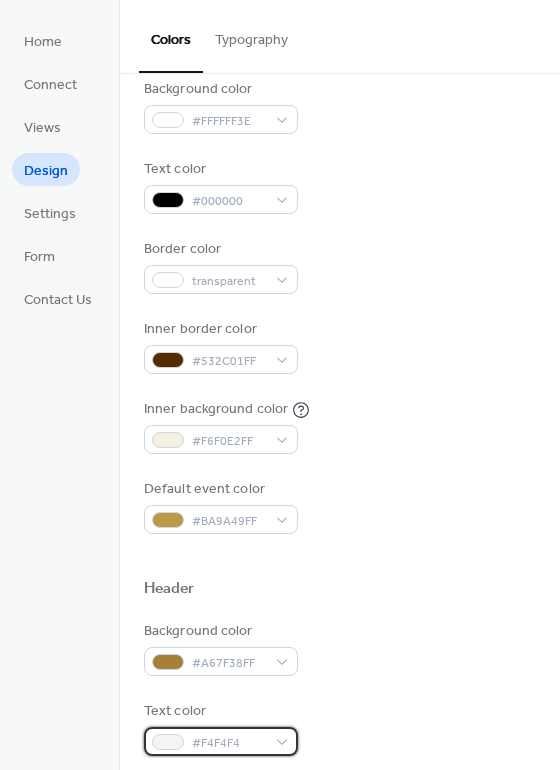 scroll, scrollTop: 114, scrollLeft: 0, axis: vertical 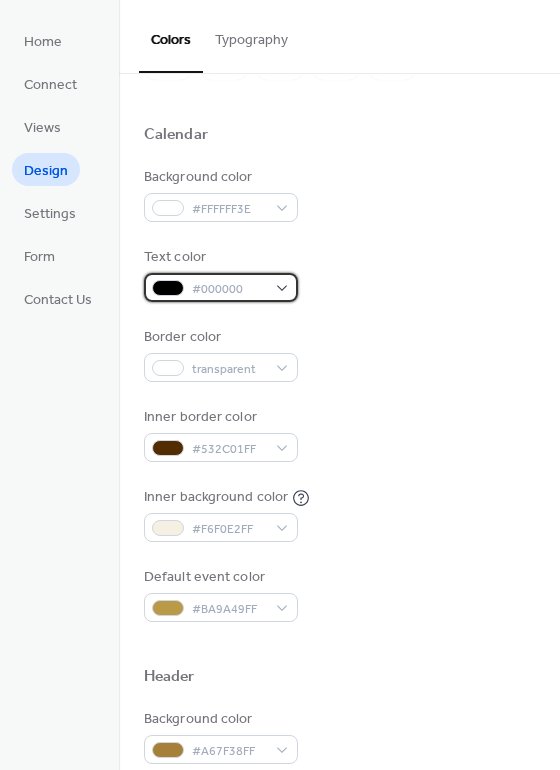 click on "#000000" at bounding box center [221, 287] 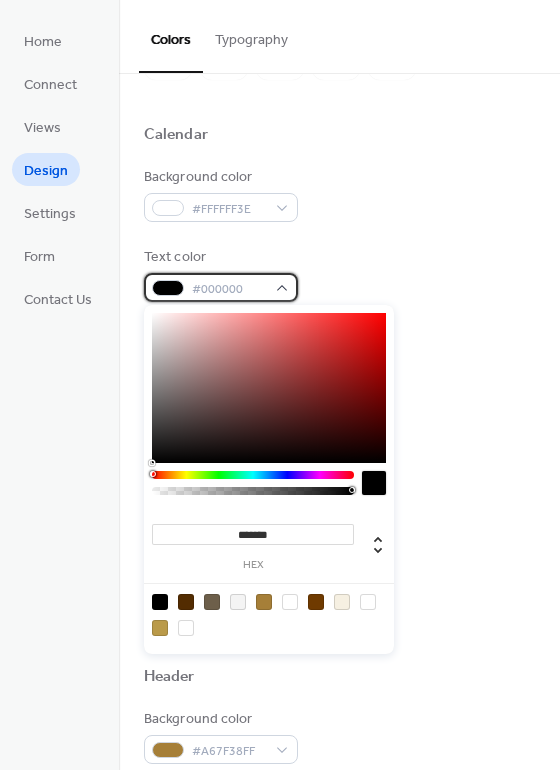 click on "#000000" at bounding box center [221, 287] 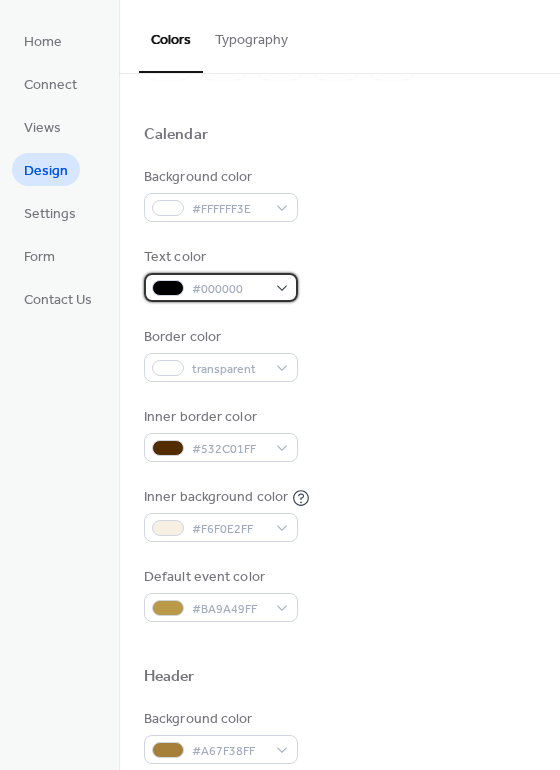 click on "#000000" at bounding box center [221, 287] 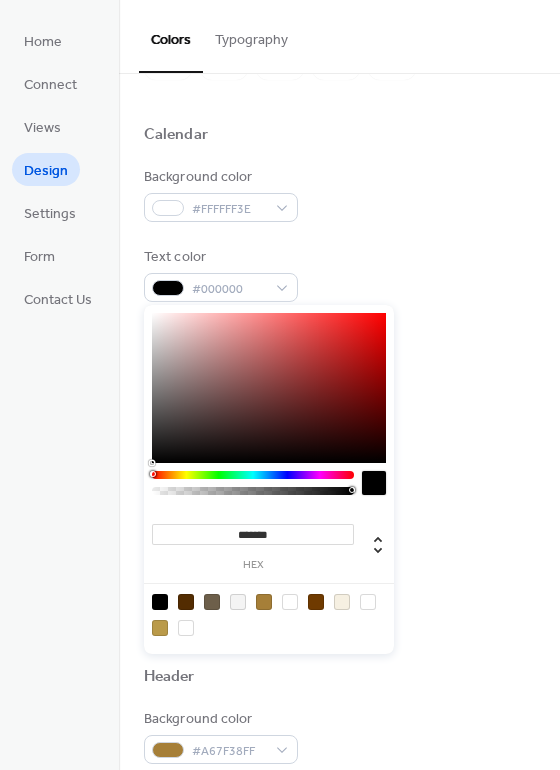 click at bounding box center [374, 483] 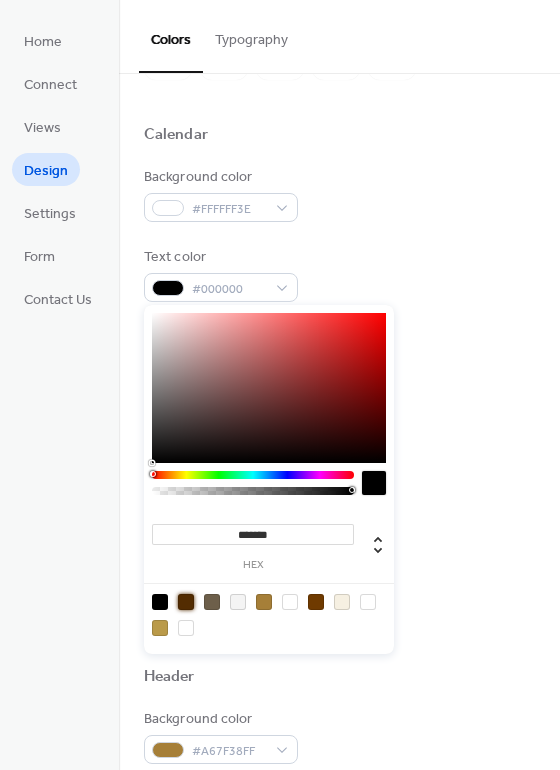 click at bounding box center [186, 602] 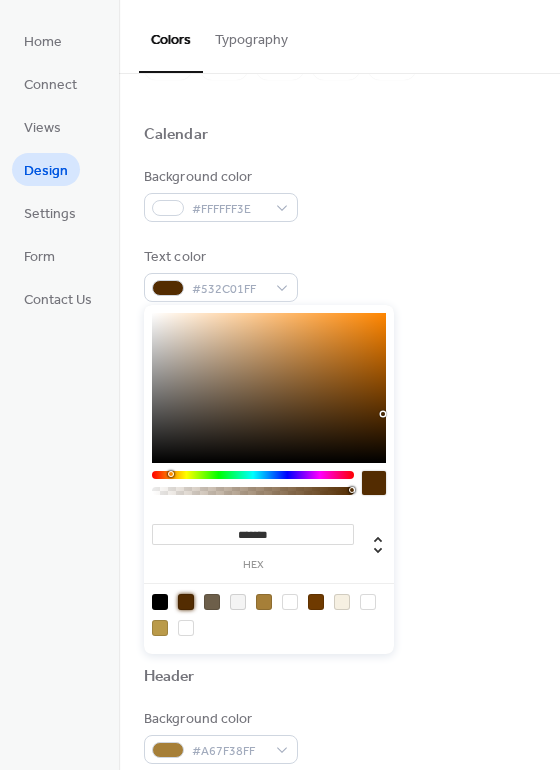 click at bounding box center (160, 602) 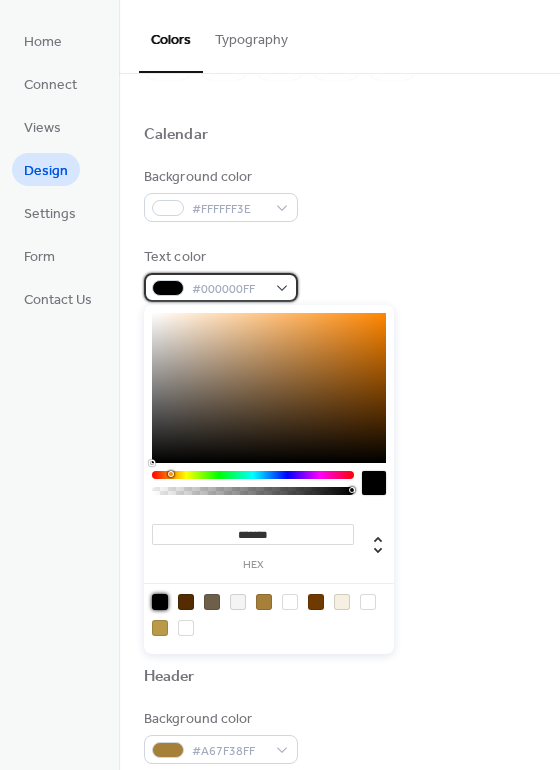 click on "#000000FF" at bounding box center [221, 287] 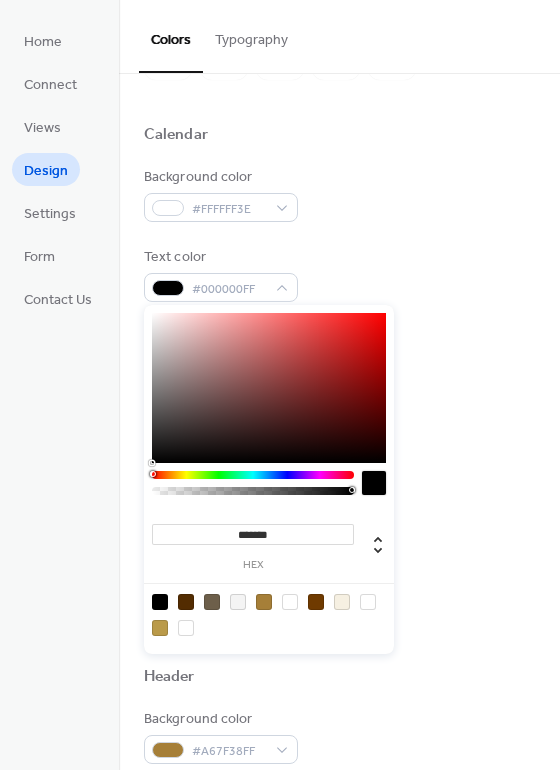 click on "******* hex" at bounding box center (253, 546) 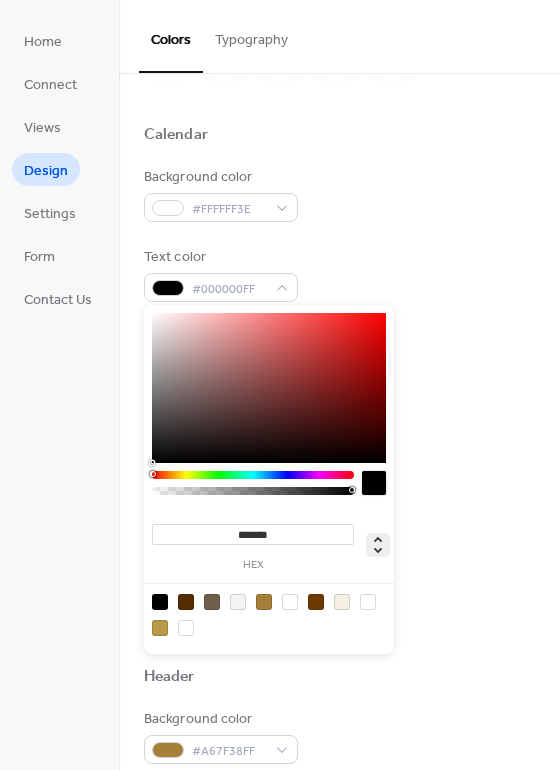 click 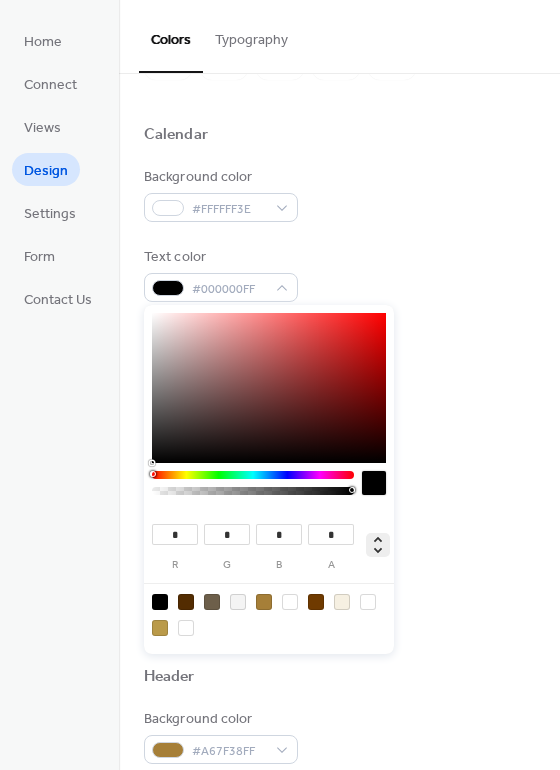 click 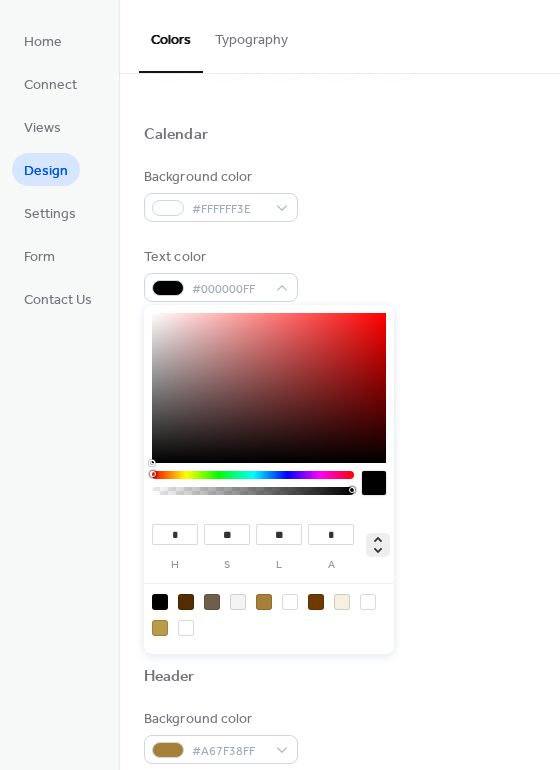 click 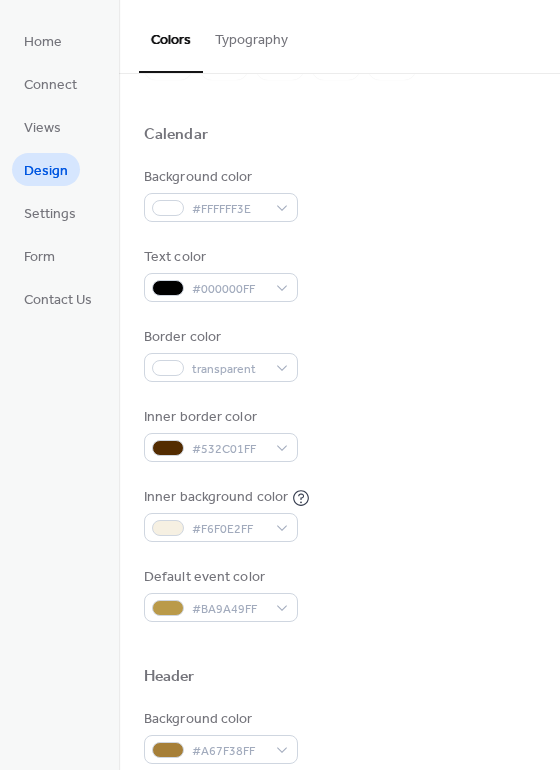 click on "Background color #FFFFFF3E Text color #000000FF Border color transparent Inner border color #532C01FF Inner background color #F6F0E2FF Default event color #BA9A49FF" at bounding box center (339, 394) 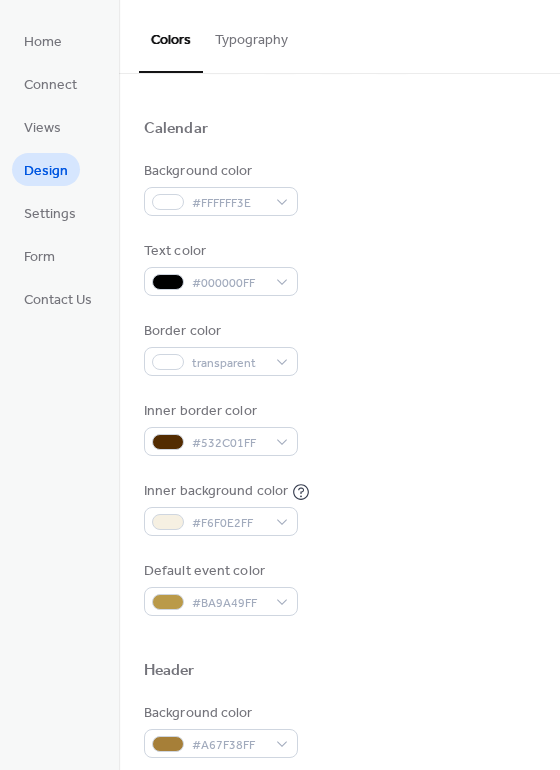 scroll, scrollTop: 114, scrollLeft: 0, axis: vertical 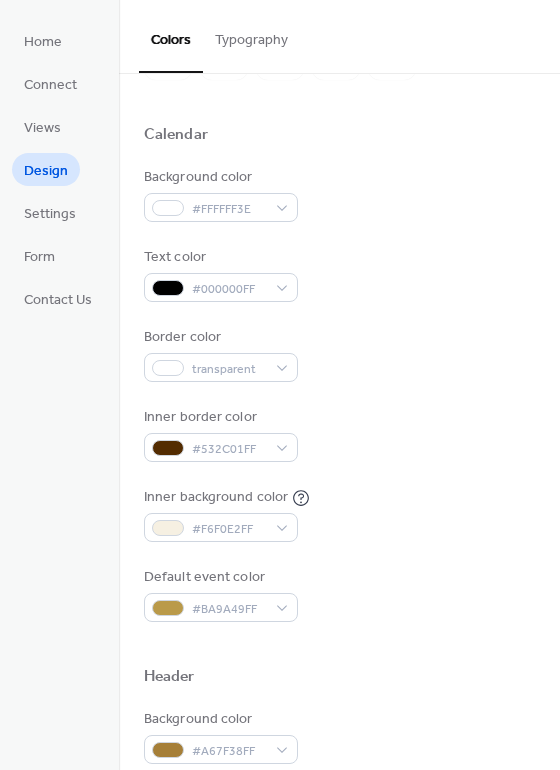 click on "Typography" at bounding box center (251, 35) 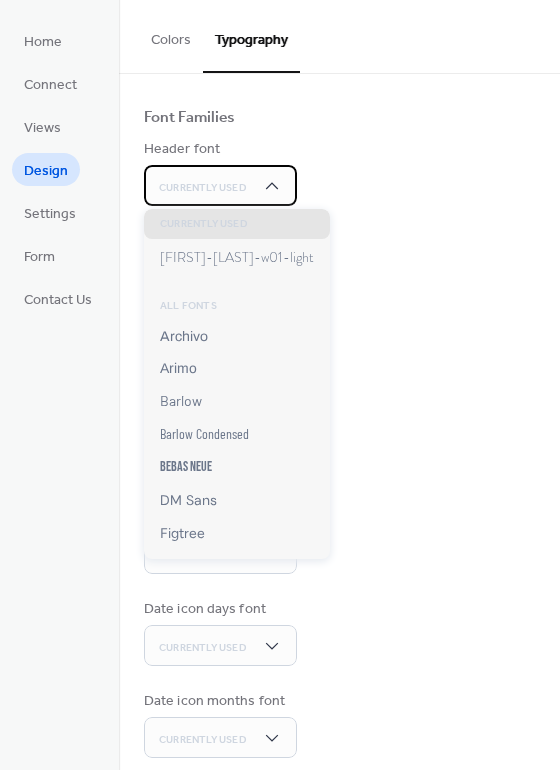 click 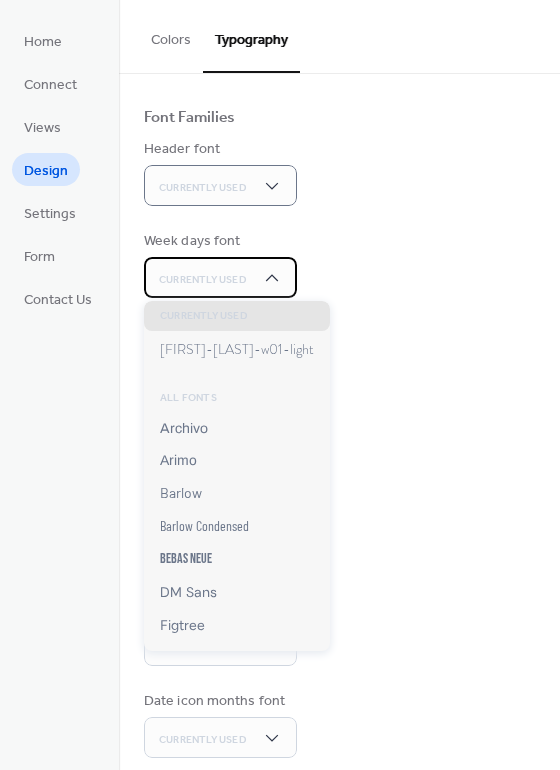 click on "Currently Used" at bounding box center [220, 277] 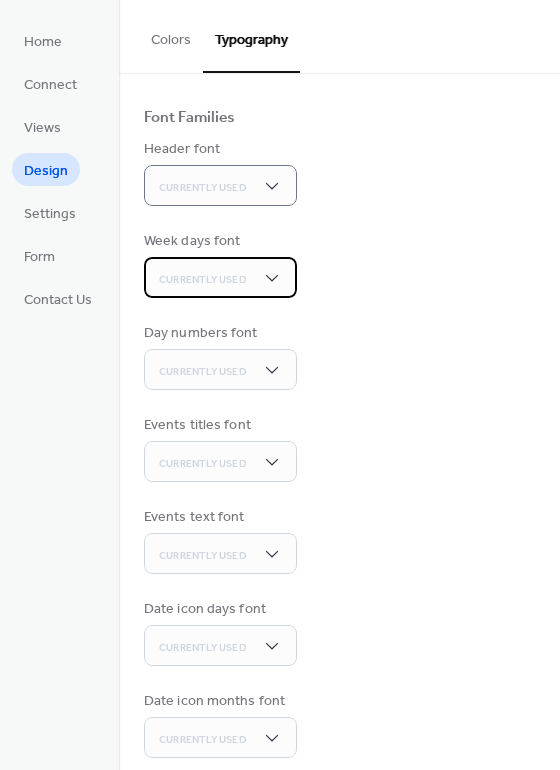 click 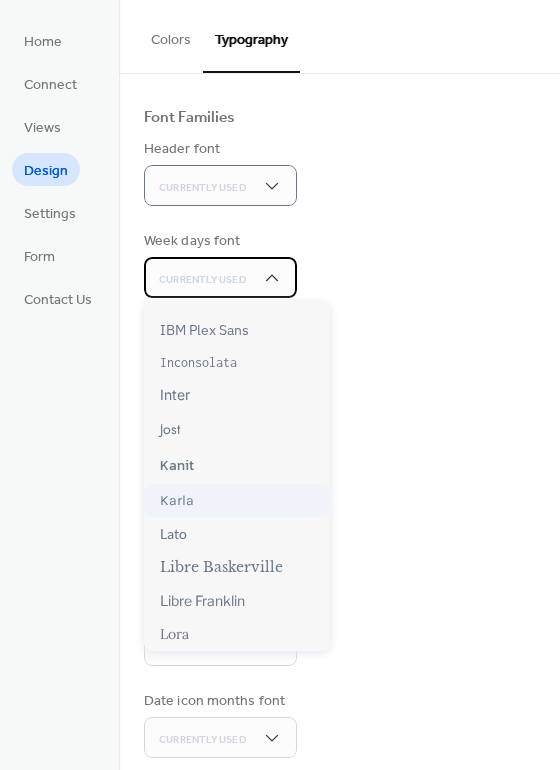 scroll, scrollTop: 444, scrollLeft: 0, axis: vertical 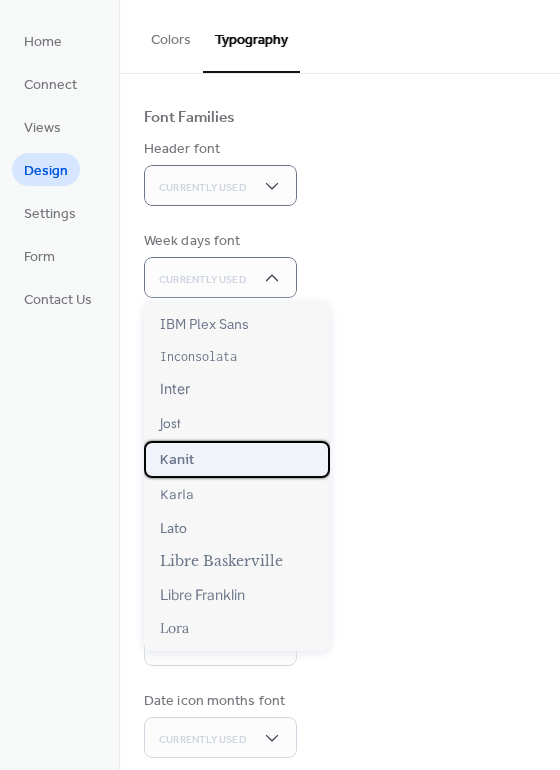 click on "Kanit" at bounding box center (177, 459) 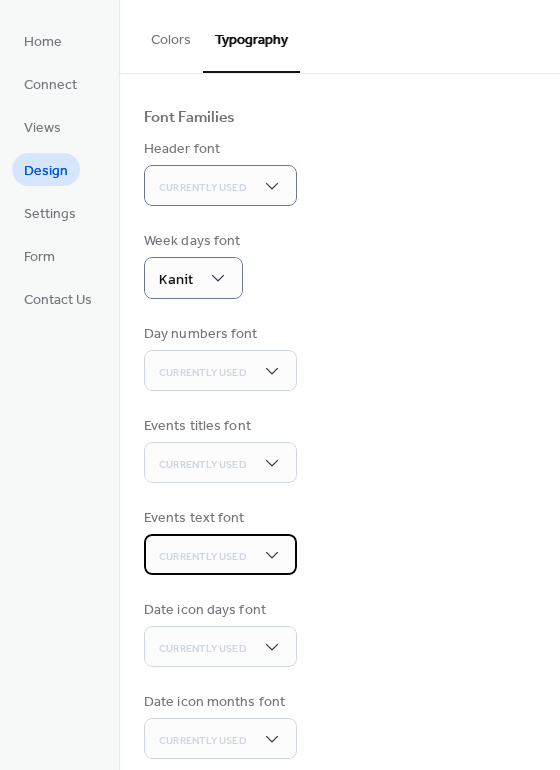 click on "Currently Used" at bounding box center [220, 554] 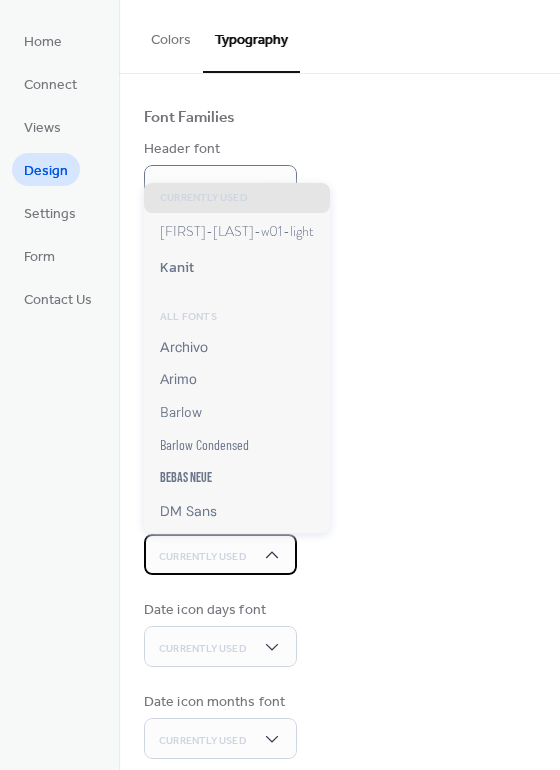 click on "Currently Used" at bounding box center [220, 554] 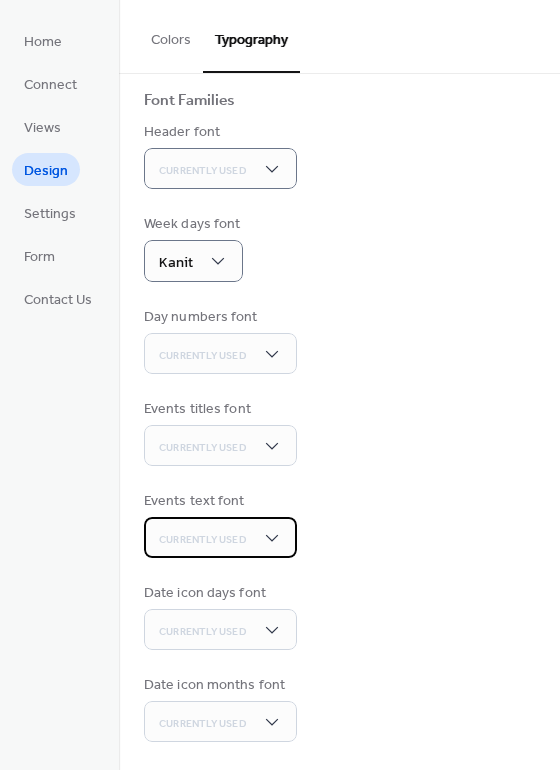 scroll, scrollTop: 132, scrollLeft: 0, axis: vertical 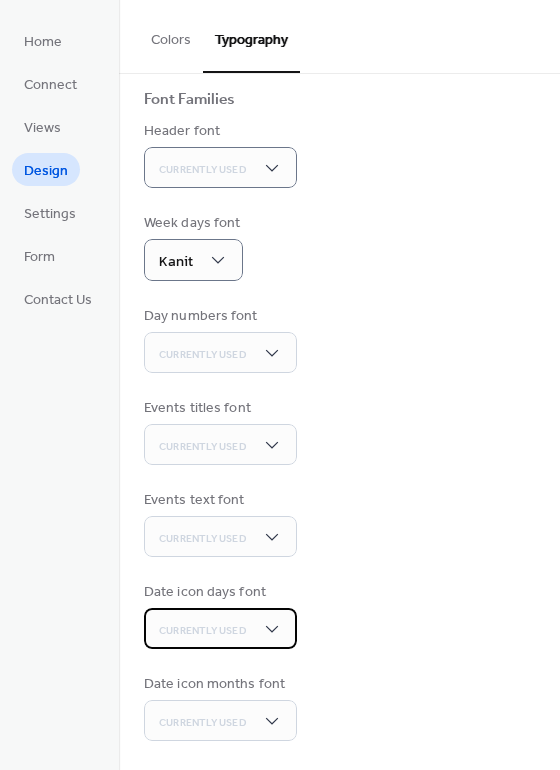 click on "Currently Used" at bounding box center [220, 628] 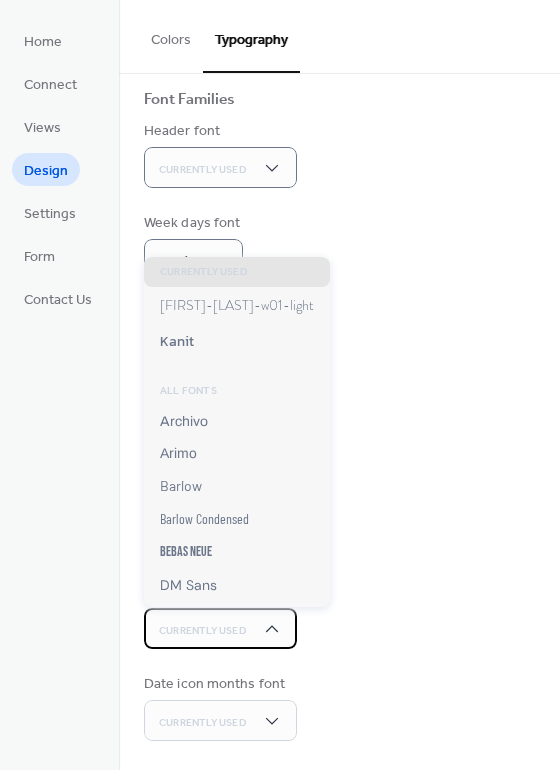 click on "Currently Used" at bounding box center (220, 628) 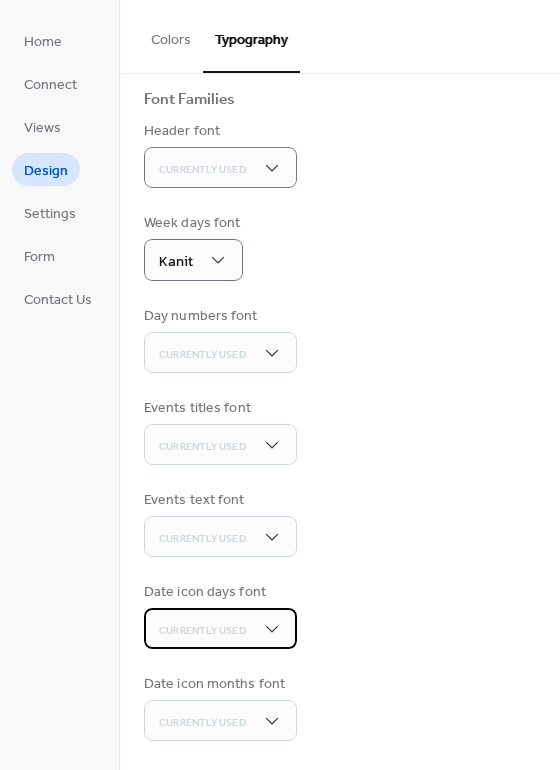 click on "Currently Used" at bounding box center (220, 628) 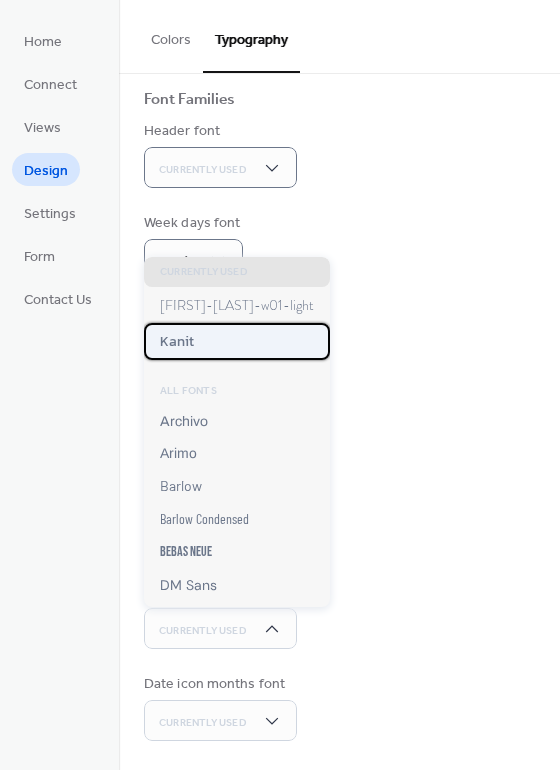 click on "Kanit" at bounding box center [177, 341] 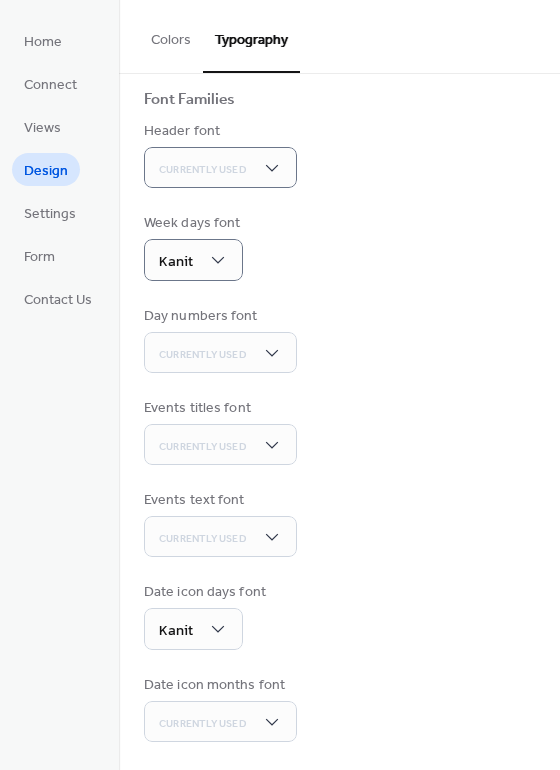 click on "Colors" at bounding box center (171, 35) 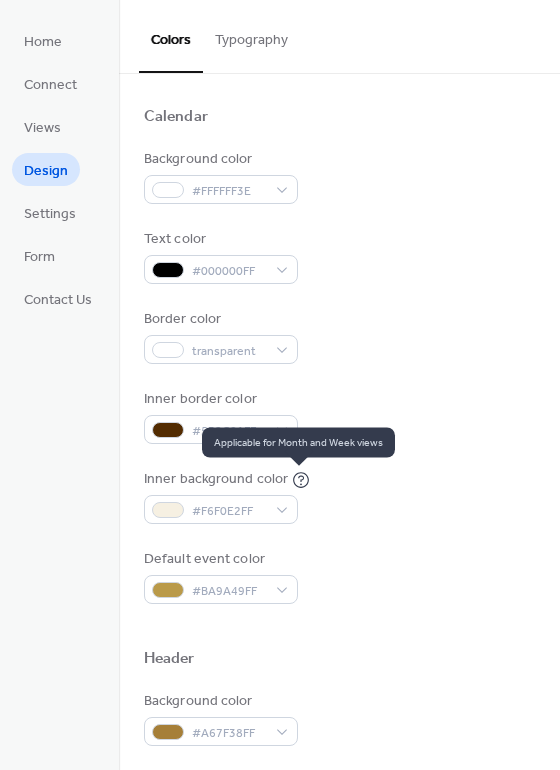 click 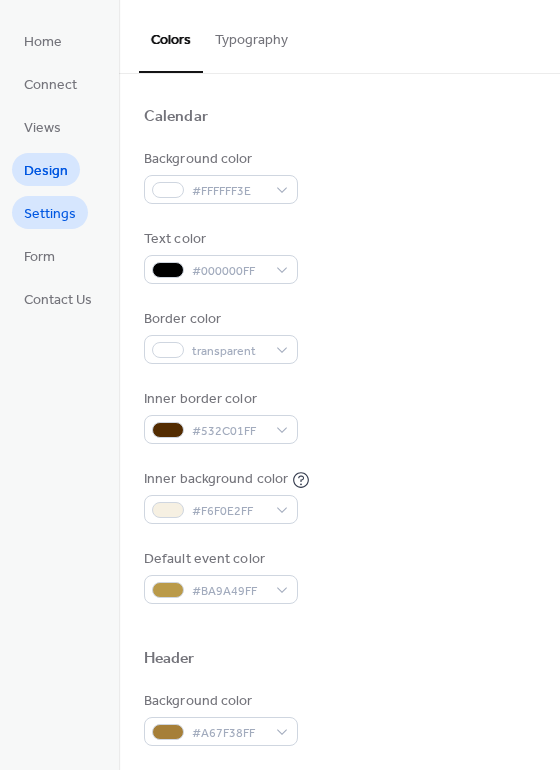 click on "Settings" at bounding box center (50, 214) 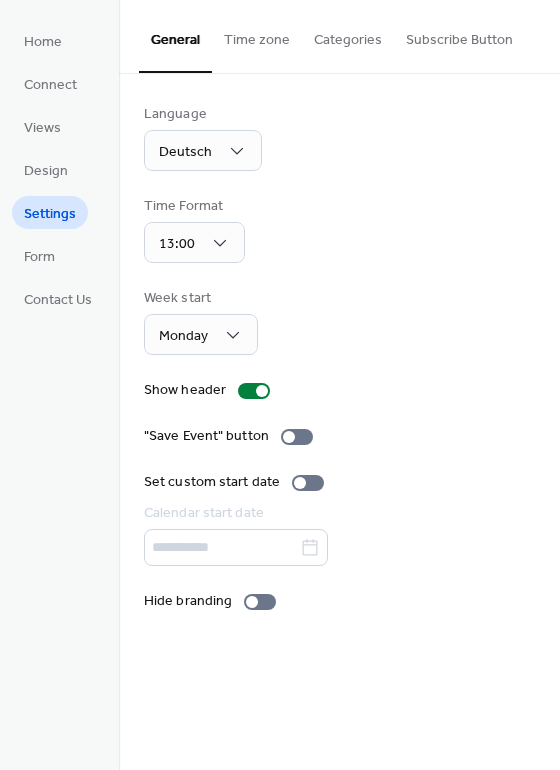 click on "Time zone" at bounding box center (257, 35) 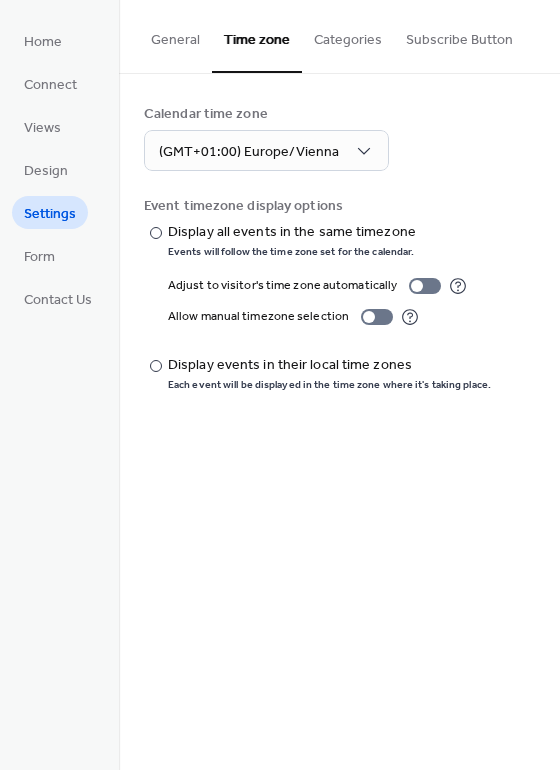 click on "Categories" at bounding box center [348, 35] 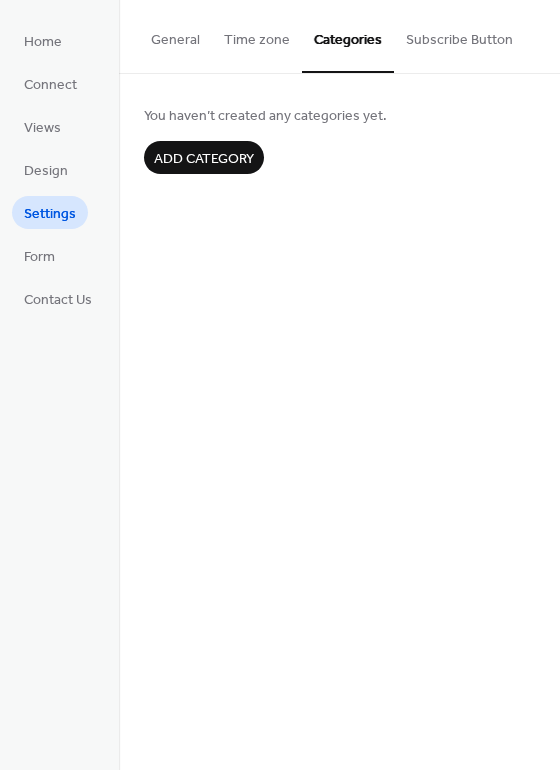 click on "Subscribe Button" at bounding box center [459, 35] 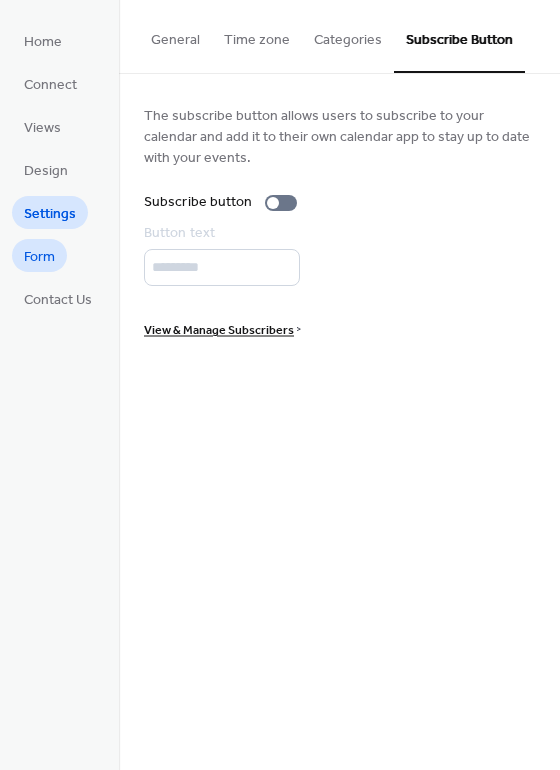 click on "Form" at bounding box center (39, 257) 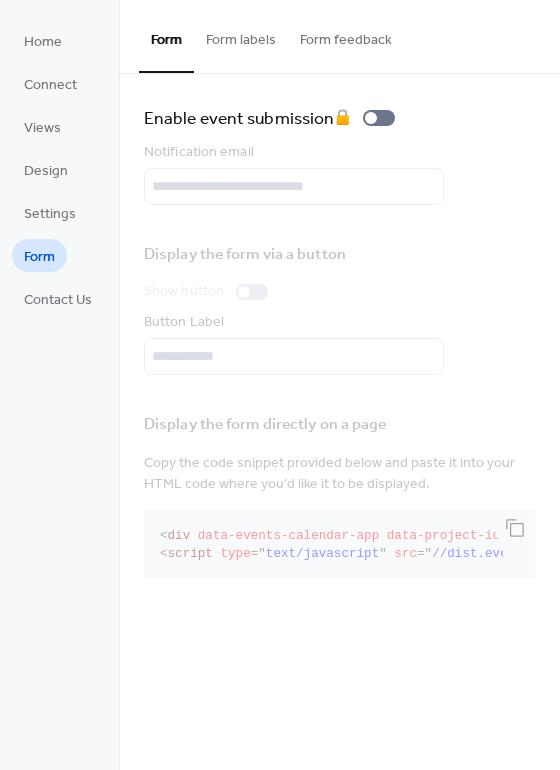 click on "Form labels" at bounding box center [241, 35] 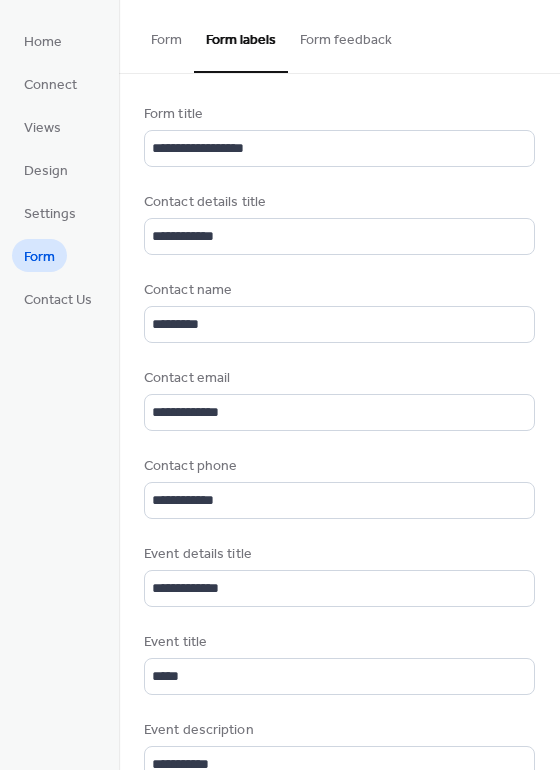 click on "Form feedback" at bounding box center [346, 35] 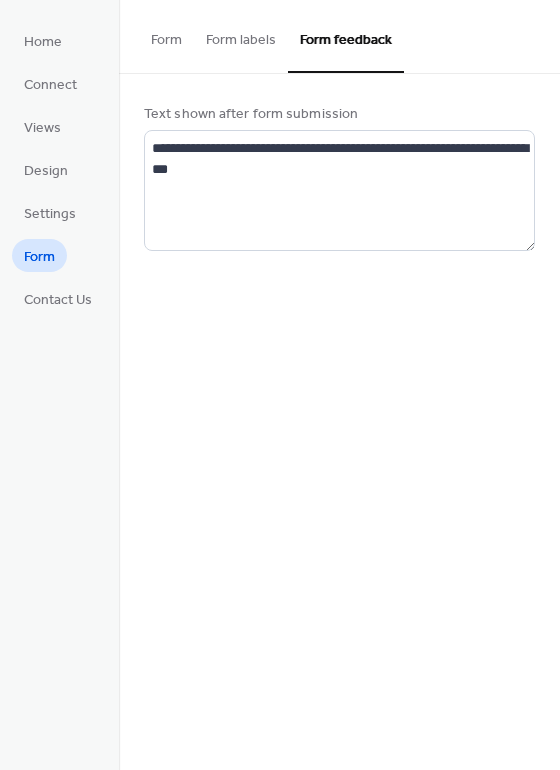 click on "Form labels" at bounding box center (241, 35) 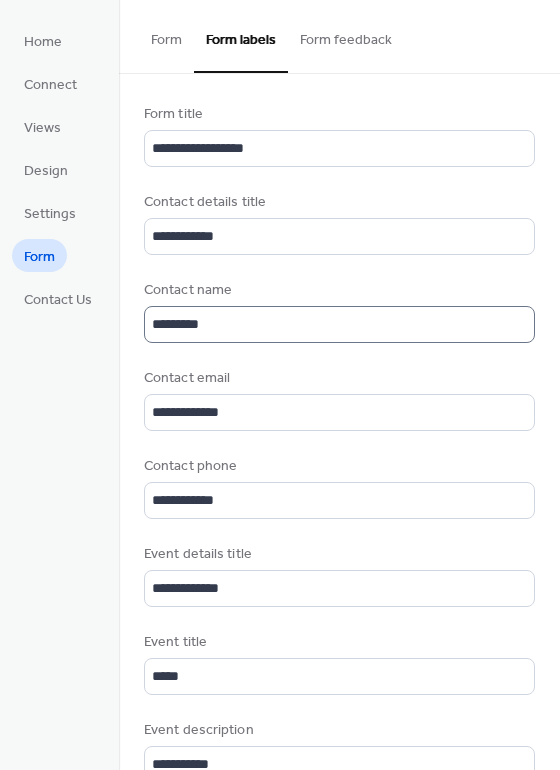 scroll, scrollTop: 2, scrollLeft: 0, axis: vertical 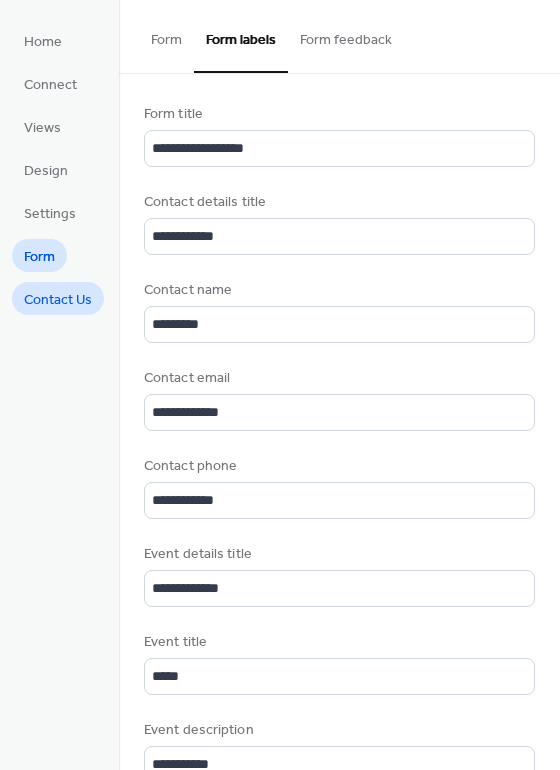 click on "Contact Us" at bounding box center [58, 300] 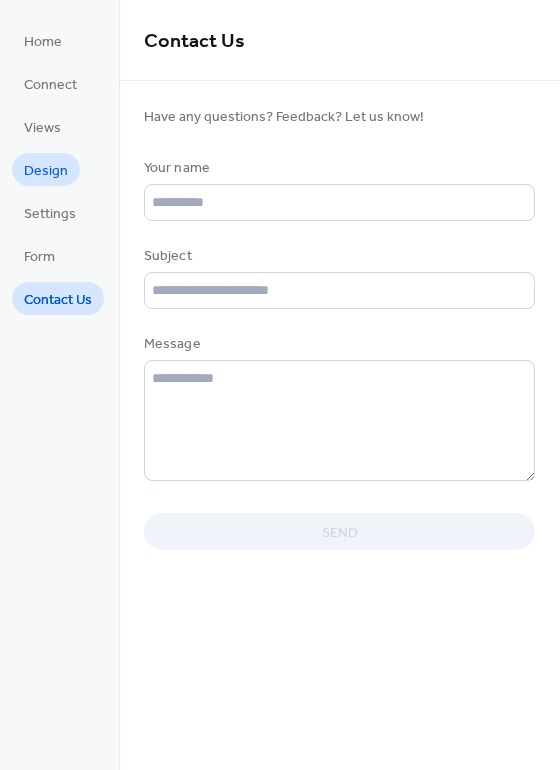 click on "Design" at bounding box center (46, 171) 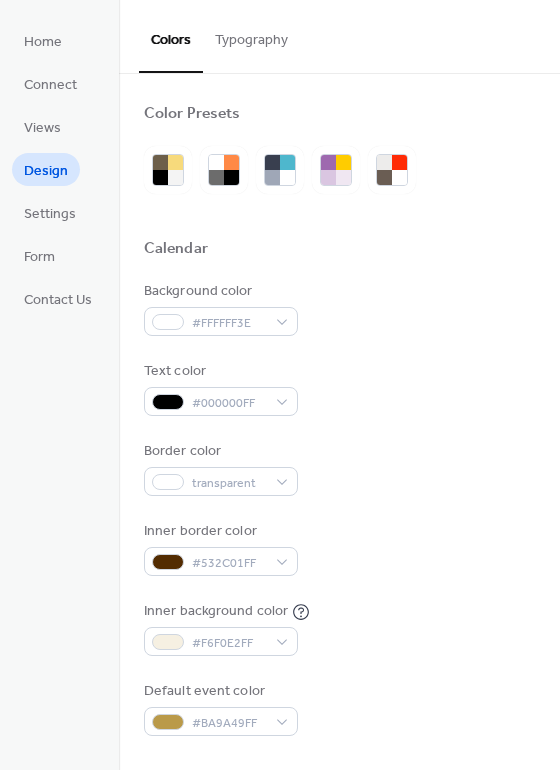 click on "Typography" at bounding box center [251, 35] 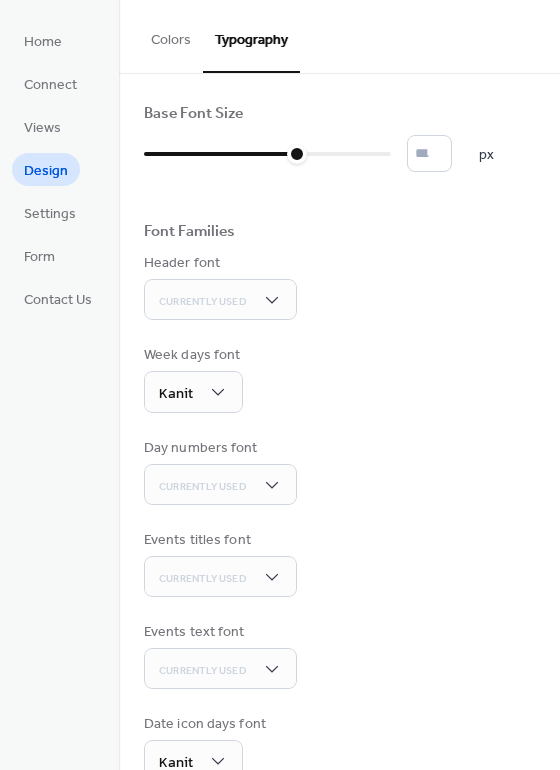 click on "Colors" at bounding box center [171, 35] 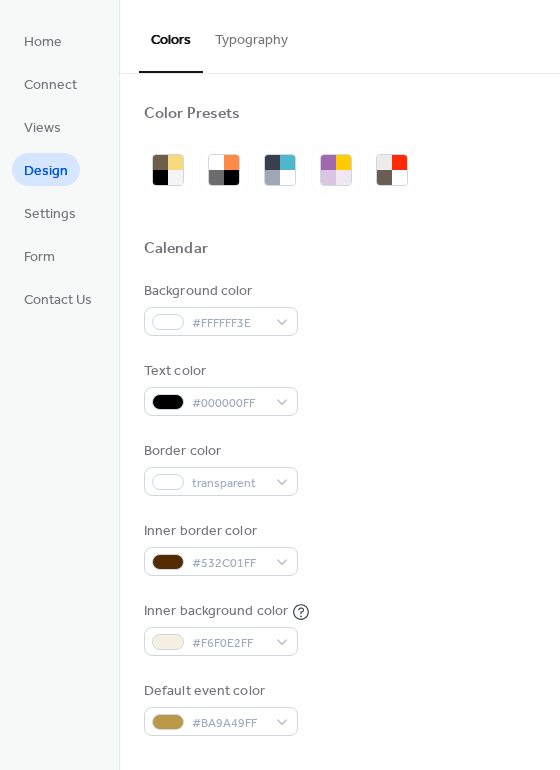 click on "Typography" at bounding box center [251, 35] 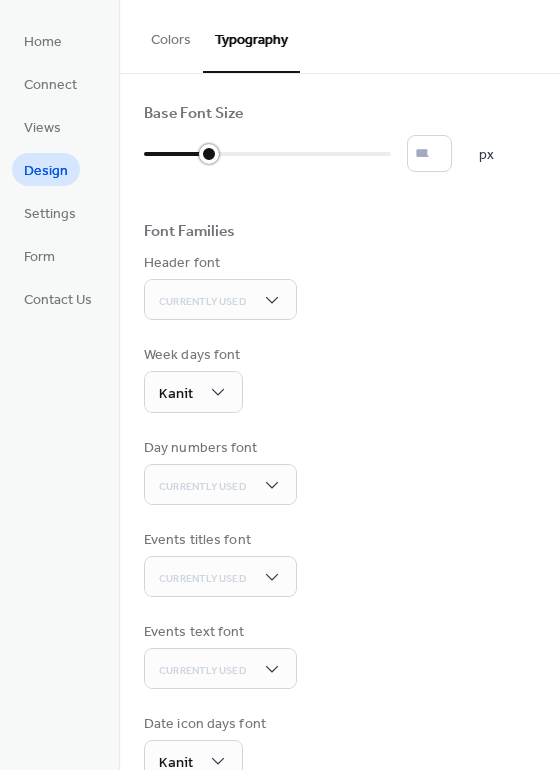 drag, startPoint x: 295, startPoint y: 155, endPoint x: 192, endPoint y: 150, distance: 103.121284 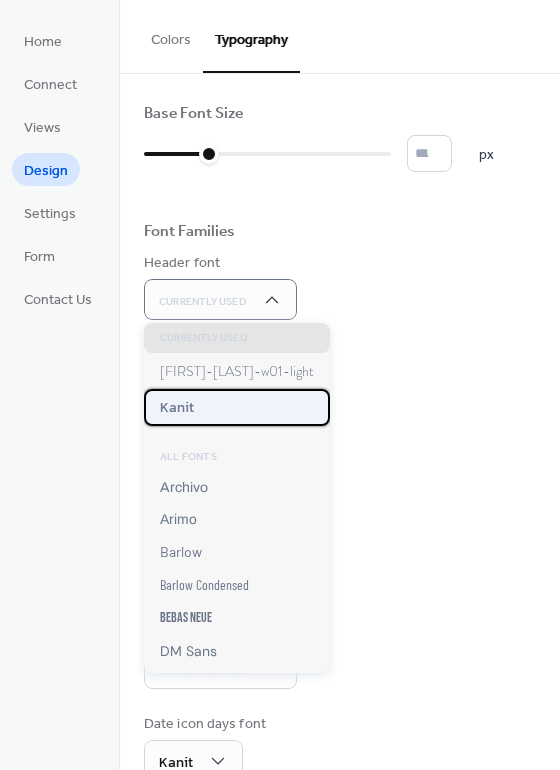 click on "Kanit" at bounding box center [237, 407] 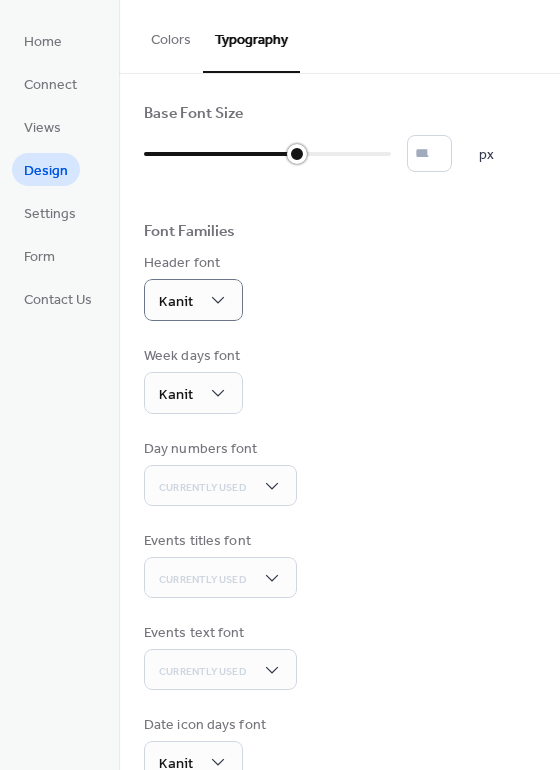 drag, startPoint x: 205, startPoint y: 154, endPoint x: 303, endPoint y: 147, distance: 98.24968 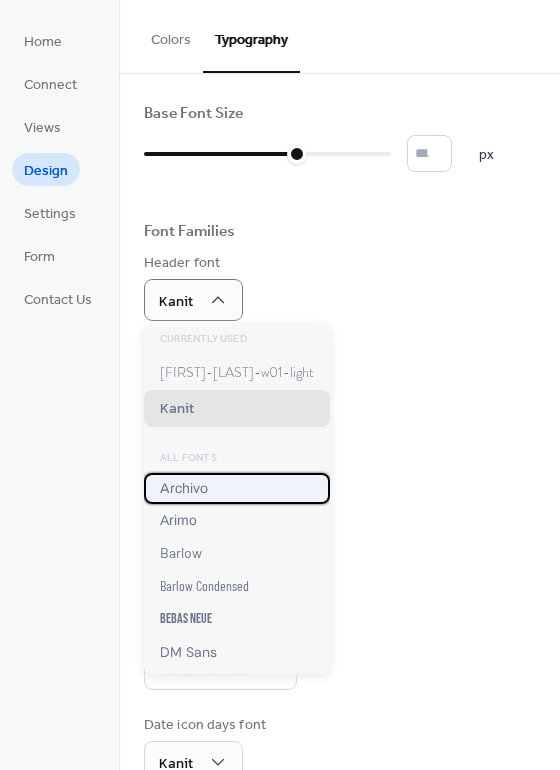 click on "Archivo" at bounding box center (184, 488) 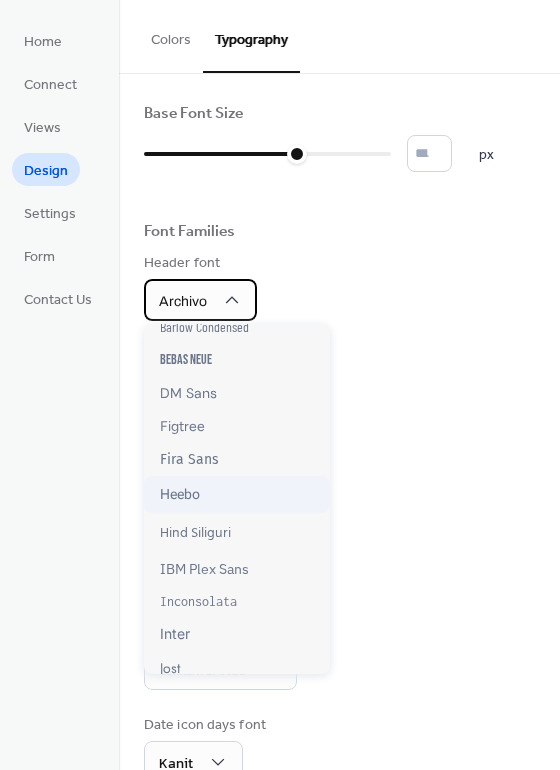 scroll, scrollTop: 296, scrollLeft: 0, axis: vertical 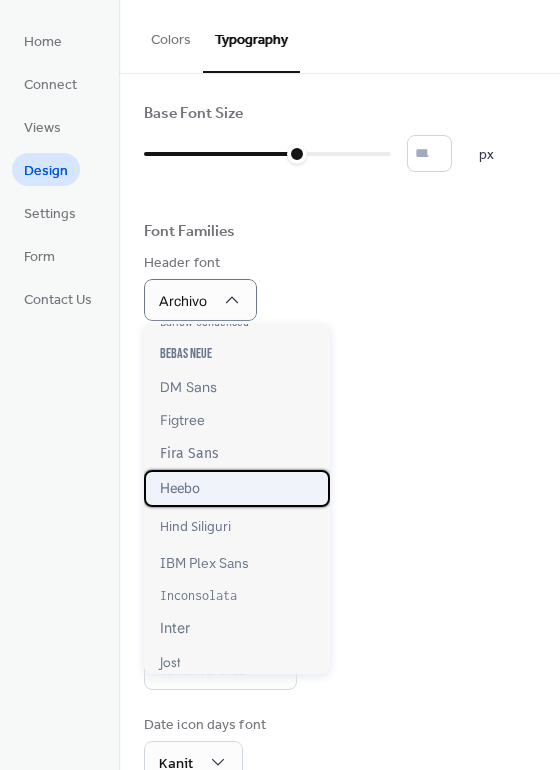 click on "Heebo" at bounding box center [180, 488] 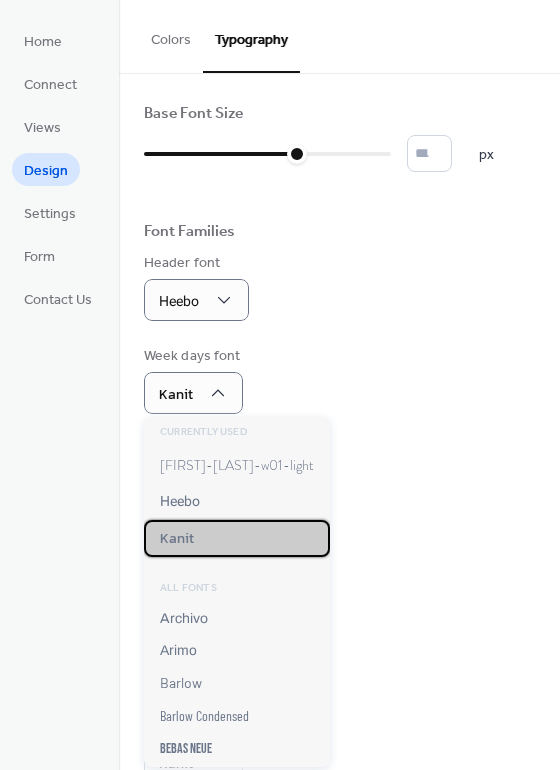 click on "Kanit" at bounding box center [237, 538] 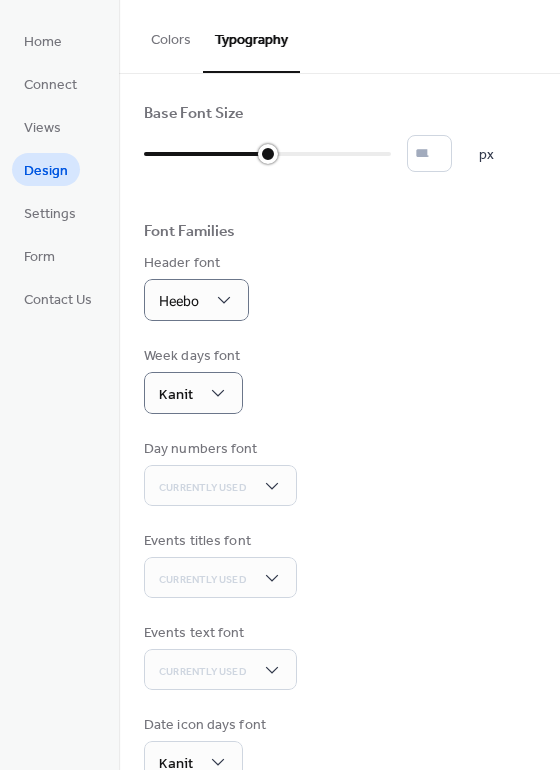 drag, startPoint x: 300, startPoint y: 153, endPoint x: 282, endPoint y: 156, distance: 18.248287 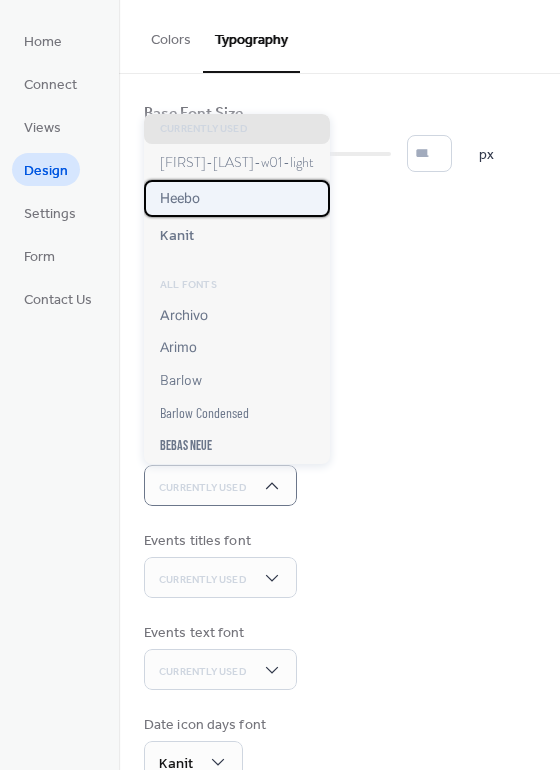 click on "Heebo" at bounding box center (237, 198) 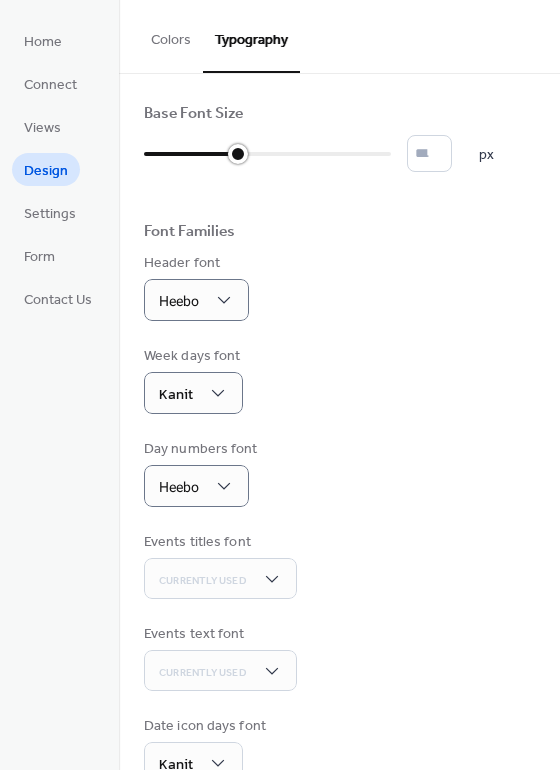 type on "**" 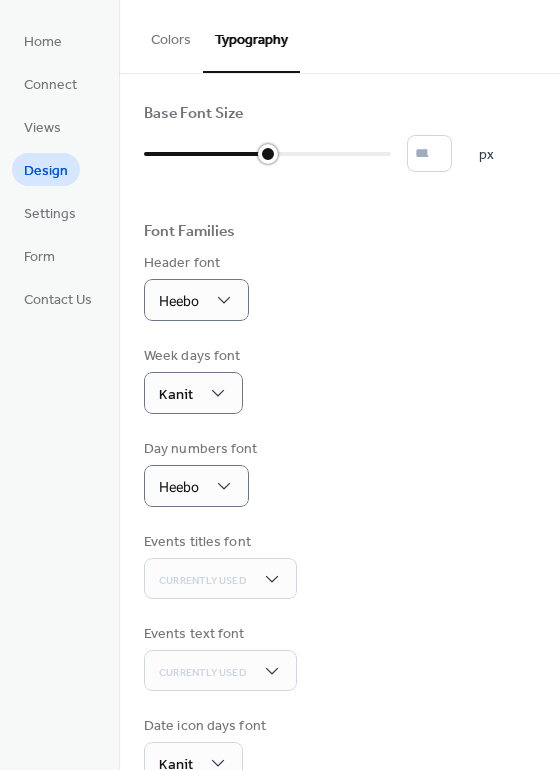 drag, startPoint x: 269, startPoint y: 154, endPoint x: 253, endPoint y: 144, distance: 18.867962 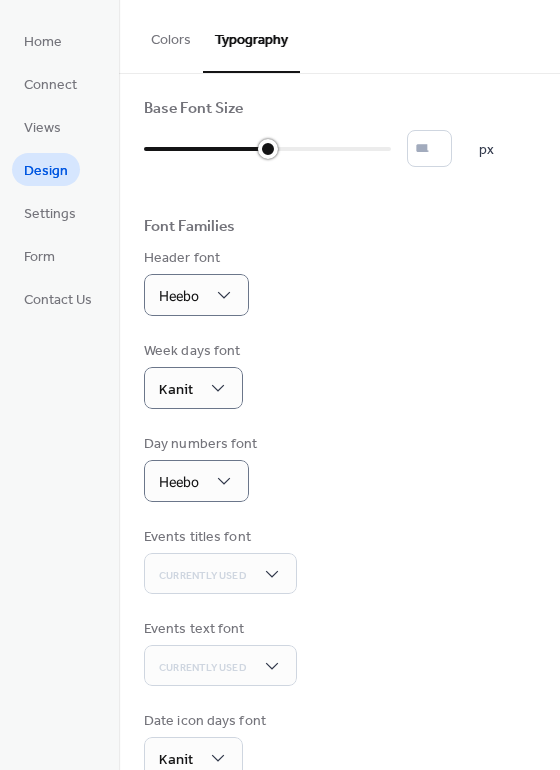 scroll, scrollTop: 0, scrollLeft: 0, axis: both 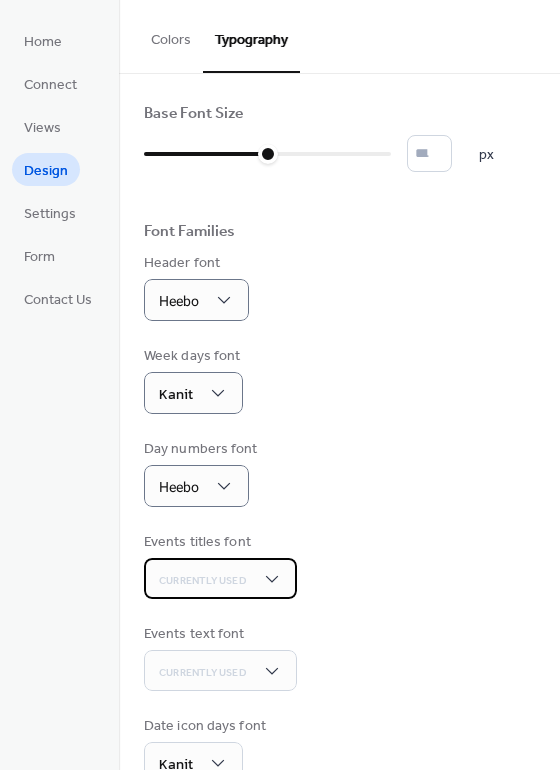 click on "Currently Used" at bounding box center (220, 578) 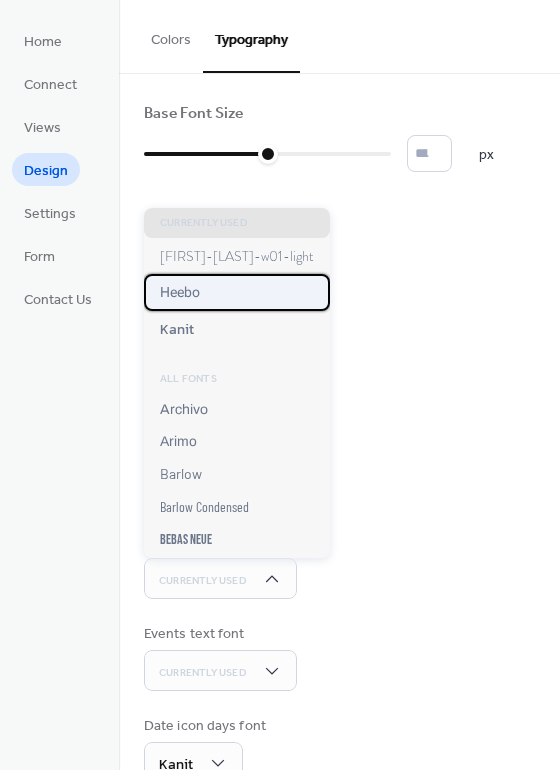 click on "Heebo" at bounding box center [180, 292] 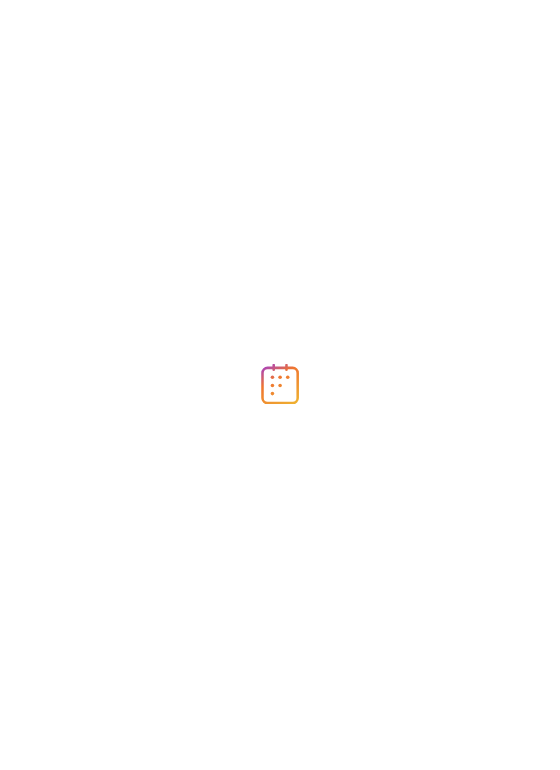 scroll, scrollTop: 0, scrollLeft: 0, axis: both 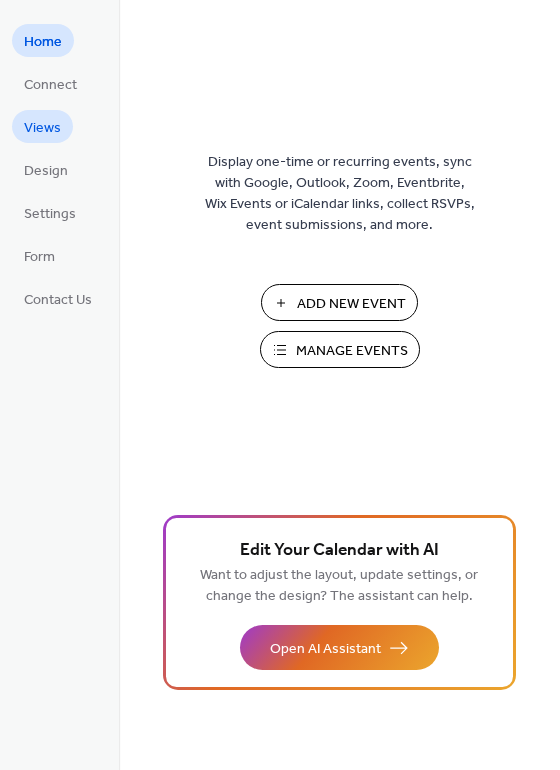 click on "Views" at bounding box center [42, 128] 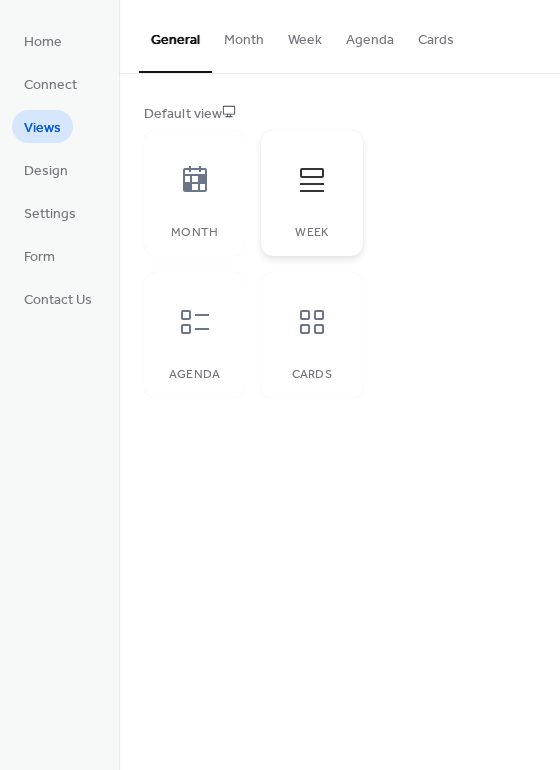 click 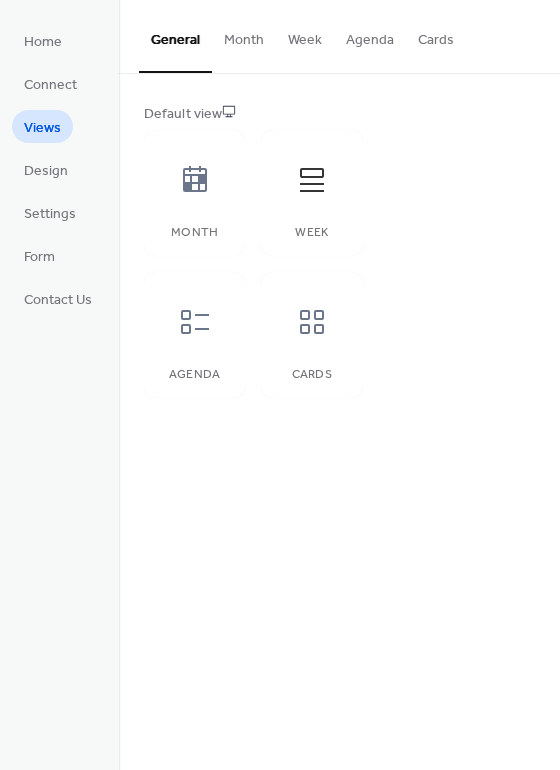 click on "Week" at bounding box center [305, 35] 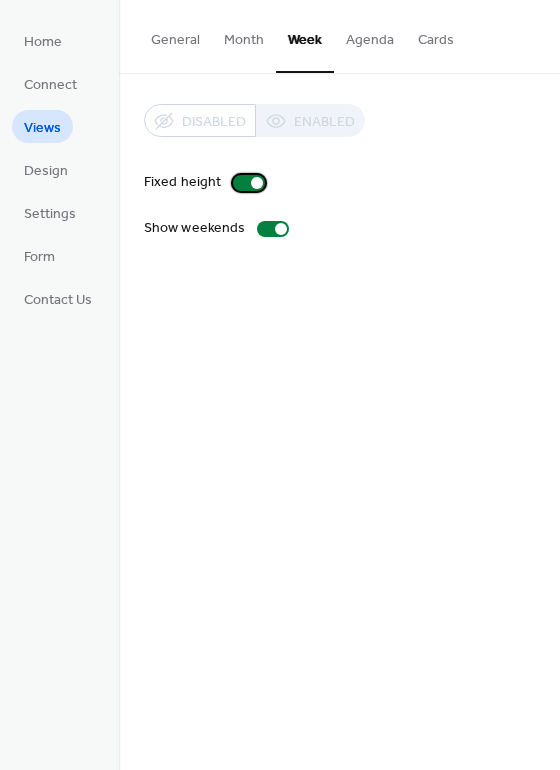 click at bounding box center [249, 183] 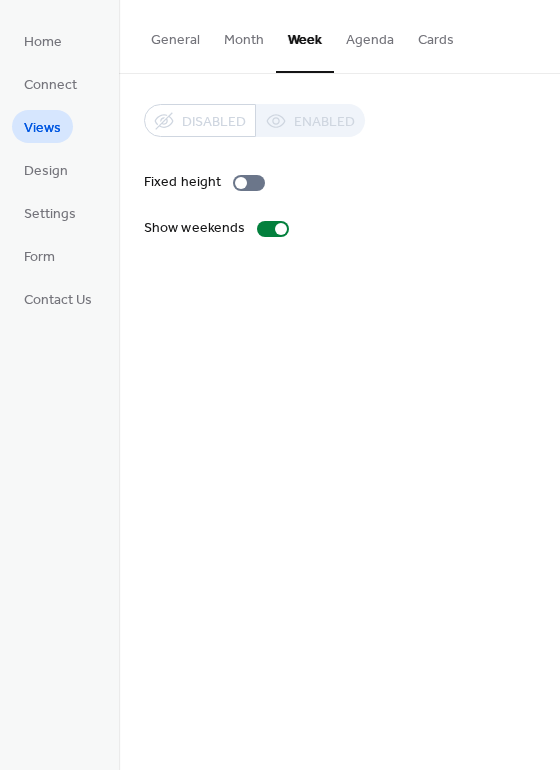 click on "General" at bounding box center (175, 35) 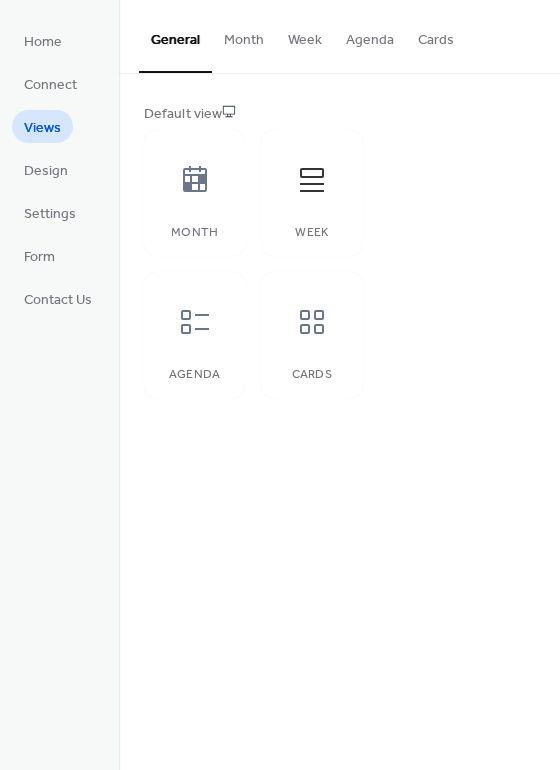 click on "Month" at bounding box center [244, 35] 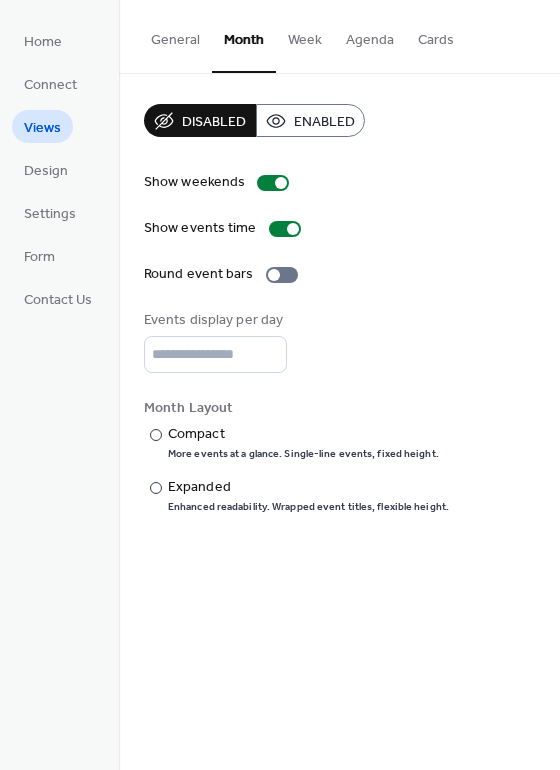 click on "General" at bounding box center (175, 35) 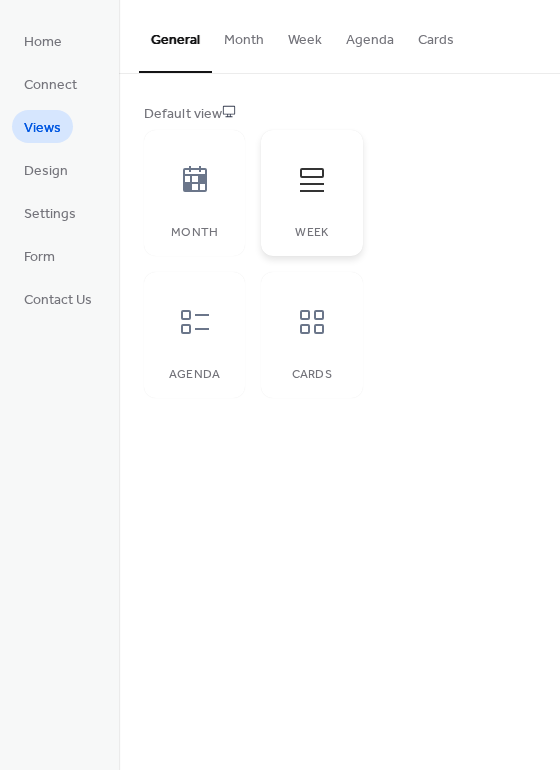 click on "Week" at bounding box center (311, 193) 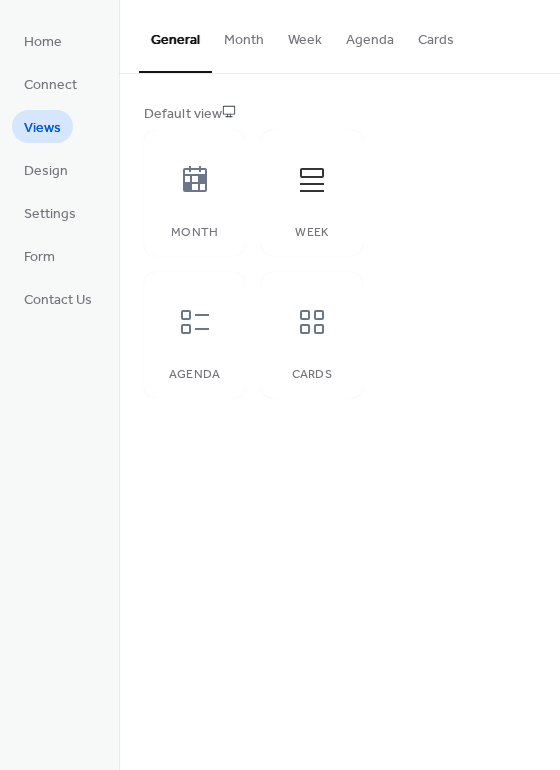 click on "Week" at bounding box center (305, 35) 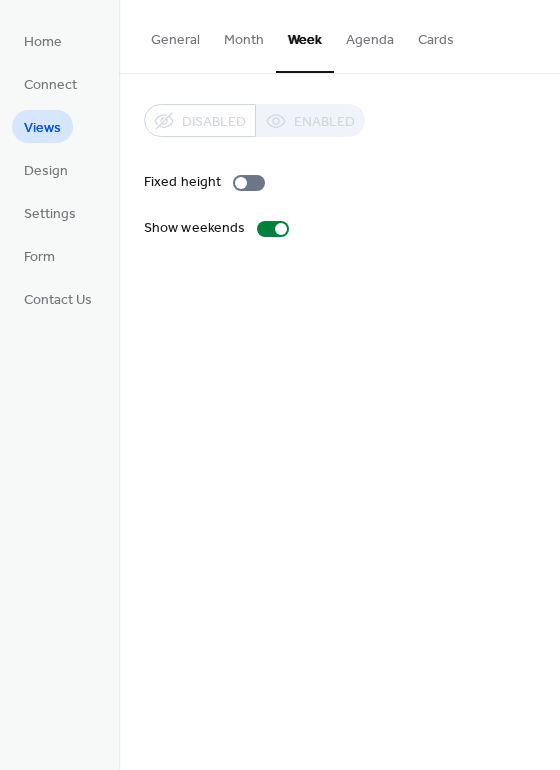 click on "General" at bounding box center (175, 35) 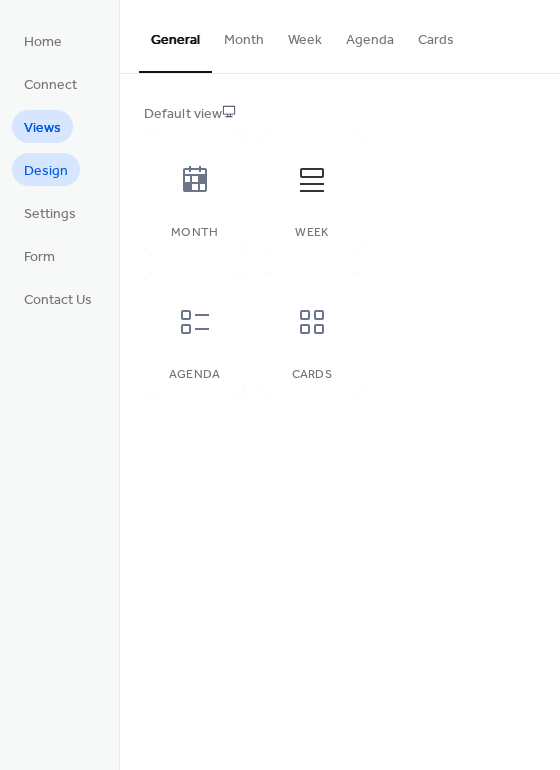 click on "Design" at bounding box center (46, 169) 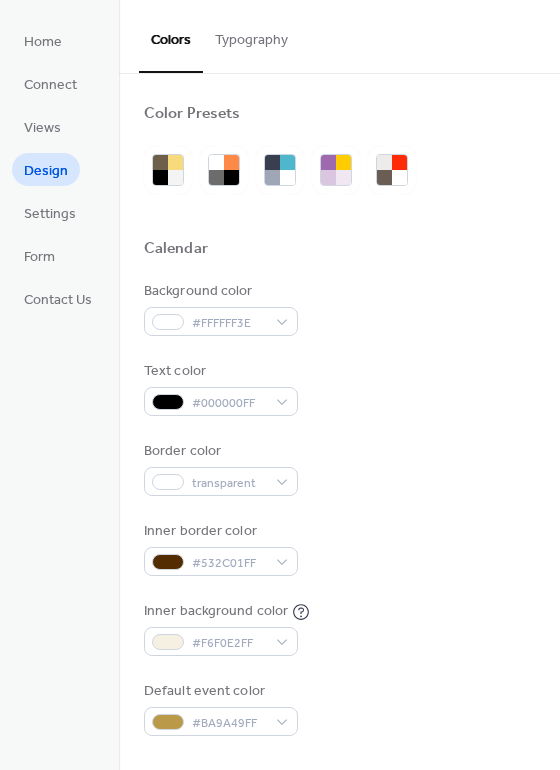click on "Typography" at bounding box center (251, 35) 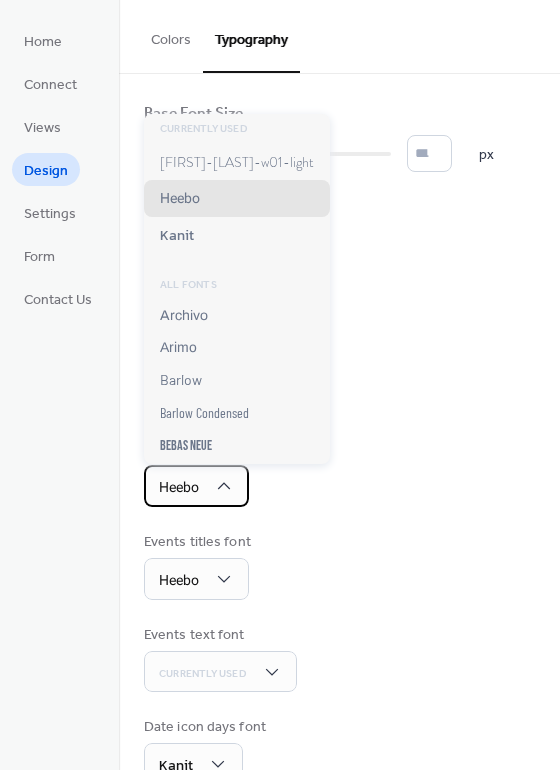 click 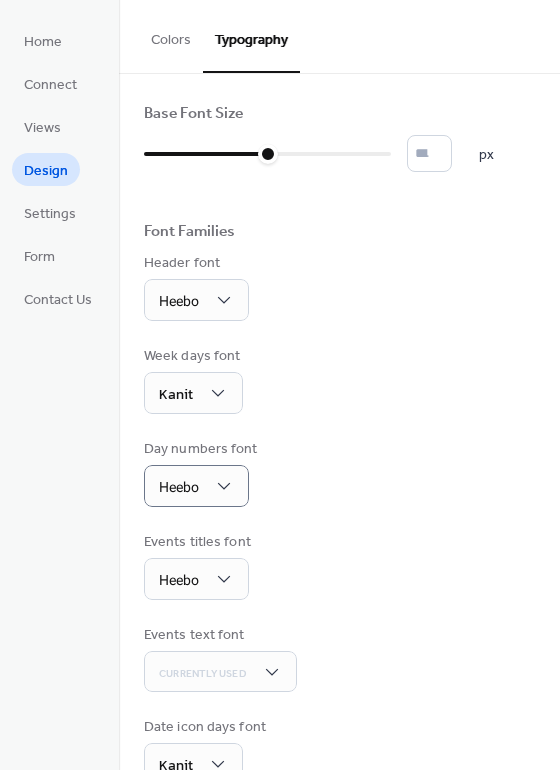click on "Header font Heebo" at bounding box center [339, 287] 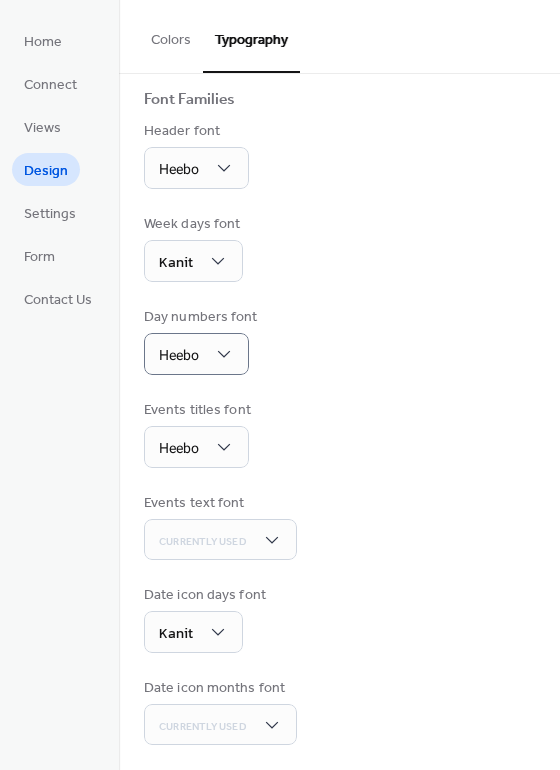scroll, scrollTop: 136, scrollLeft: 0, axis: vertical 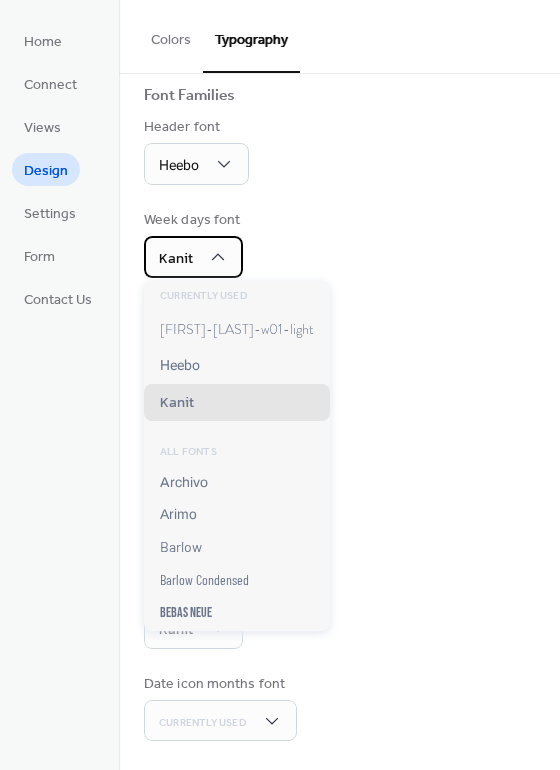 click 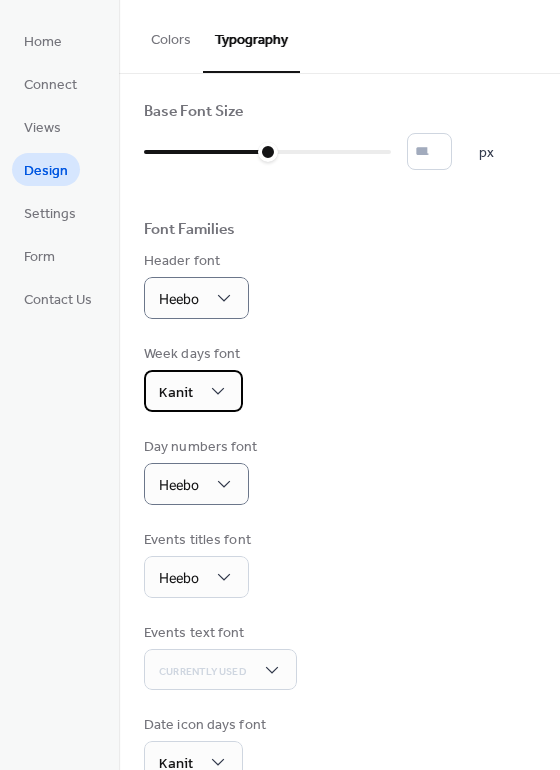 scroll, scrollTop: 0, scrollLeft: 0, axis: both 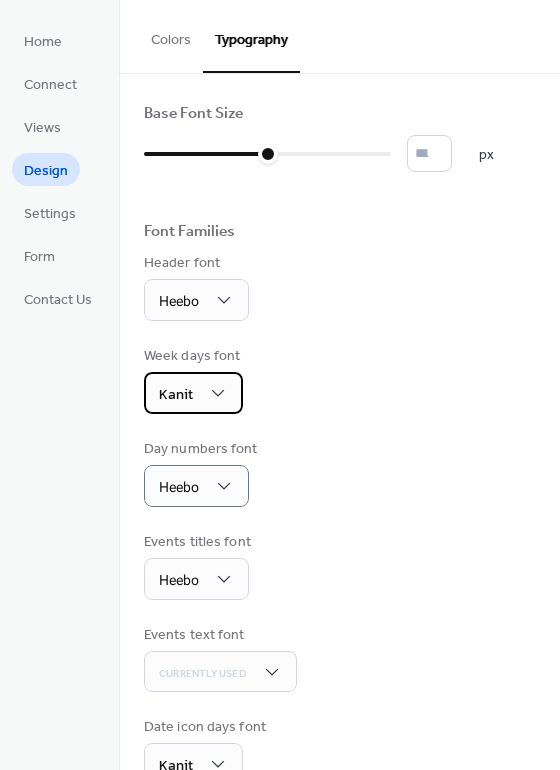 click 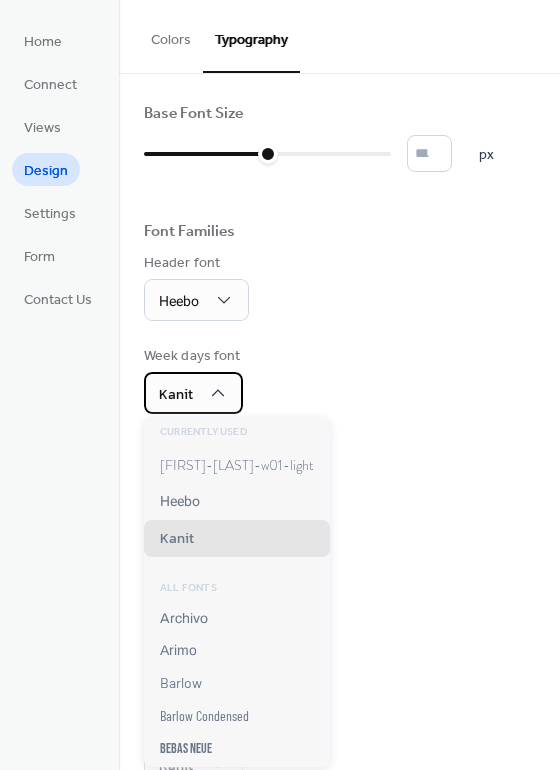 click 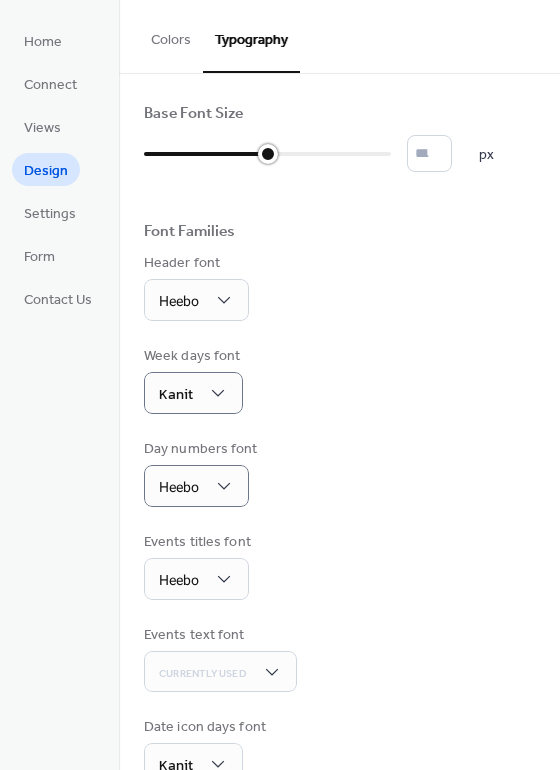 type on "**" 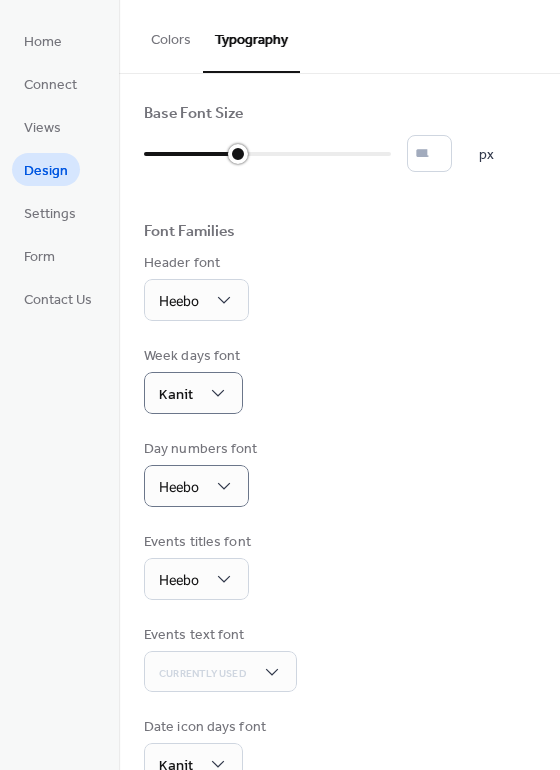 drag, startPoint x: 267, startPoint y: 151, endPoint x: 250, endPoint y: 144, distance: 18.384777 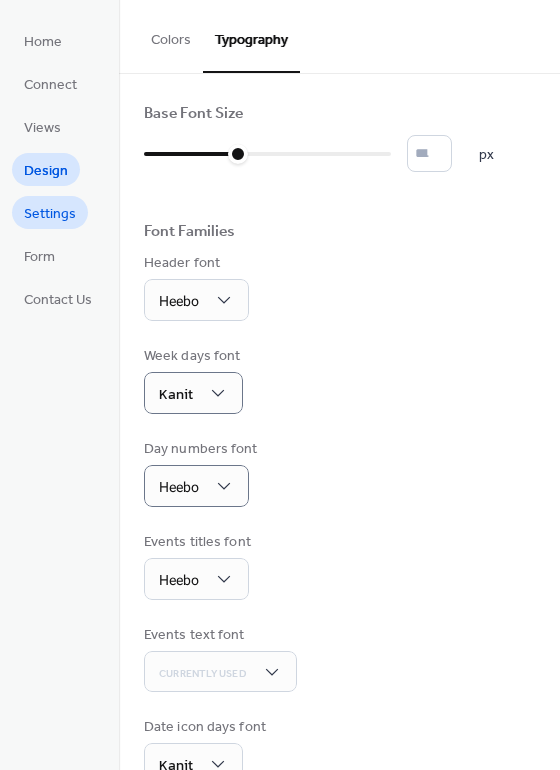 click on "Settings" at bounding box center (50, 214) 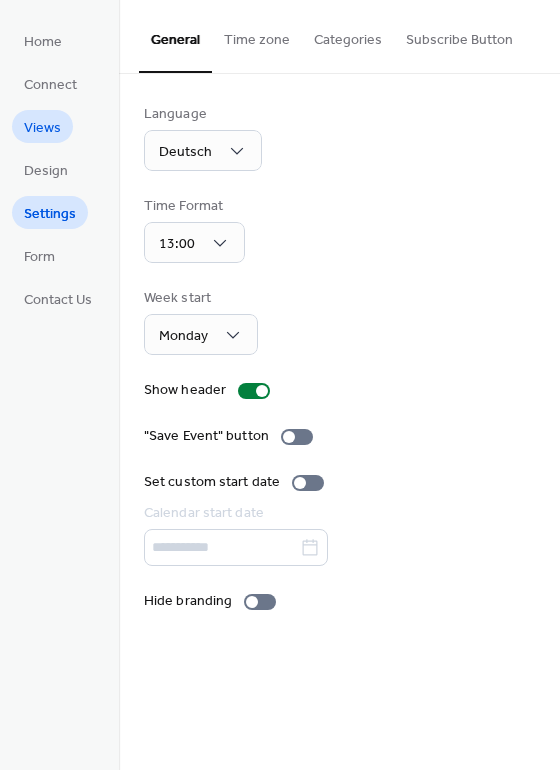 click on "Views" at bounding box center [42, 128] 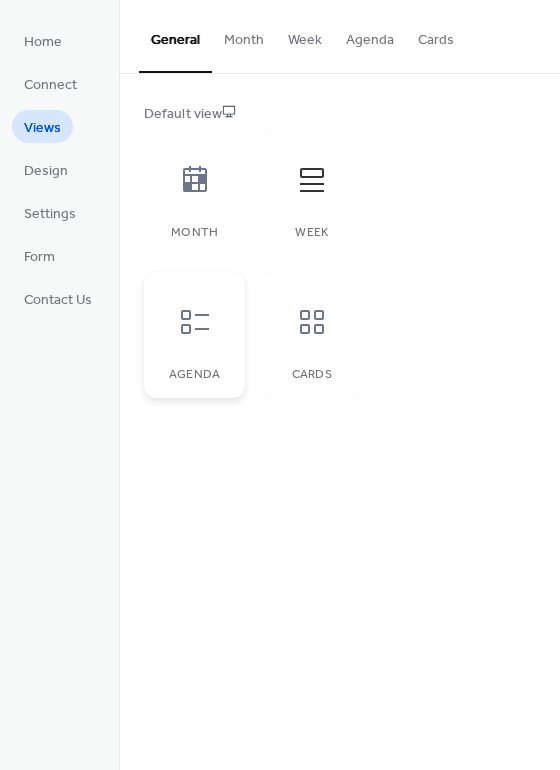 click at bounding box center [195, 322] 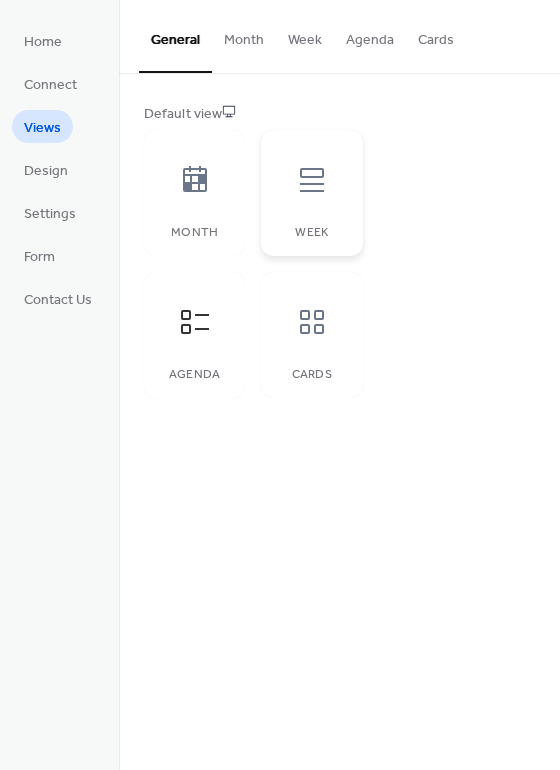 click at bounding box center [312, 180] 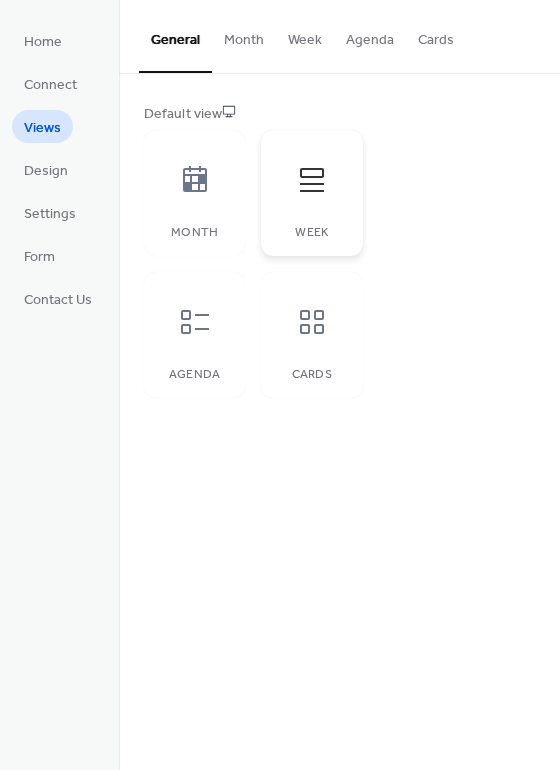 click at bounding box center (312, 180) 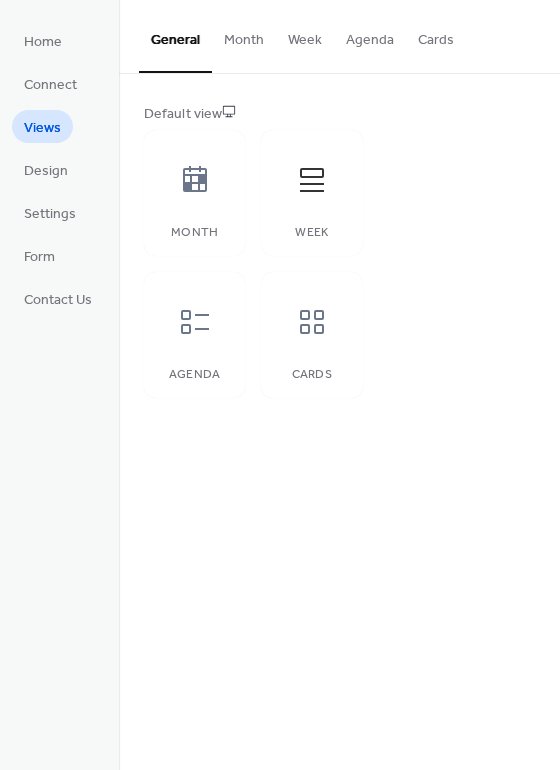 click on "Week" at bounding box center (305, 35) 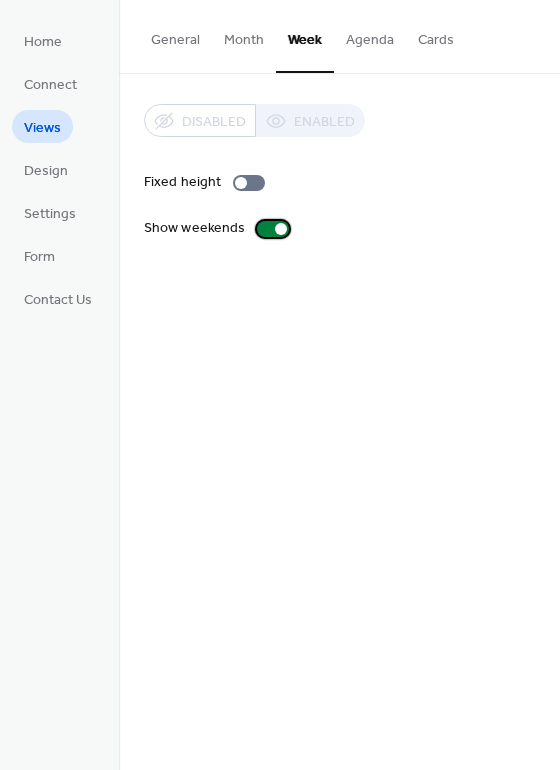 click at bounding box center [281, 229] 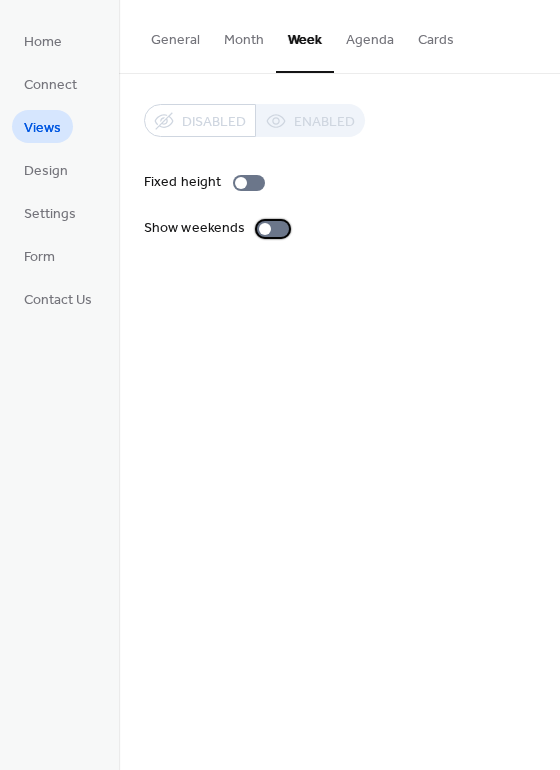 click at bounding box center (273, 229) 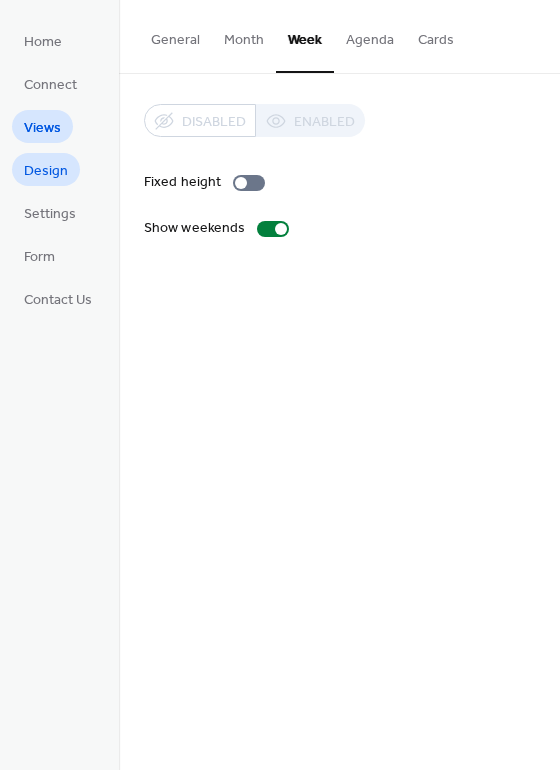 click on "Design" at bounding box center (46, 171) 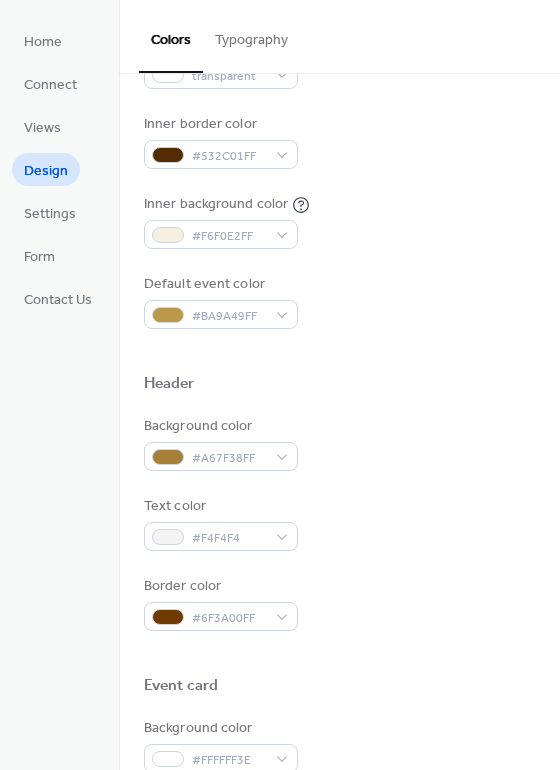 scroll, scrollTop: 411, scrollLeft: 0, axis: vertical 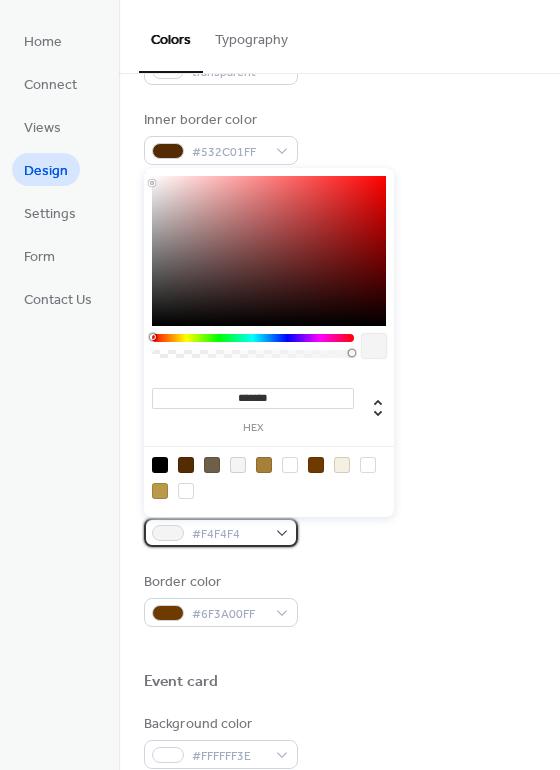 click on "#F4F4F4" at bounding box center [221, 532] 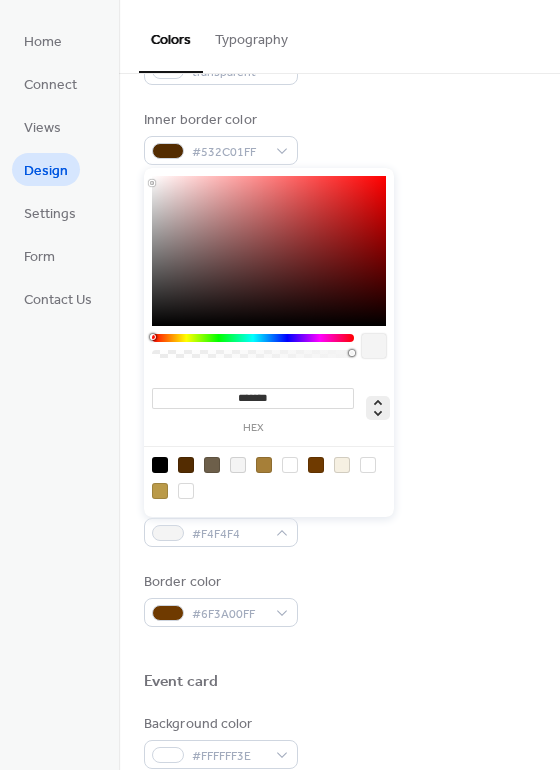 click 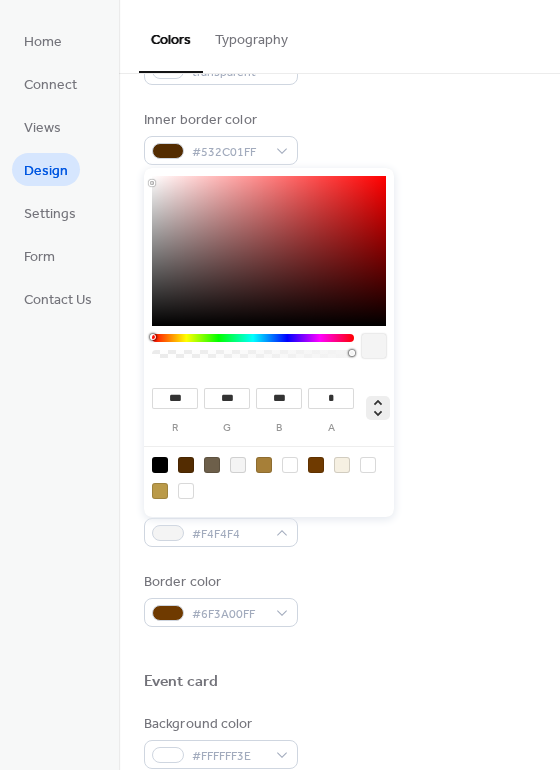 click 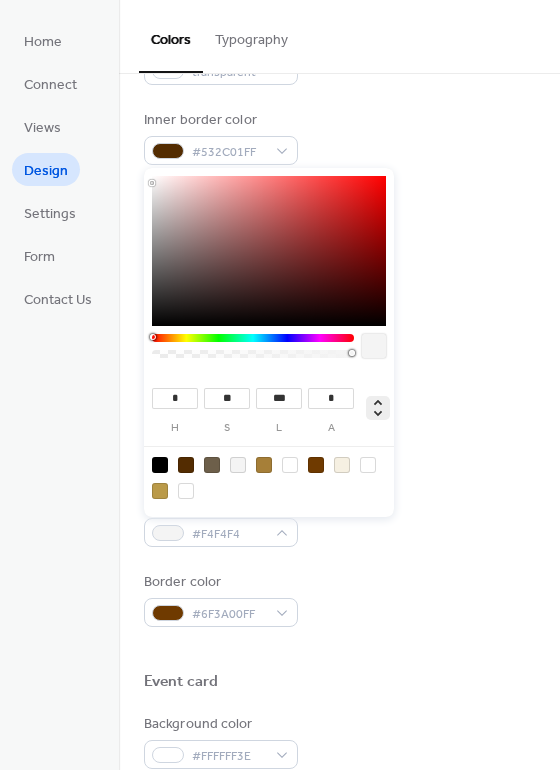 click 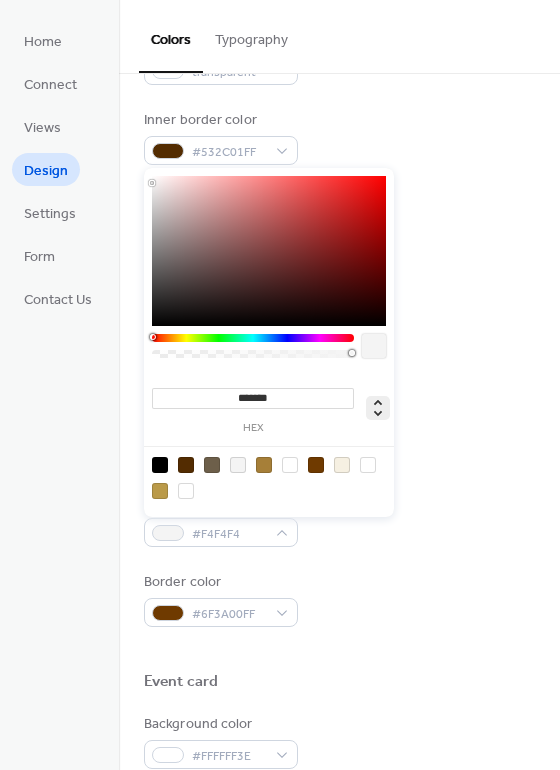 click 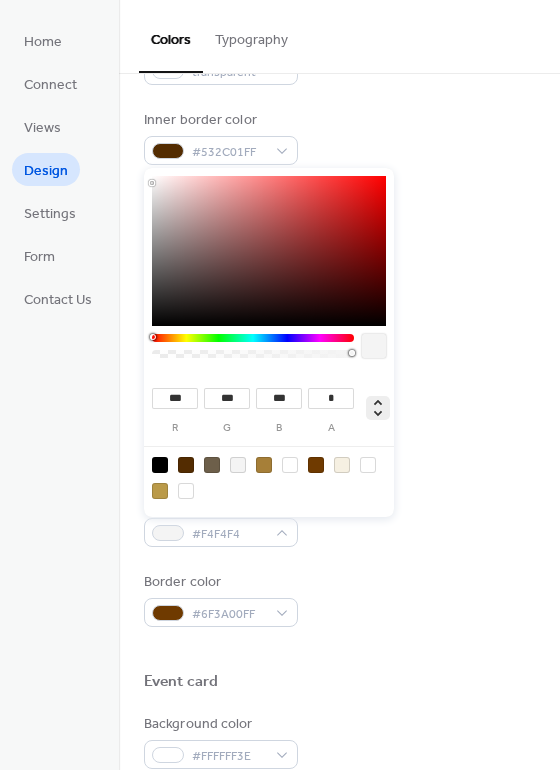 click 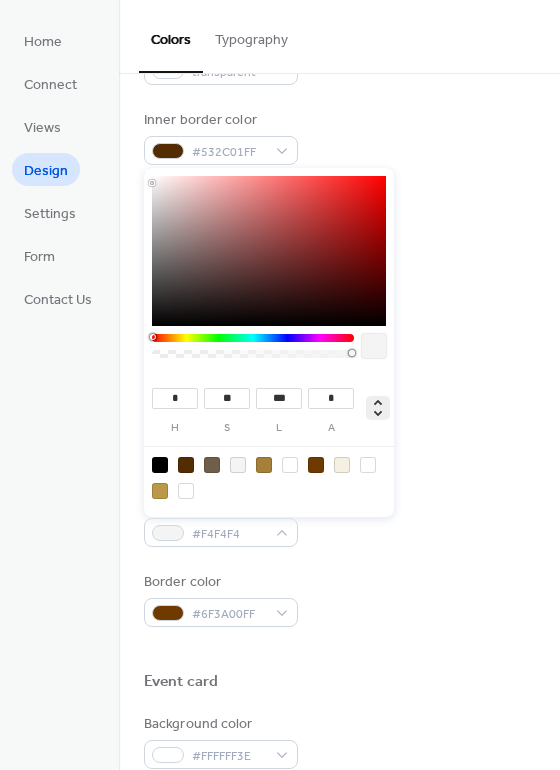 click 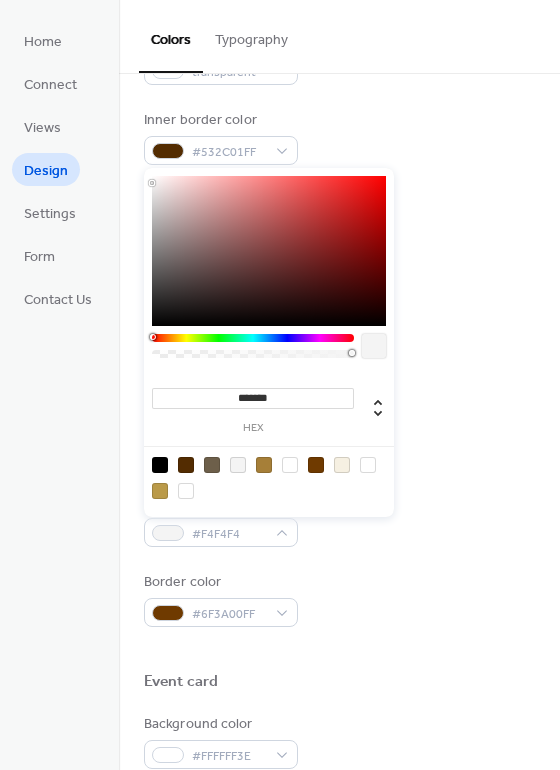 click on "Inner border color #532C01FF" at bounding box center (339, 137) 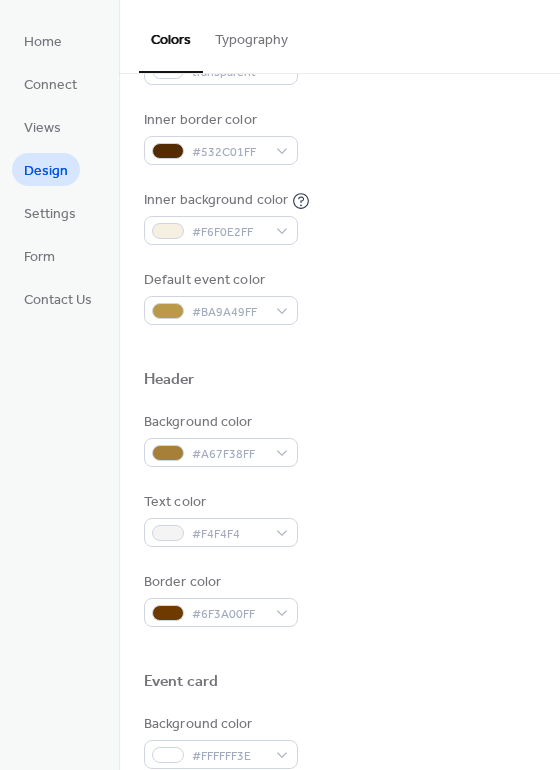 click on "Typography" at bounding box center (251, 35) 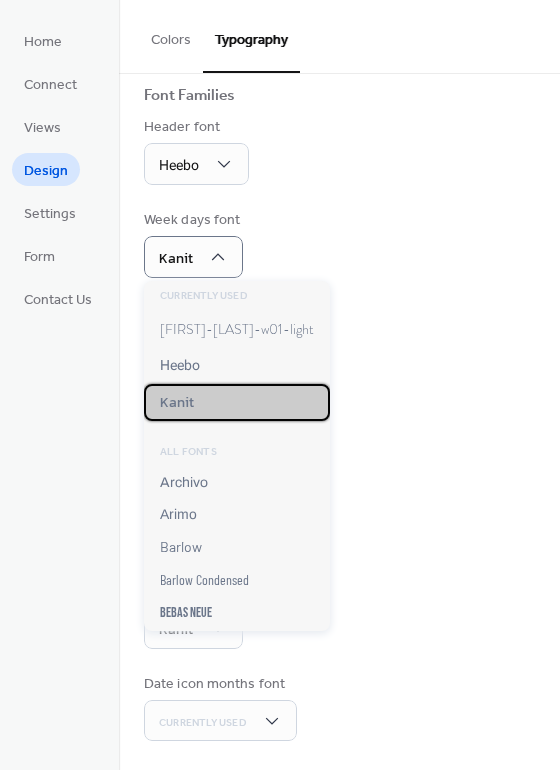 click on "Kanit" at bounding box center [237, 402] 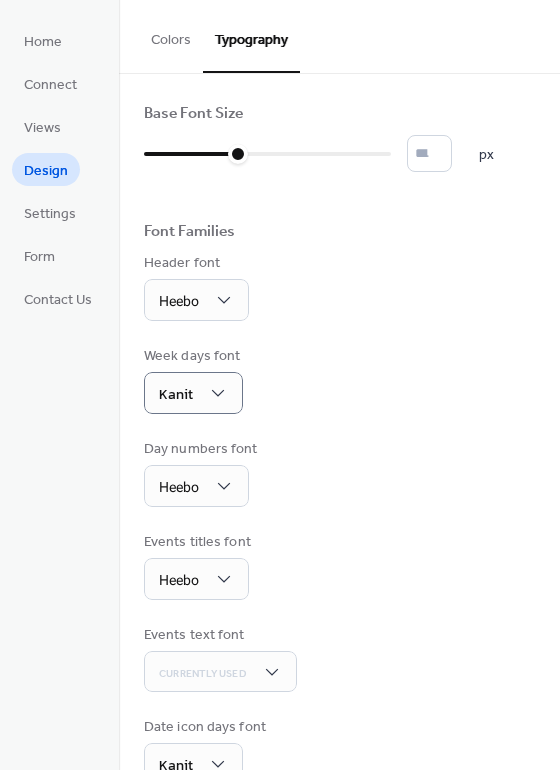 scroll, scrollTop: 136, scrollLeft: 0, axis: vertical 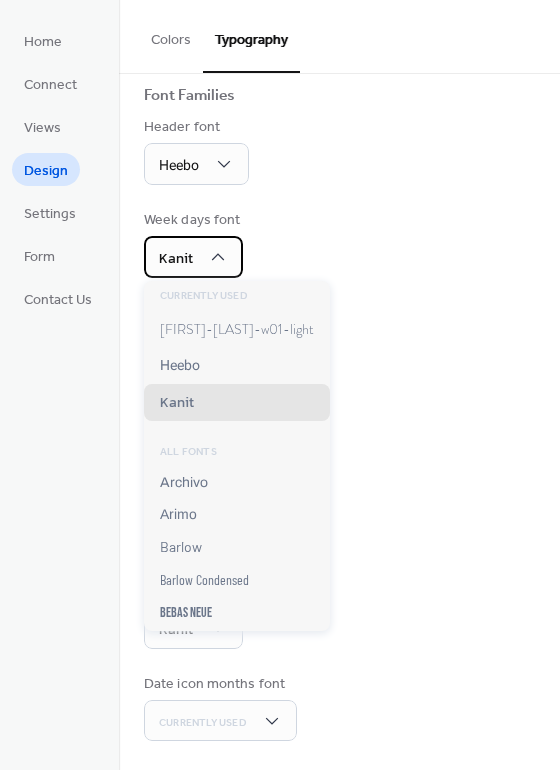 click 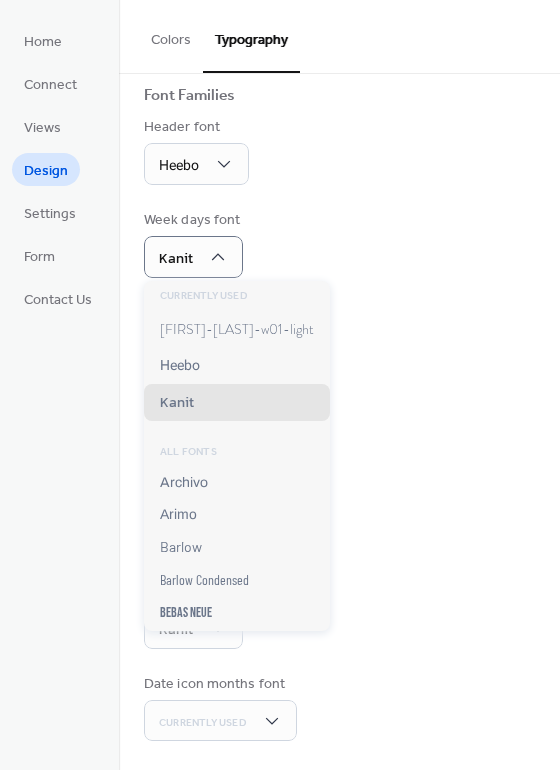 click on "Header font" at bounding box center (194, 127) 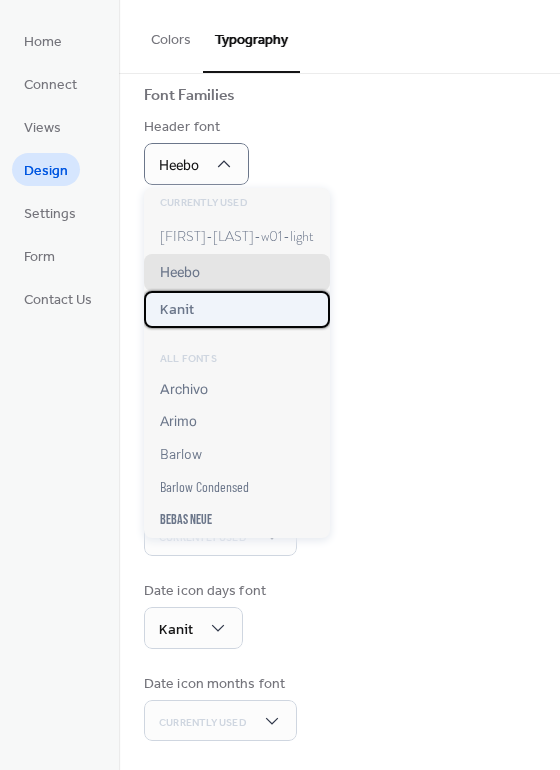 click on "Kanit" at bounding box center [237, 309] 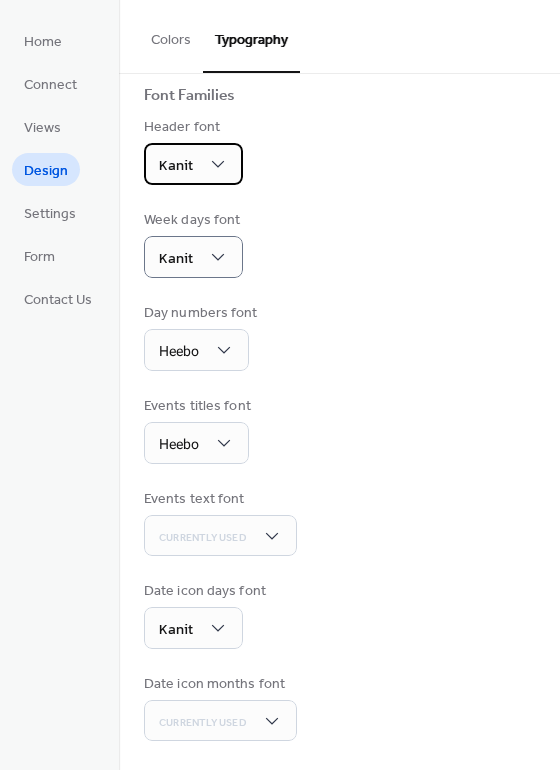 click on "Kanit" at bounding box center [193, 164] 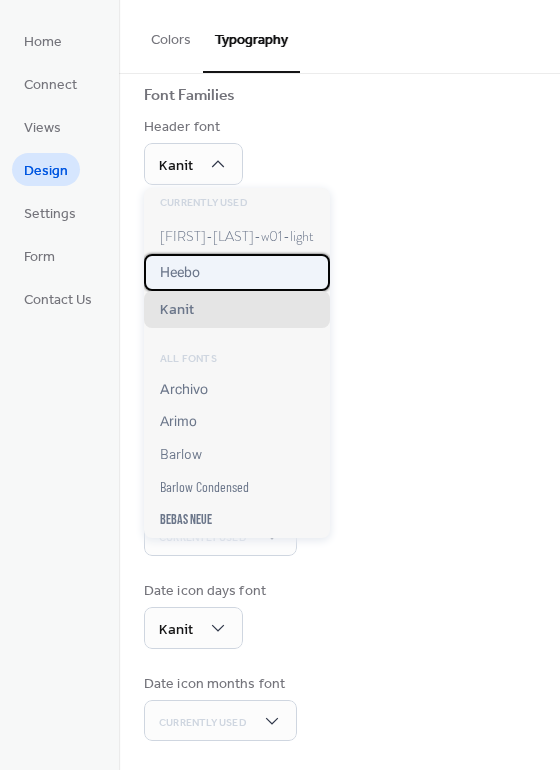 click on "Heebo" at bounding box center (237, 272) 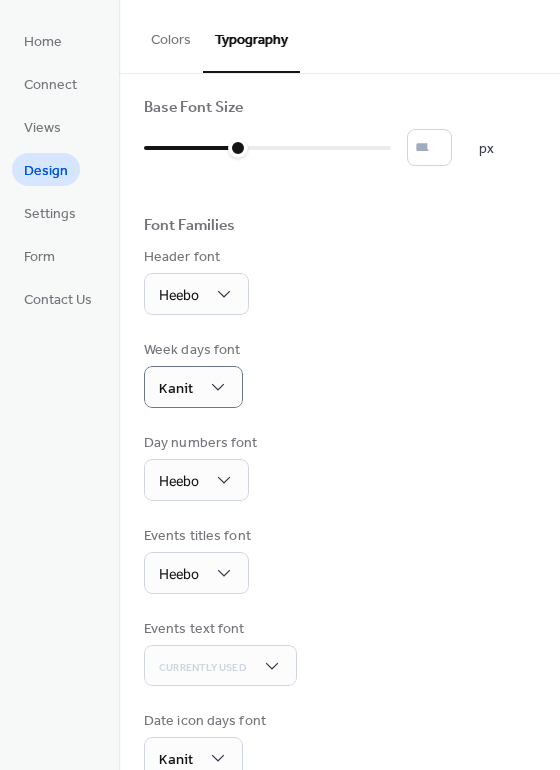 scroll, scrollTop: 0, scrollLeft: 0, axis: both 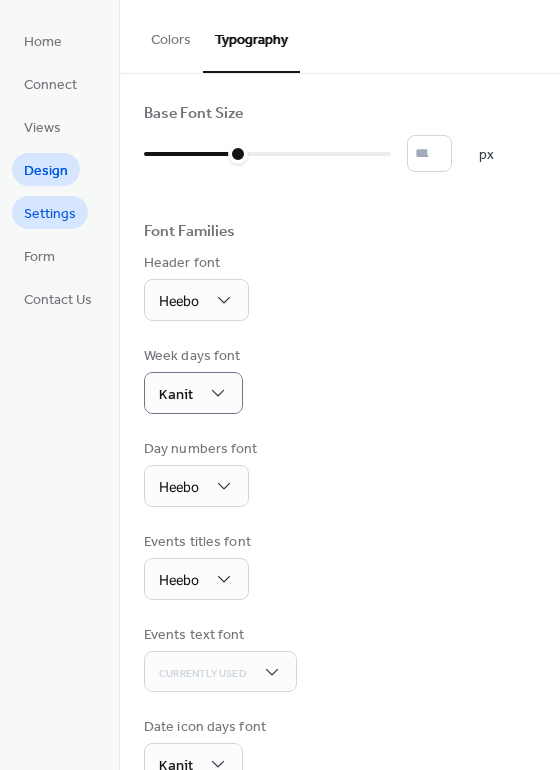 click on "Settings" at bounding box center [50, 212] 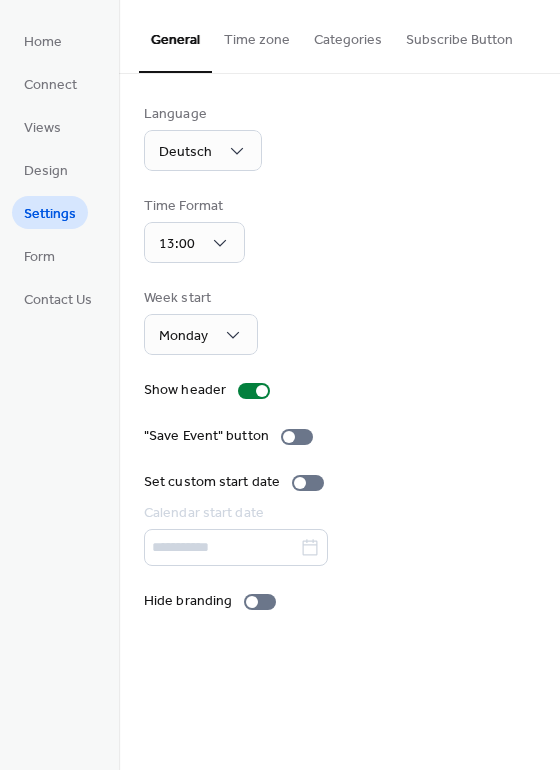 click on "Time zone" at bounding box center [257, 35] 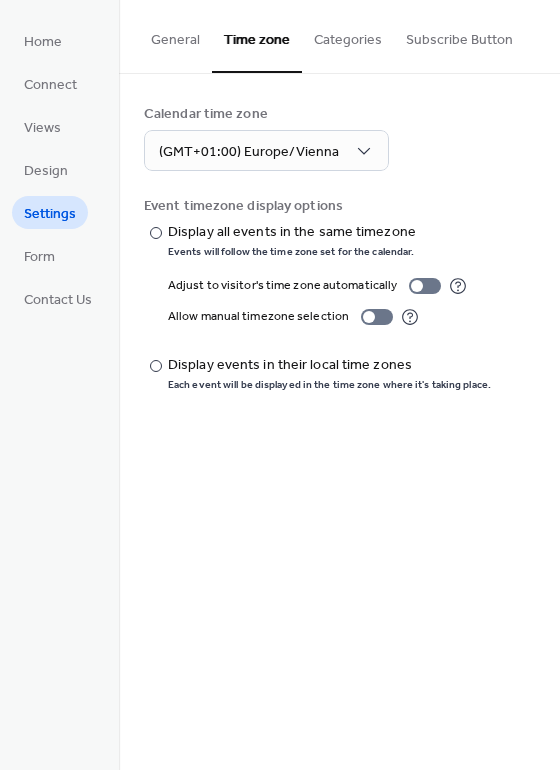click on "Categories" at bounding box center [348, 35] 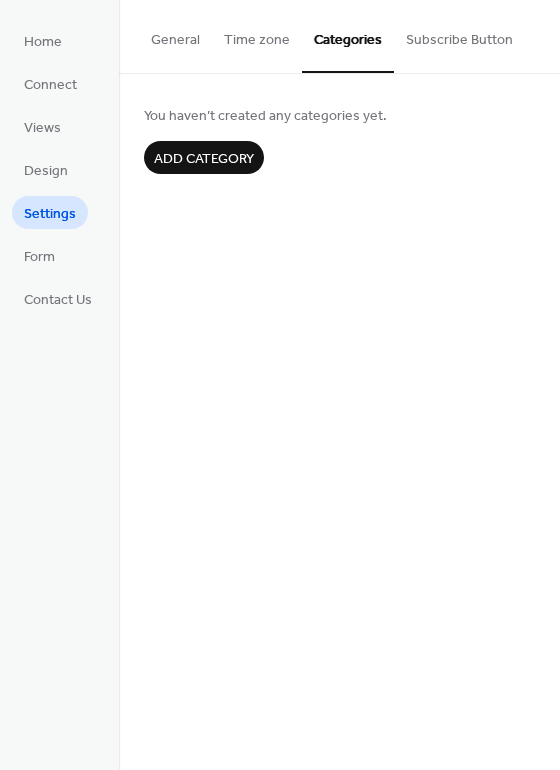 click on "Add category" at bounding box center [204, 159] 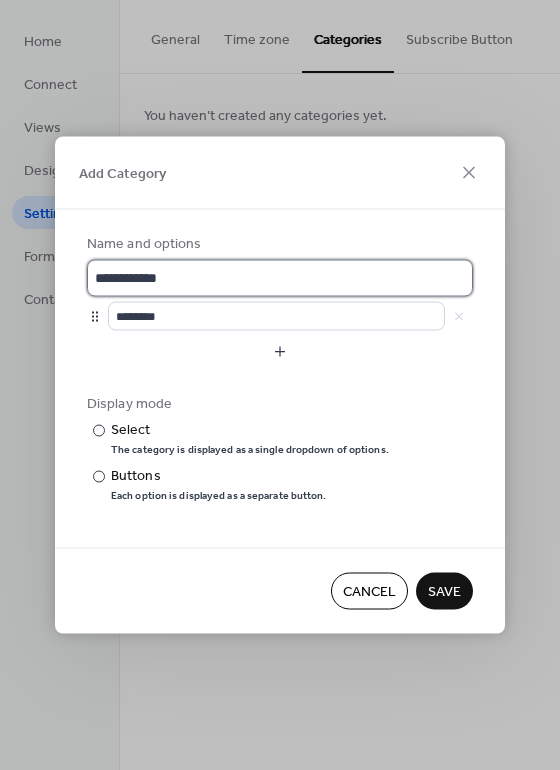 click on "**********" at bounding box center [280, 278] 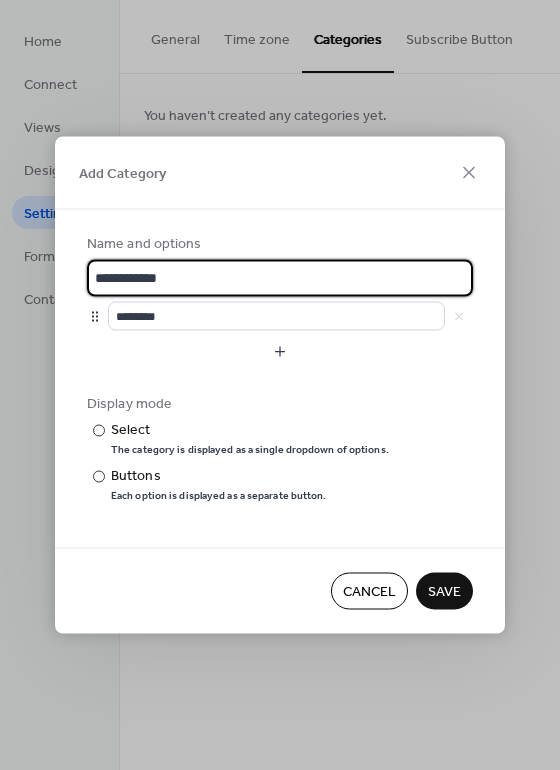 drag, startPoint x: 247, startPoint y: 267, endPoint x: 66, endPoint y: 280, distance: 181.46625 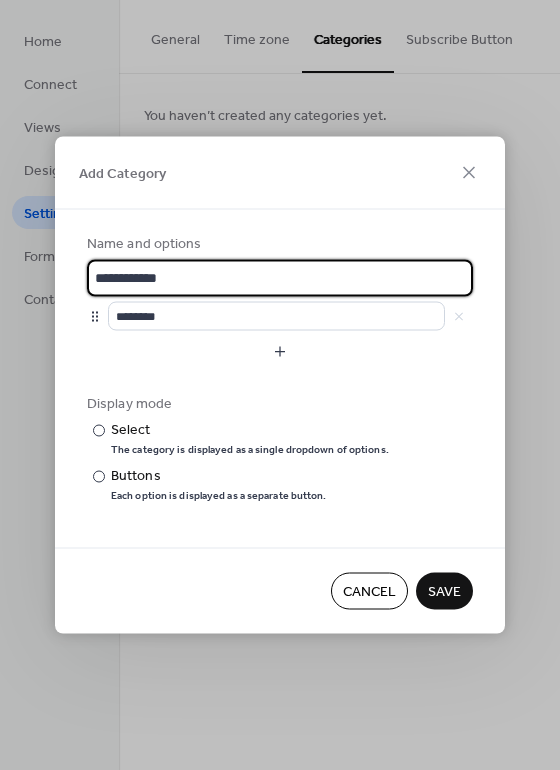 click on "**********" at bounding box center [280, 367] 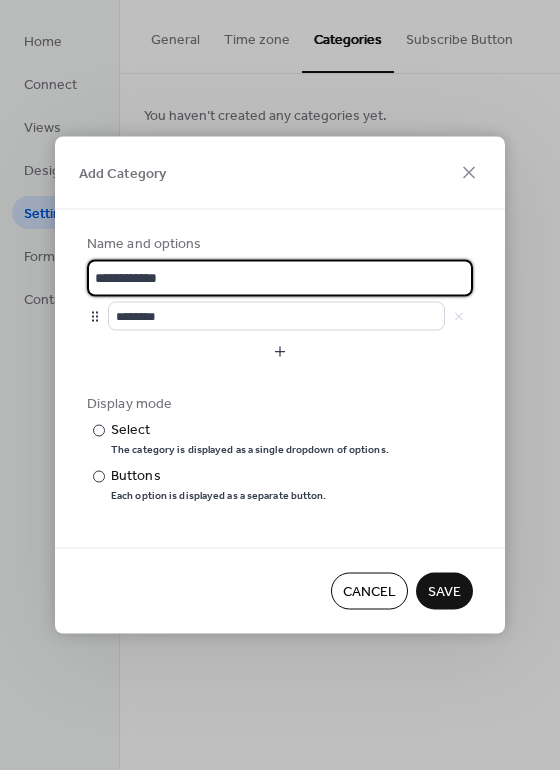 click 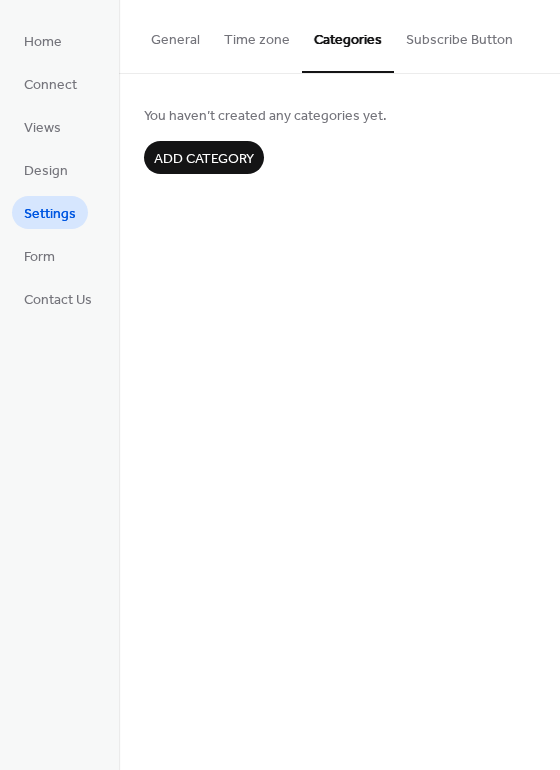 click on "Add category" at bounding box center [204, 159] 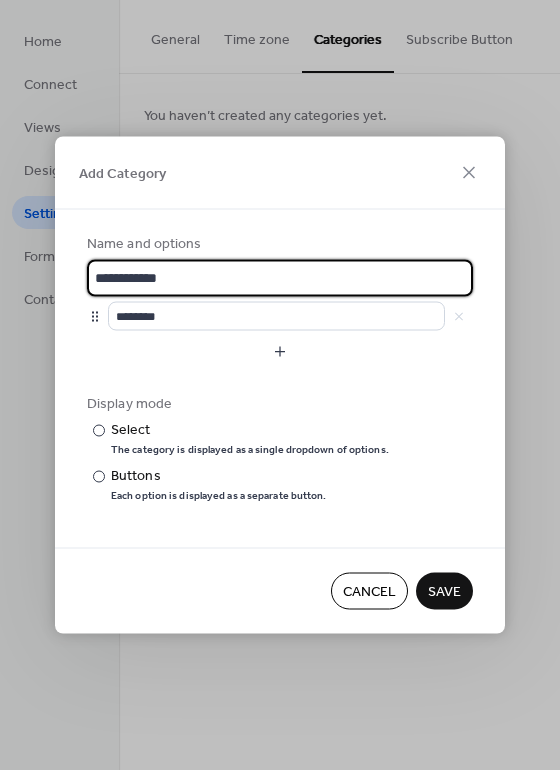 drag, startPoint x: 208, startPoint y: 271, endPoint x: 90, endPoint y: 276, distance: 118.10589 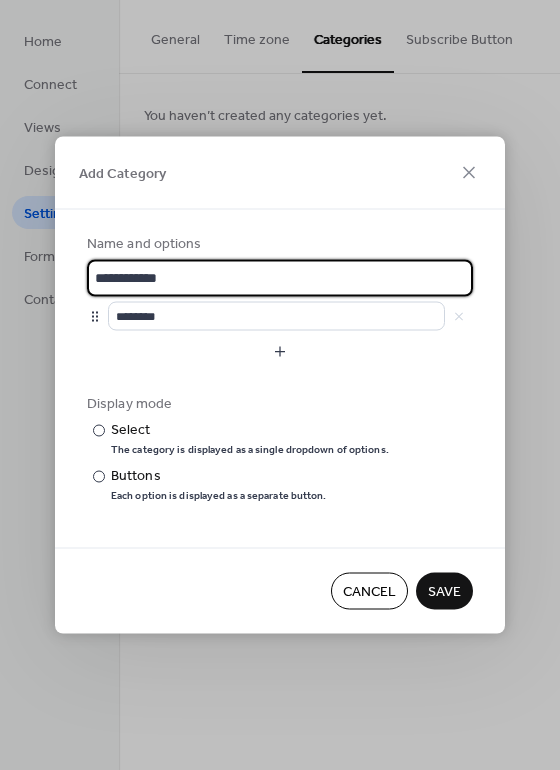 click on "**********" at bounding box center [280, 278] 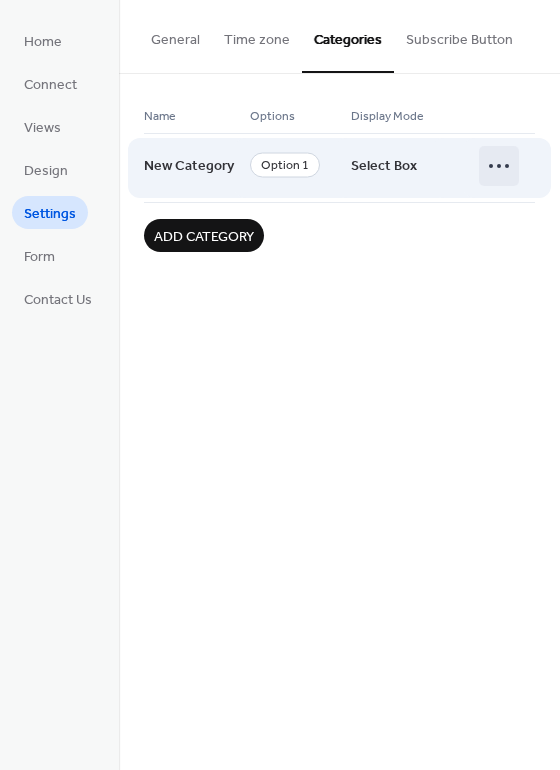 click 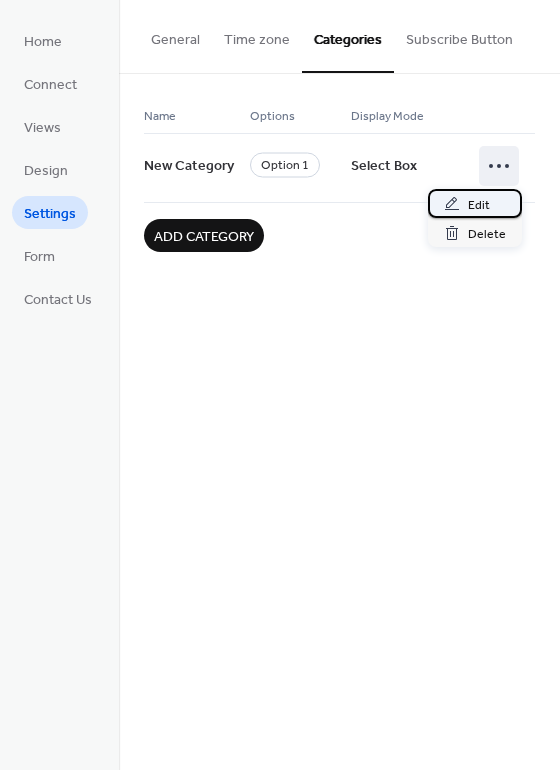 click on "Edit" at bounding box center [475, 203] 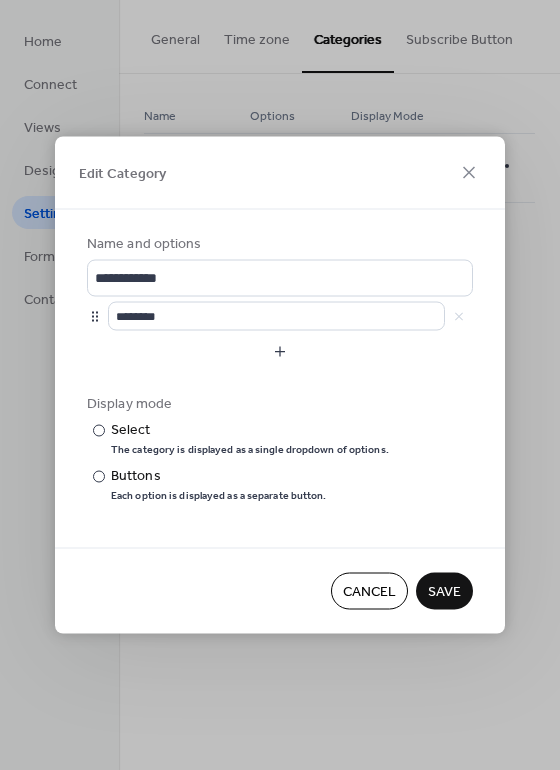 click on "Cancel" at bounding box center [369, 592] 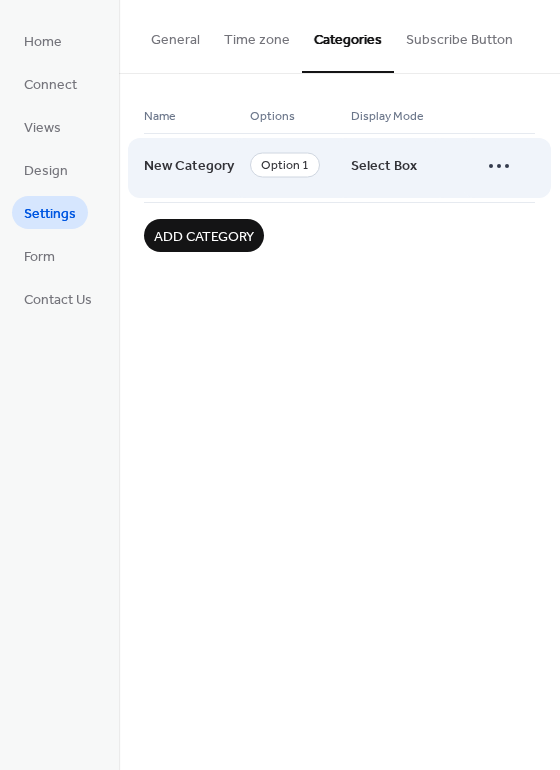 click on "Select Box" at bounding box center [384, 167] 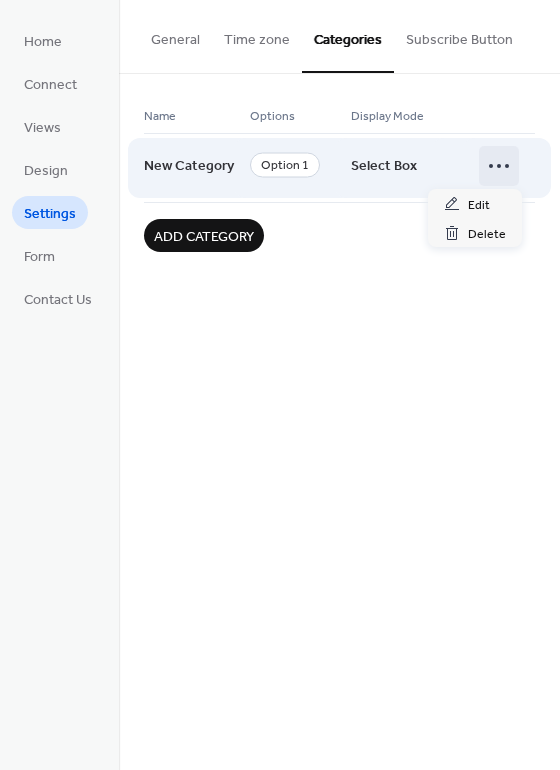 click 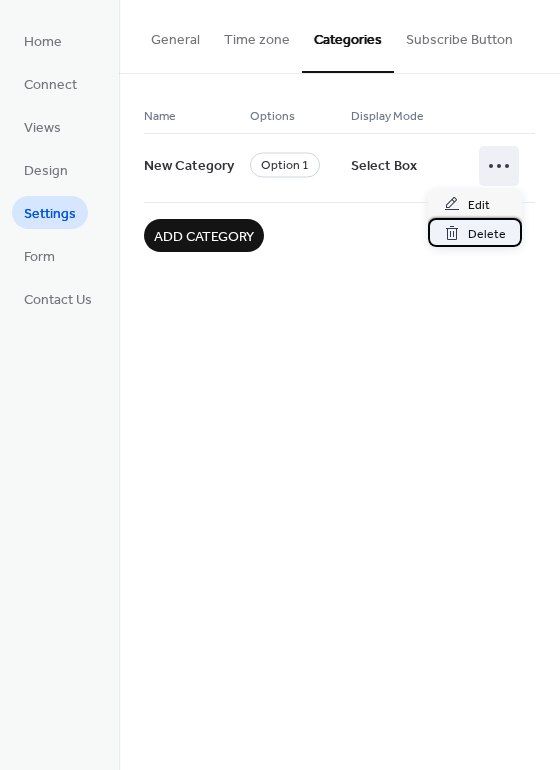 click on "Delete" at bounding box center (487, 234) 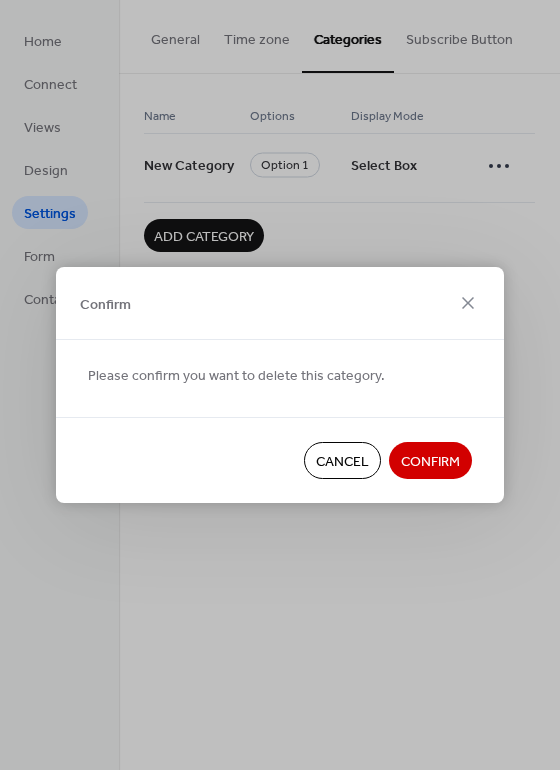 click on "Confirm" at bounding box center [430, 462] 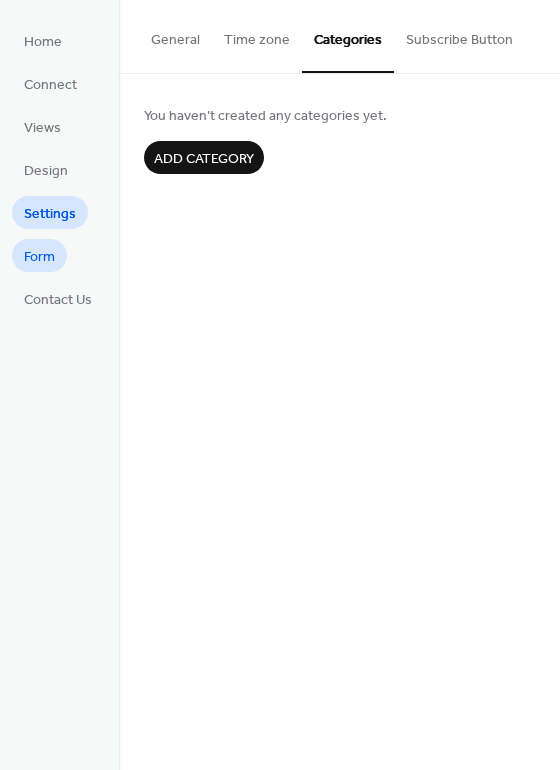 click on "Form" at bounding box center [39, 255] 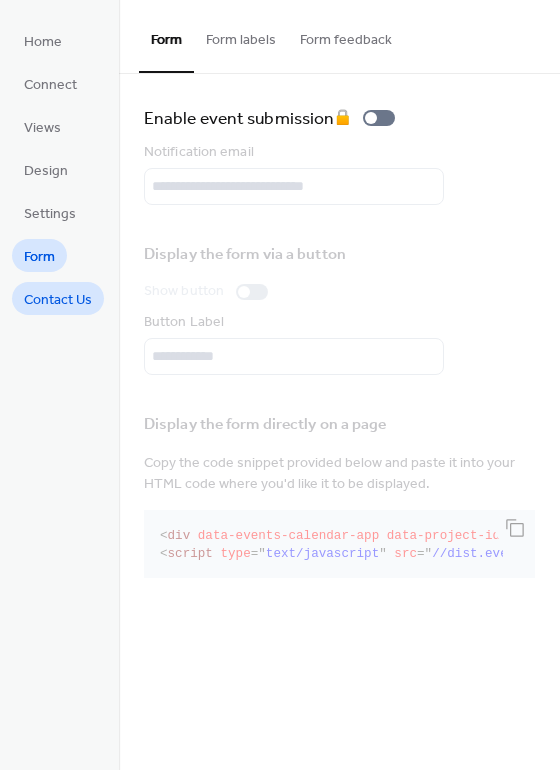 click on "Contact Us" at bounding box center [58, 300] 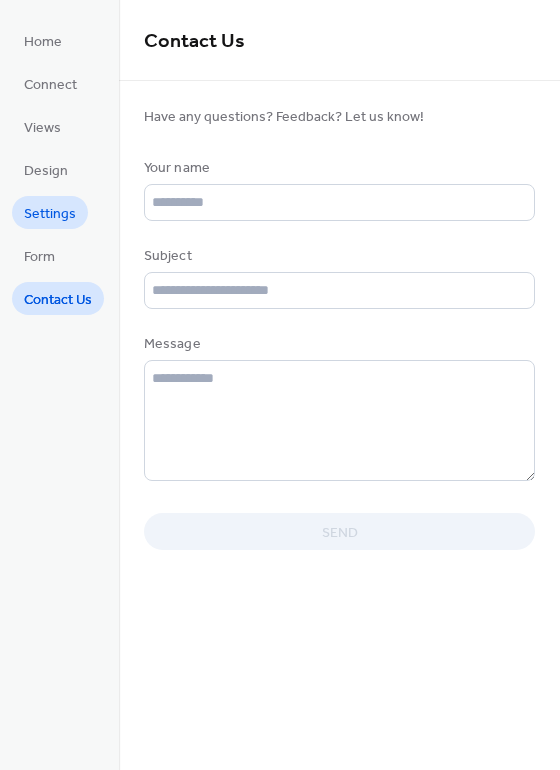 click on "Settings" at bounding box center (50, 214) 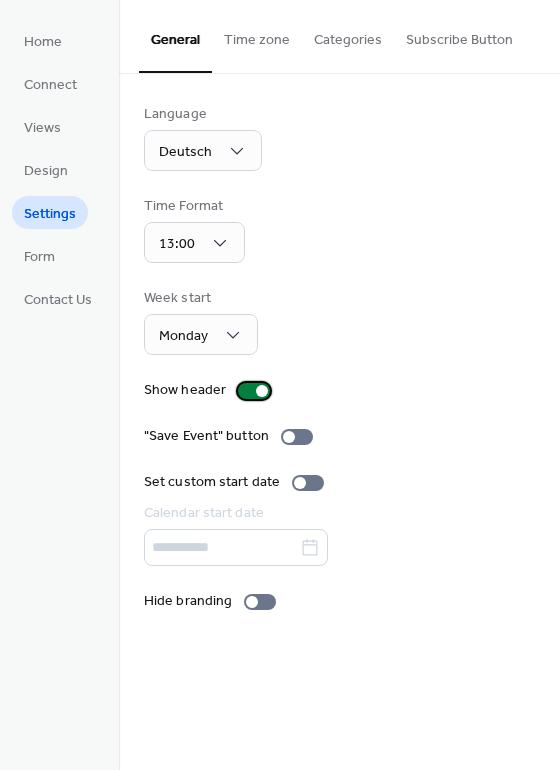 click at bounding box center (262, 391) 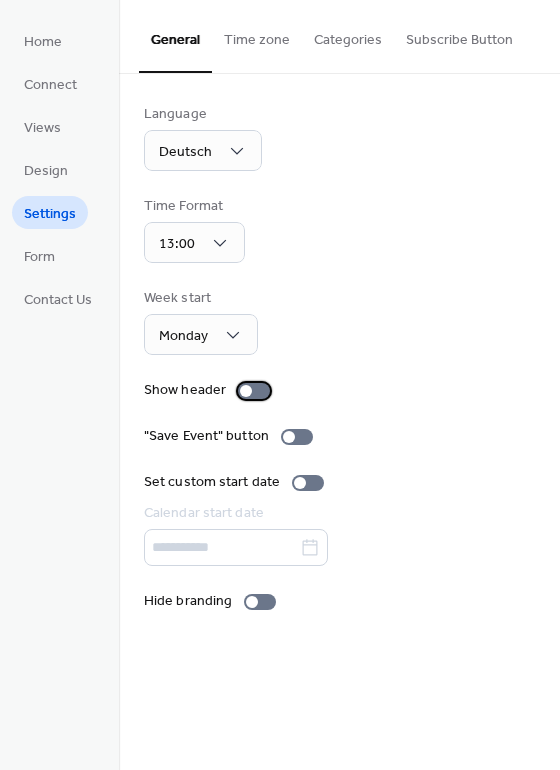 click at bounding box center (254, 391) 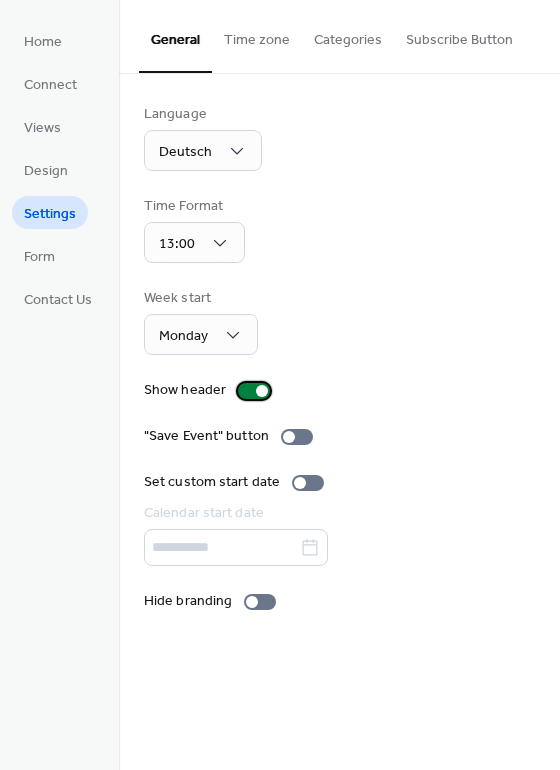 click at bounding box center (262, 391) 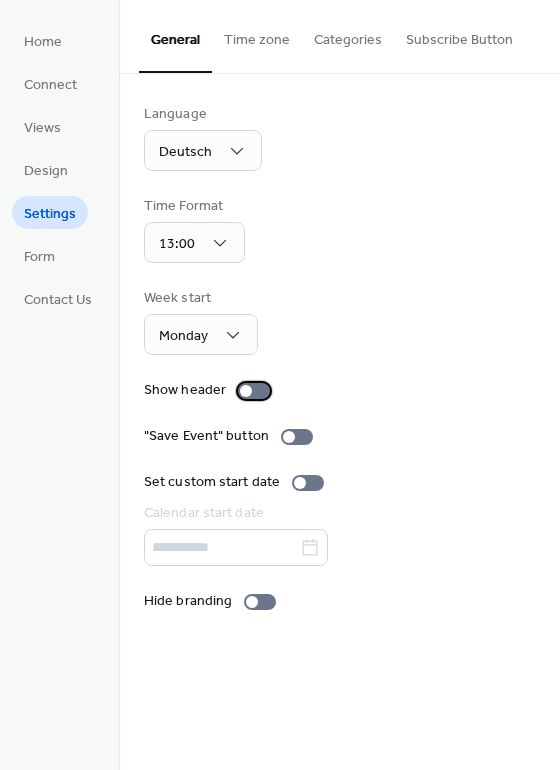 click at bounding box center (254, 391) 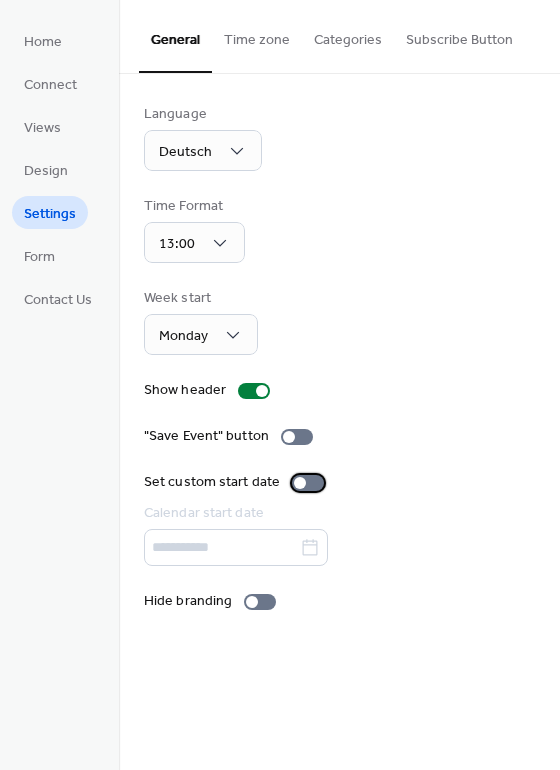 click at bounding box center (300, 483) 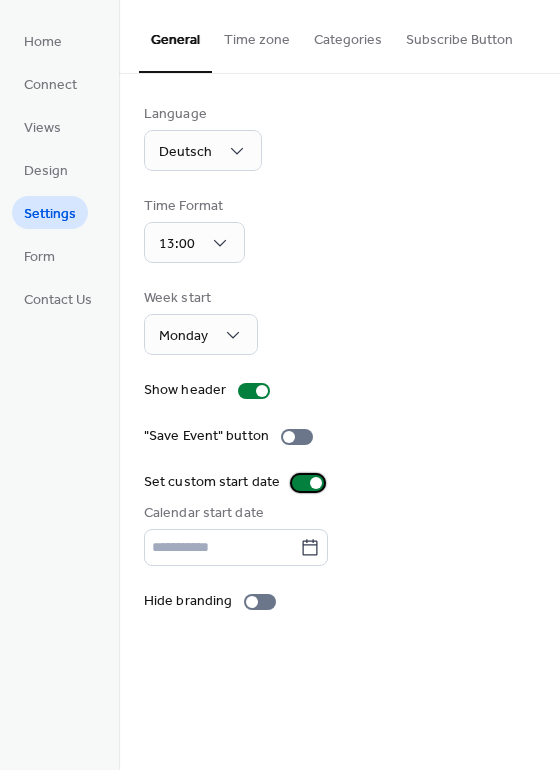 click at bounding box center (316, 483) 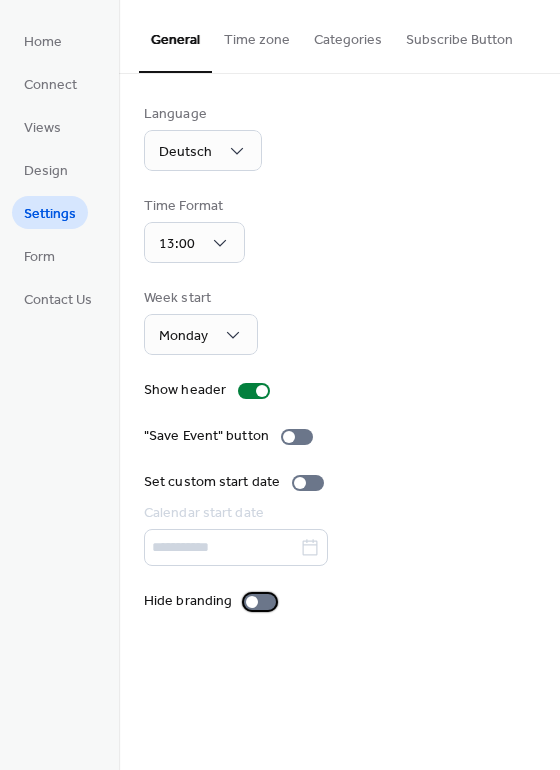 click on "Hide branding" at bounding box center (214, 601) 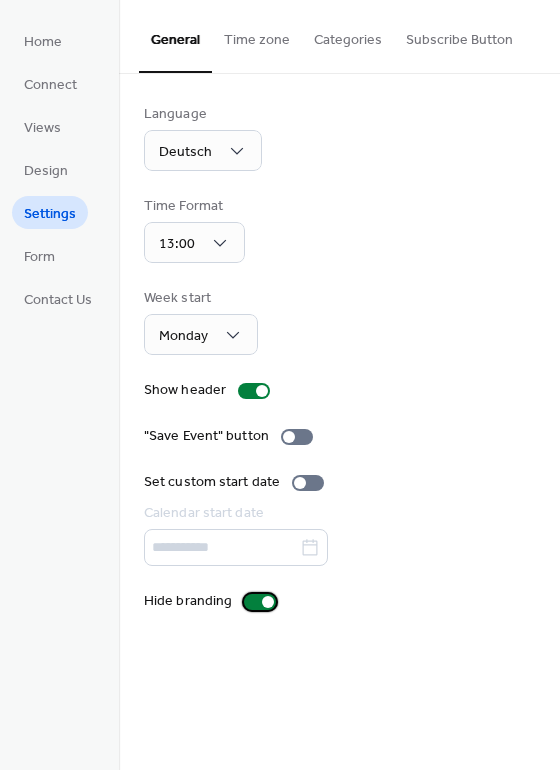 click at bounding box center (268, 602) 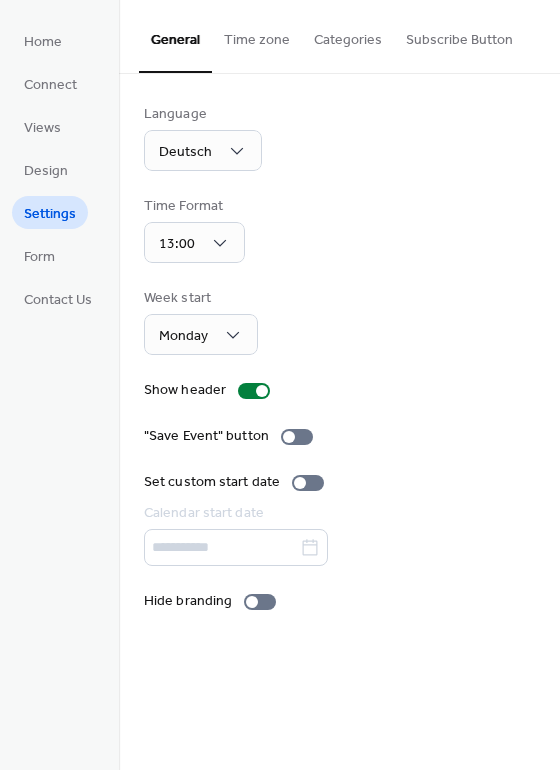 click on "Time zone" at bounding box center (257, 35) 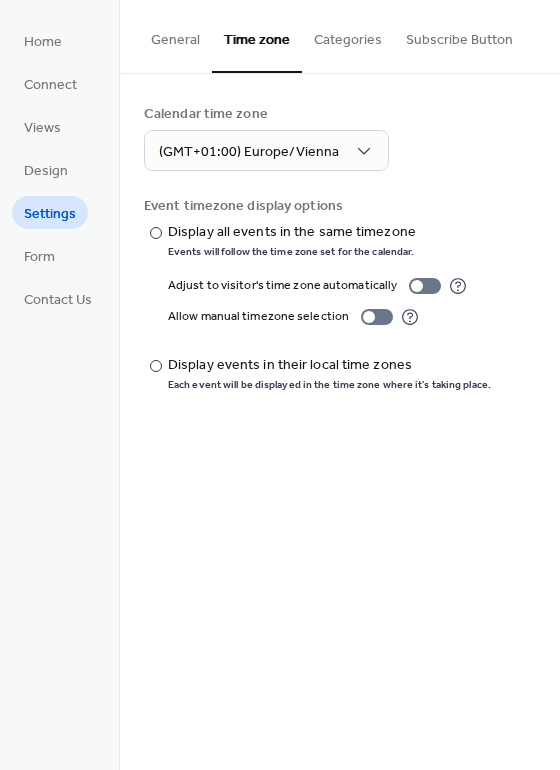 click on "Categories" at bounding box center [348, 35] 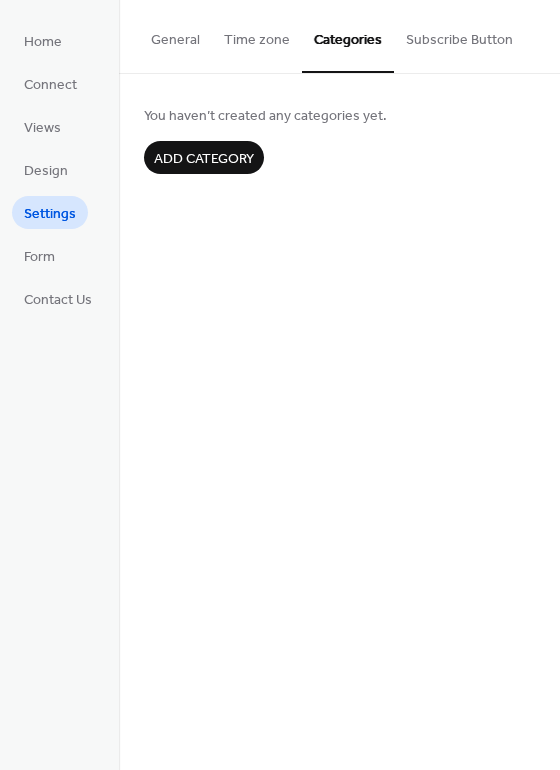 click on "Subscribe Button" at bounding box center [459, 35] 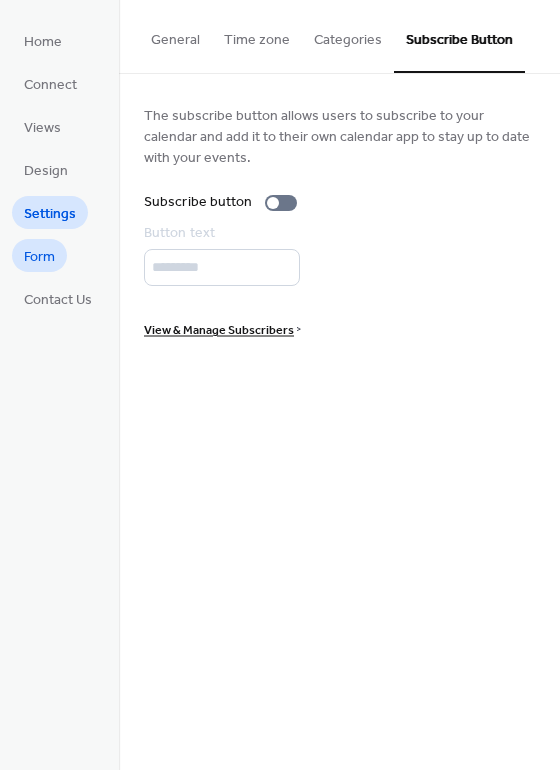 click on "Home Connect Views Design Settings Form Contact Us" at bounding box center (58, 169) 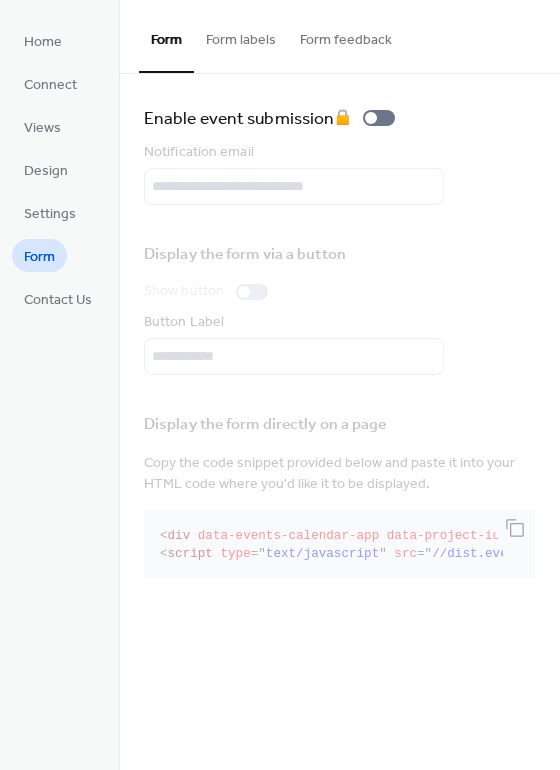 click on "Form labels" at bounding box center (241, 35) 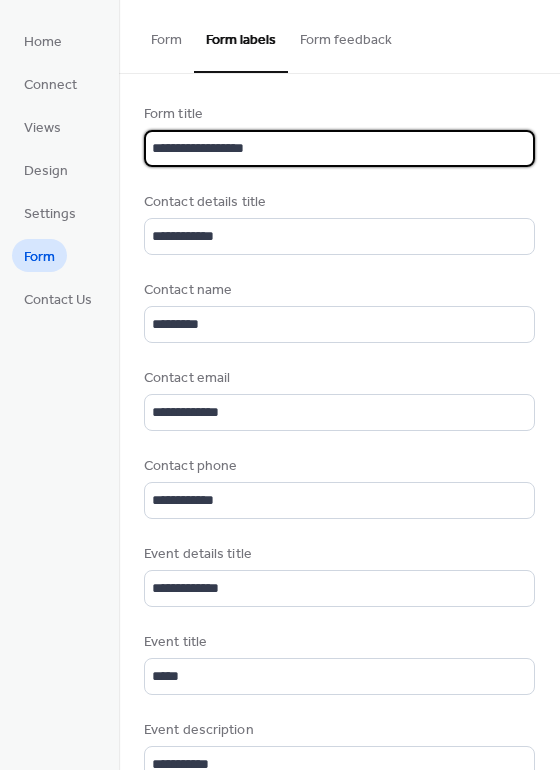 drag, startPoint x: 299, startPoint y: 140, endPoint x: 70, endPoint y: 140, distance: 229 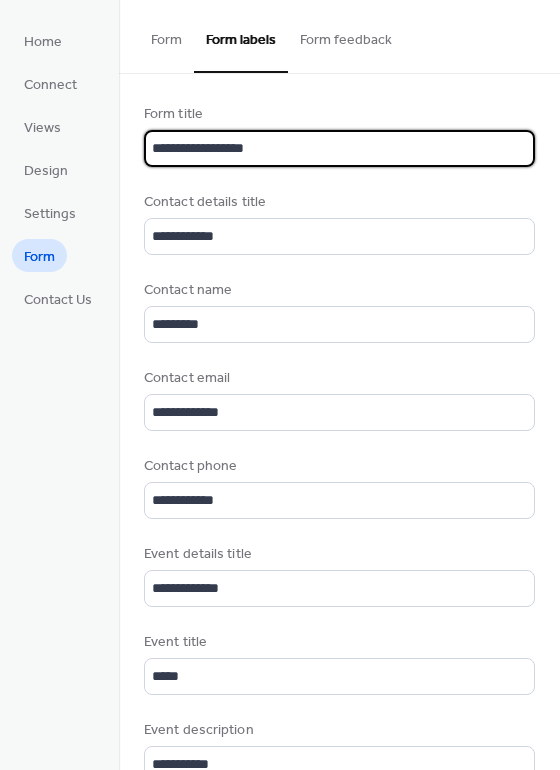 click on "**********" at bounding box center [280, 385] 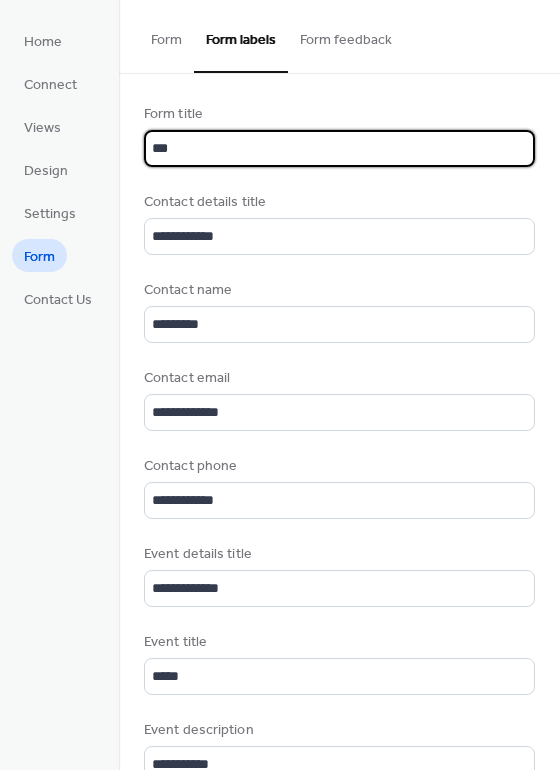 type on "***" 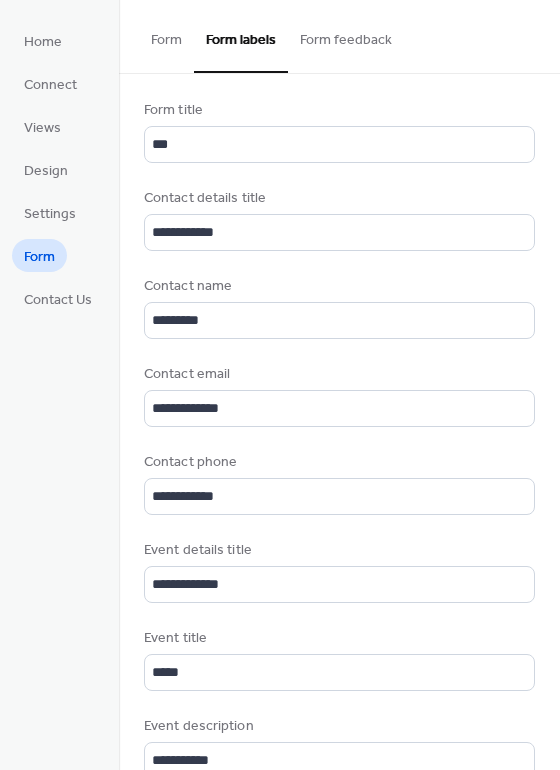 scroll, scrollTop: 0, scrollLeft: 0, axis: both 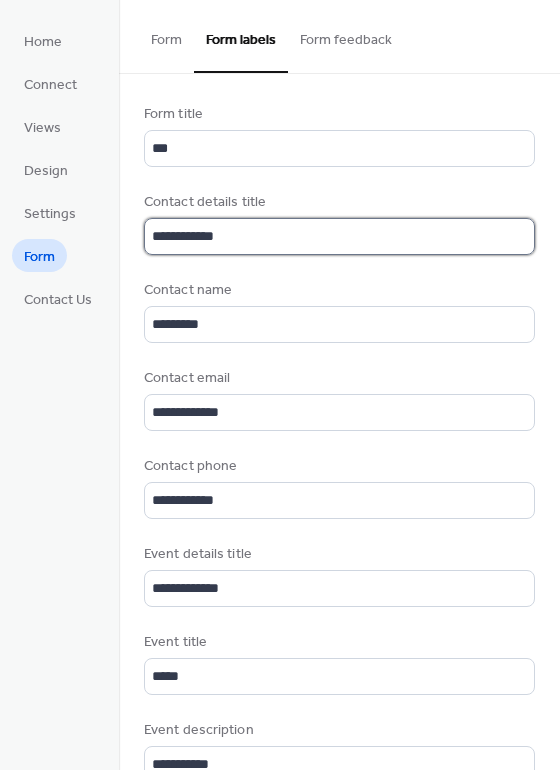 click on "**********" at bounding box center [339, 236] 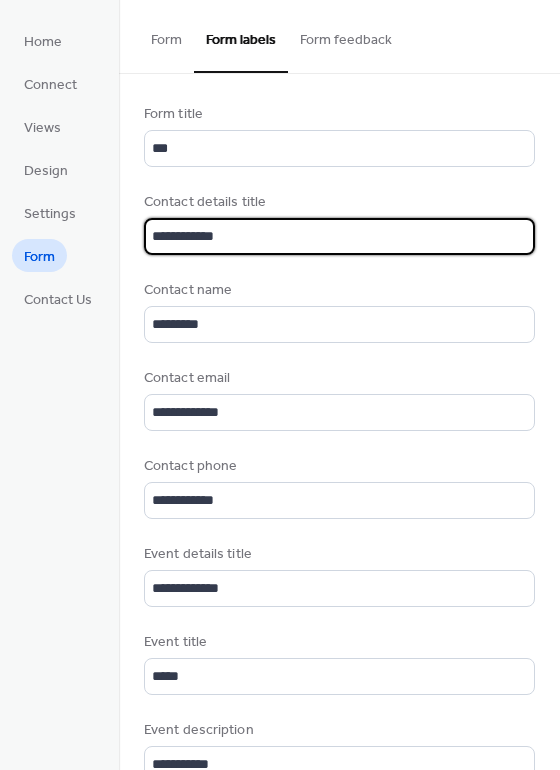 click on "Form" at bounding box center [166, 35] 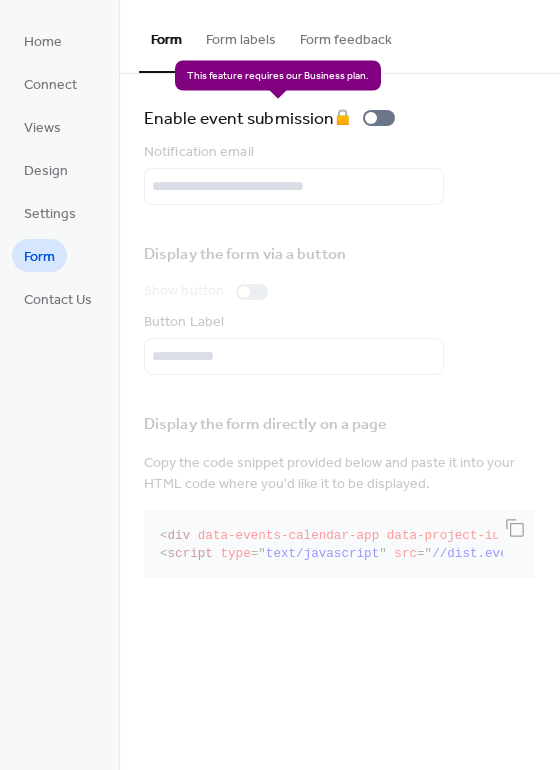 click on "Enable event submission  🔒" at bounding box center (273, 118) 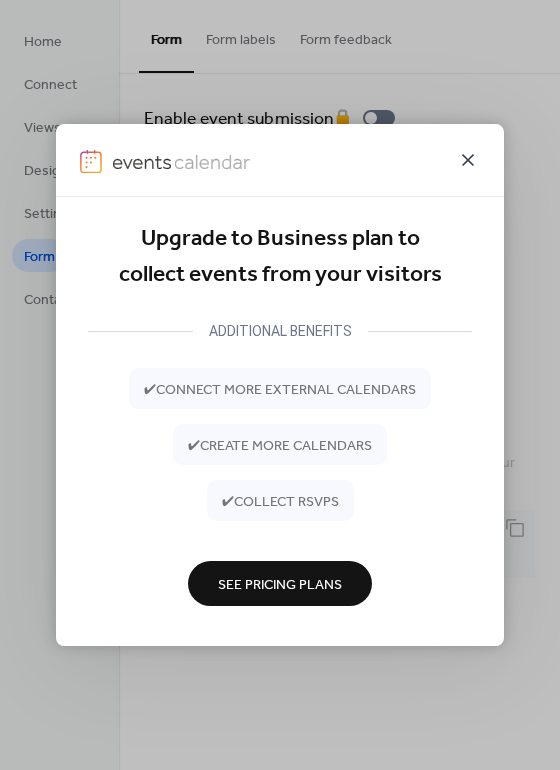click 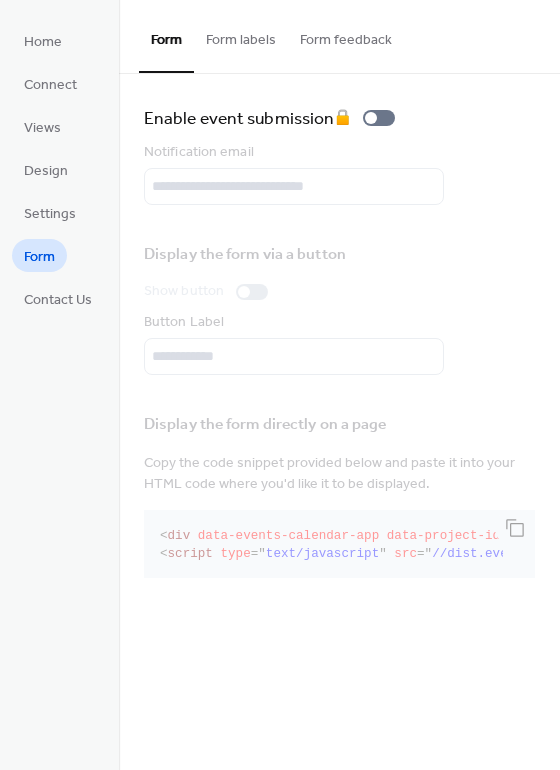 click on "Form labels" at bounding box center (241, 35) 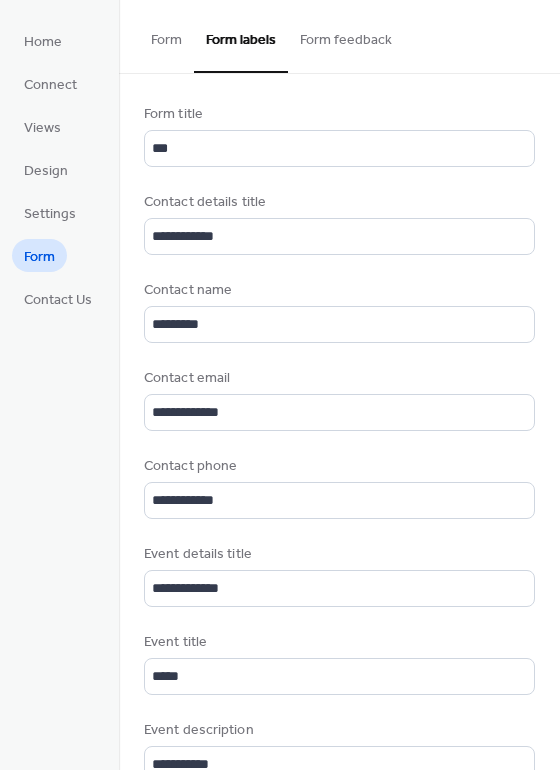 click on "Form feedback" at bounding box center [346, 35] 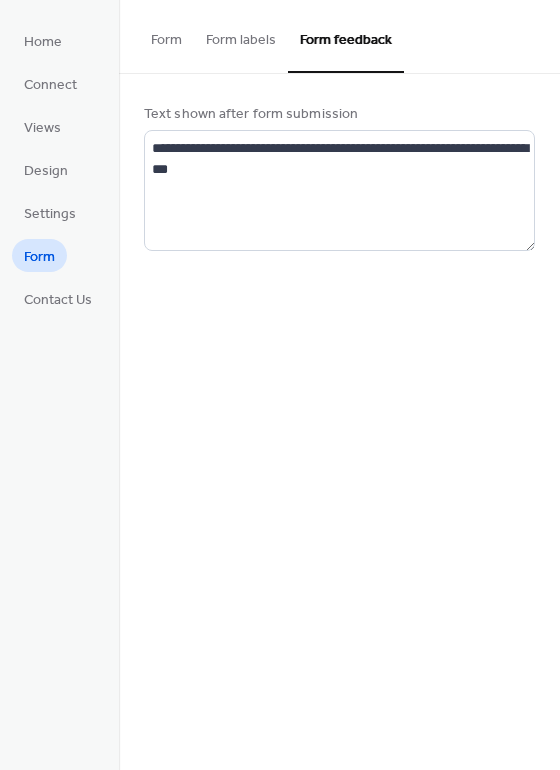 click on "Form labels" at bounding box center [241, 35] 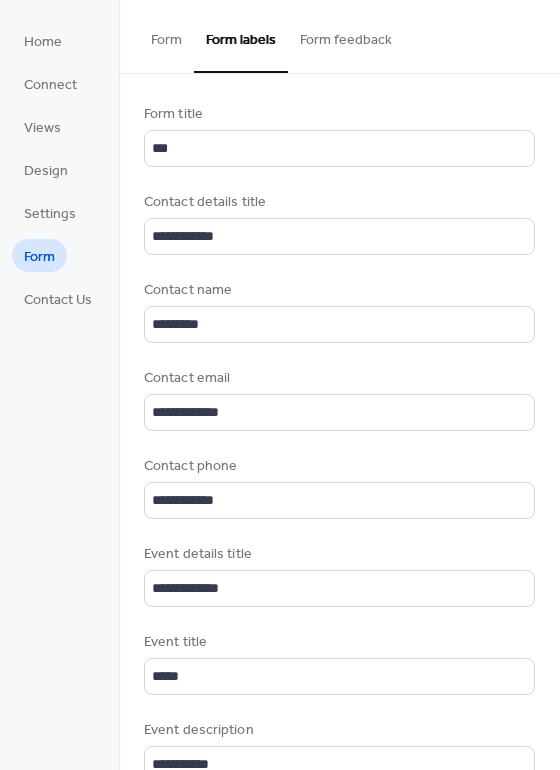 click on "Form" at bounding box center (166, 35) 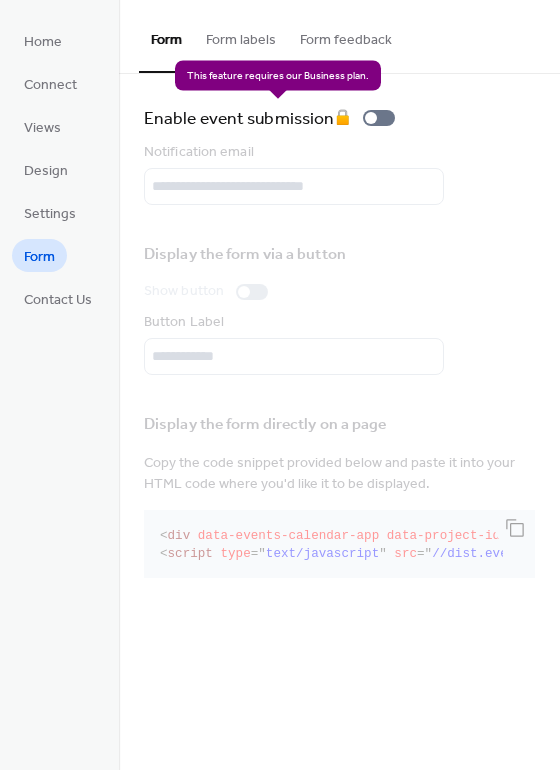 click on "Enable event submission  🔒" at bounding box center (273, 118) 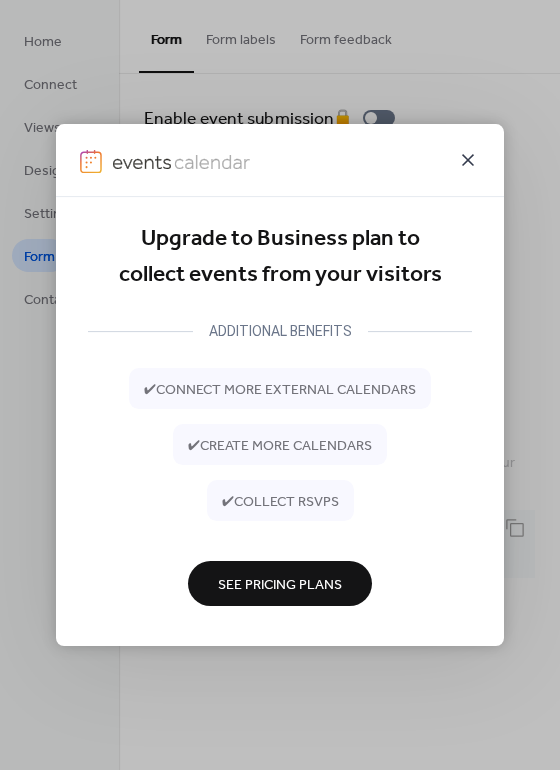 click 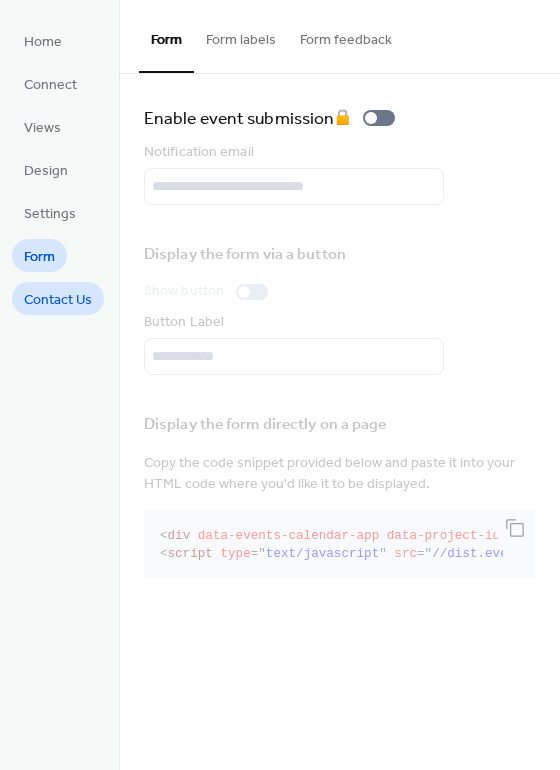 click on "Contact Us" at bounding box center [58, 300] 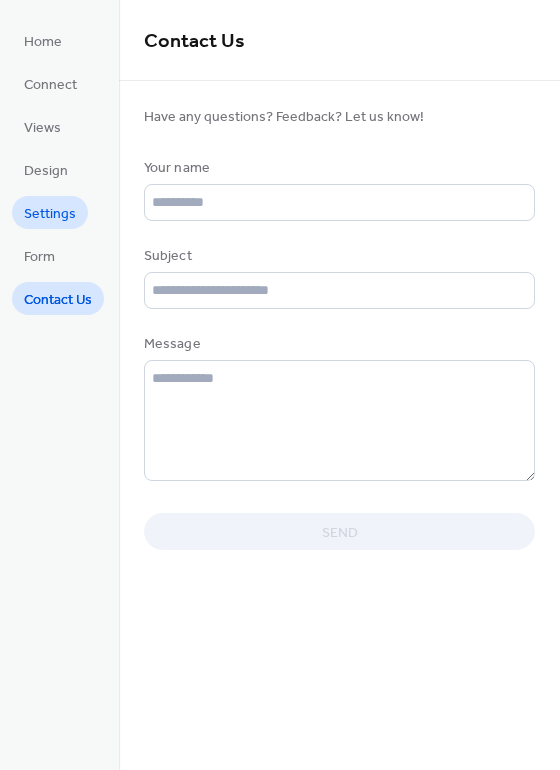 click on "Settings" at bounding box center [50, 214] 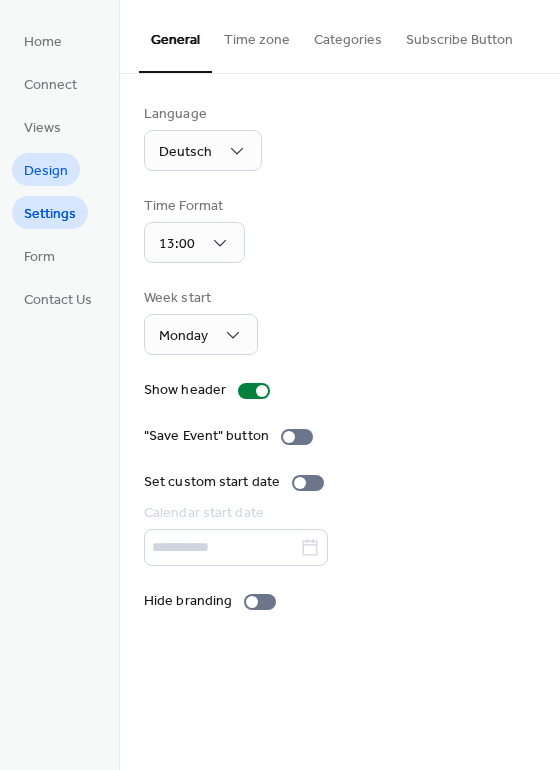 click on "Design" at bounding box center (46, 171) 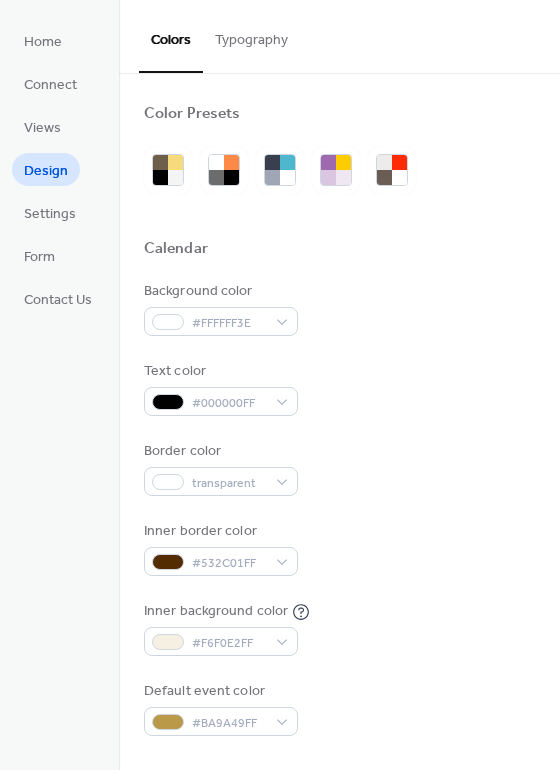 click on "Home Connect Views Design Settings Form Contact Us" at bounding box center [58, 169] 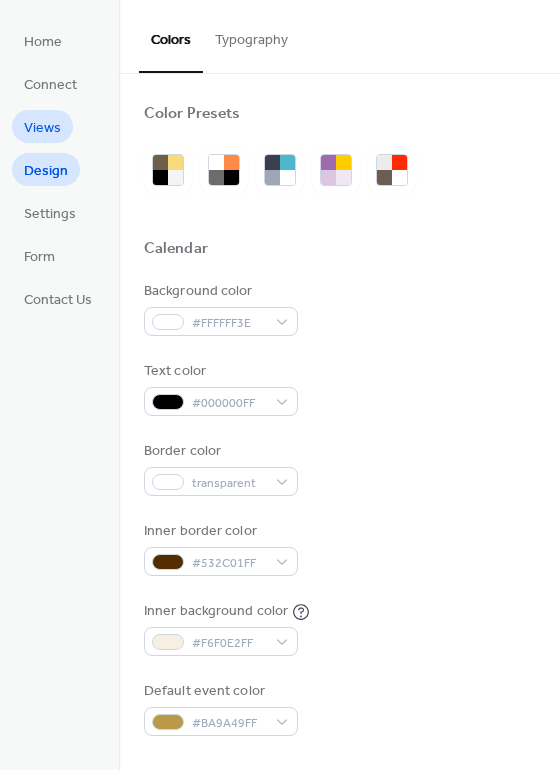 click on "Views" at bounding box center (42, 128) 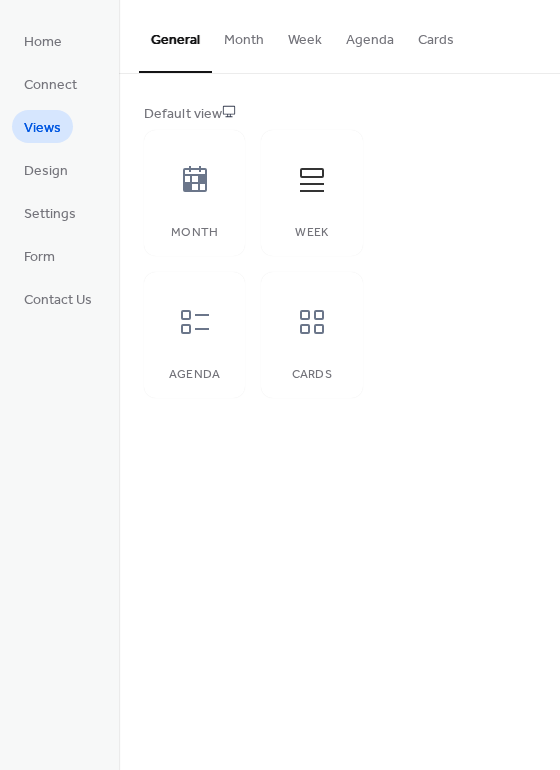 click on "Home Connect Views Design Settings Form Contact Us" at bounding box center (58, 169) 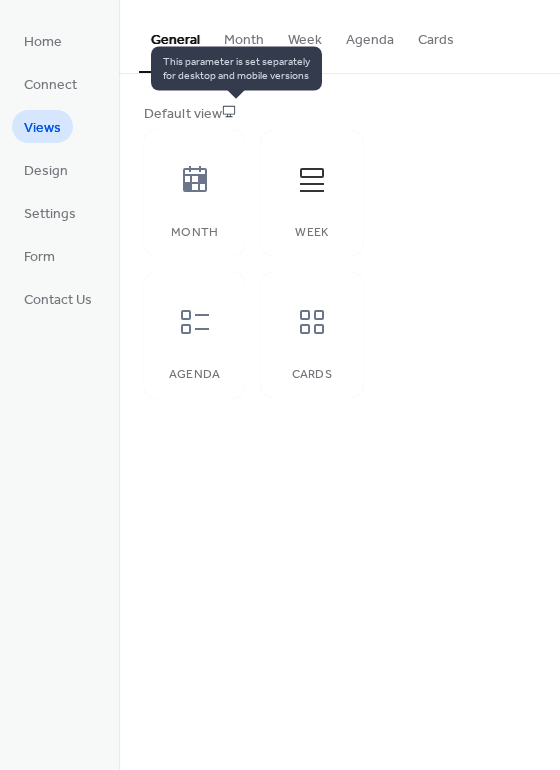click 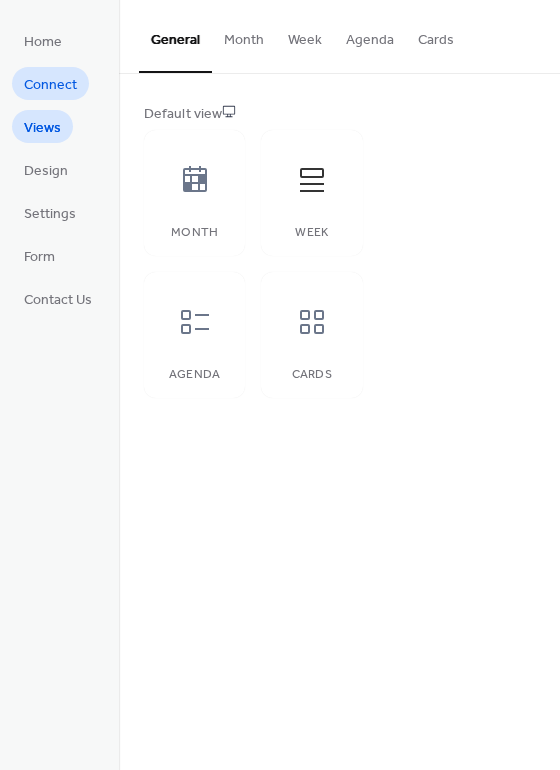 click on "Connect" at bounding box center (50, 85) 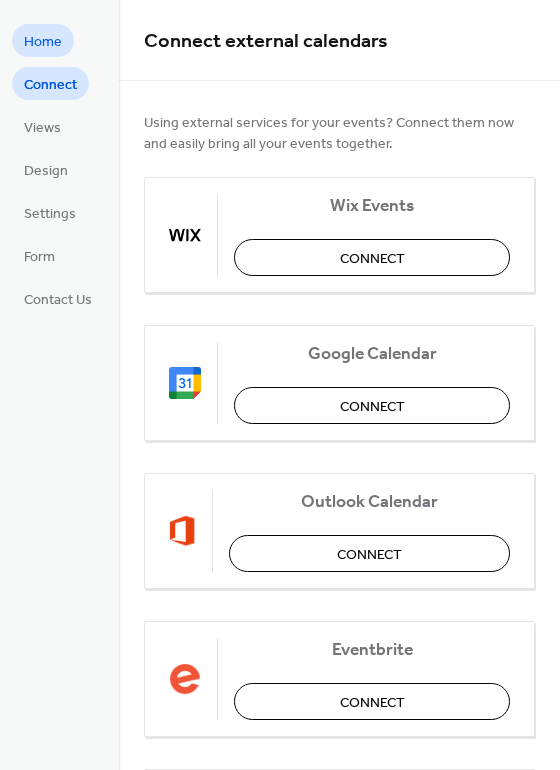 click on "Home" at bounding box center [43, 42] 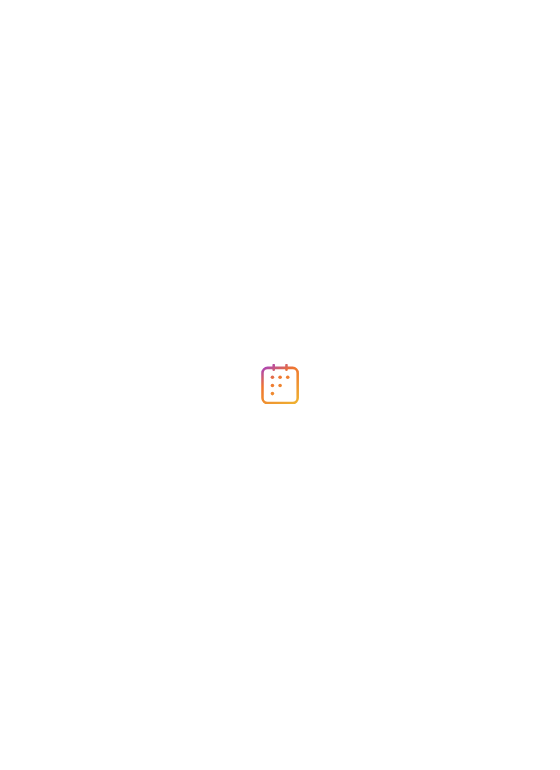 scroll, scrollTop: 0, scrollLeft: 0, axis: both 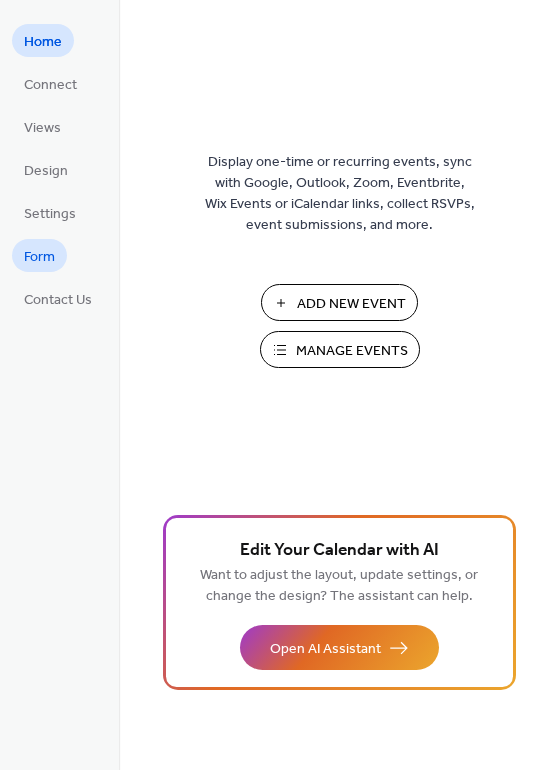 click on "Form" at bounding box center [39, 257] 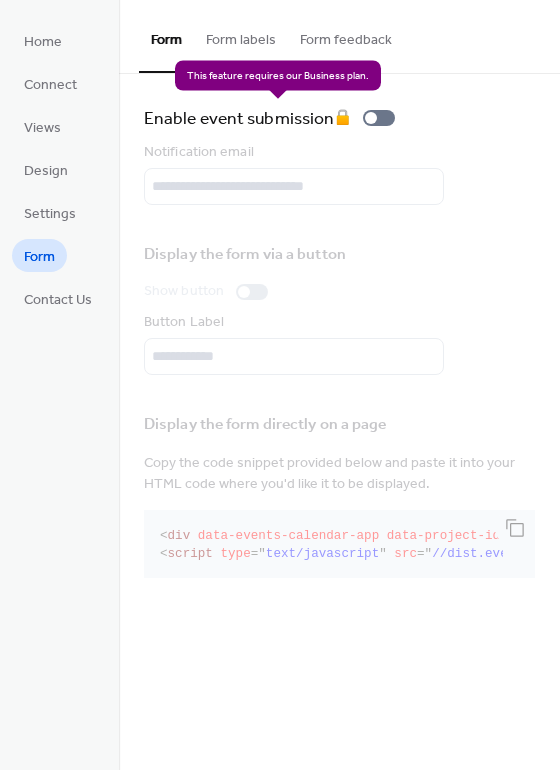 click on "Enable event submission  🔒" at bounding box center (273, 118) 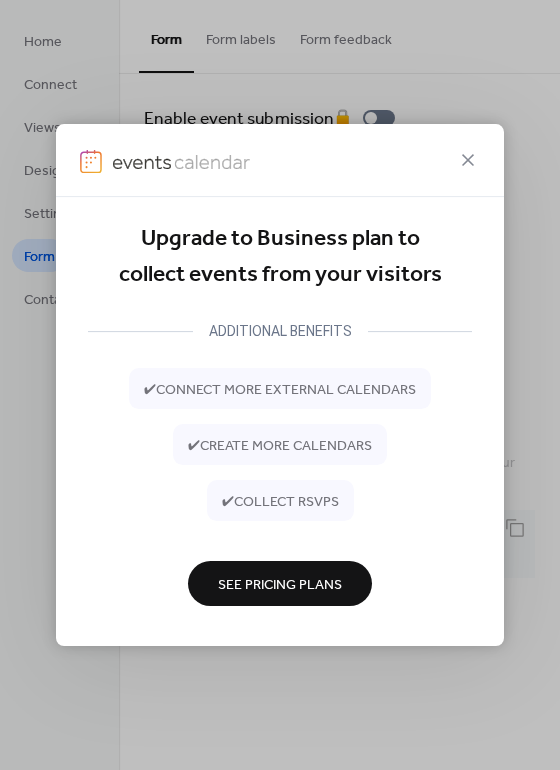 click on "See Pricing Plans" at bounding box center [280, 584] 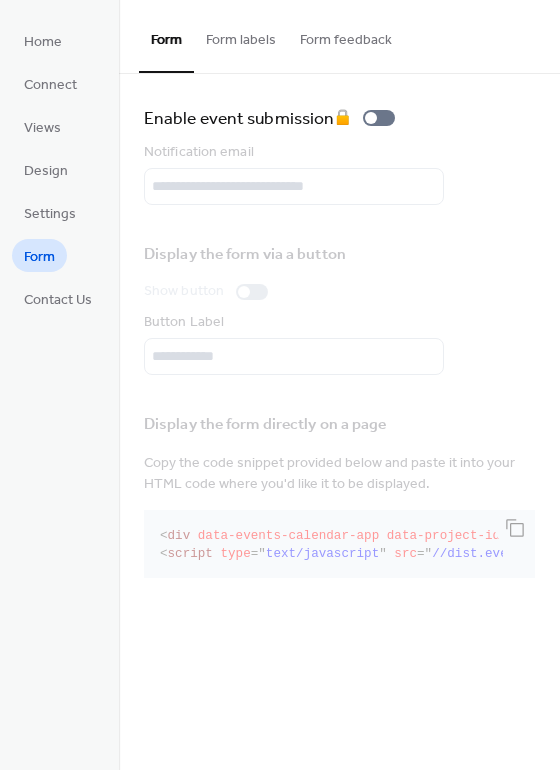 click on "Form feedback" at bounding box center [346, 35] 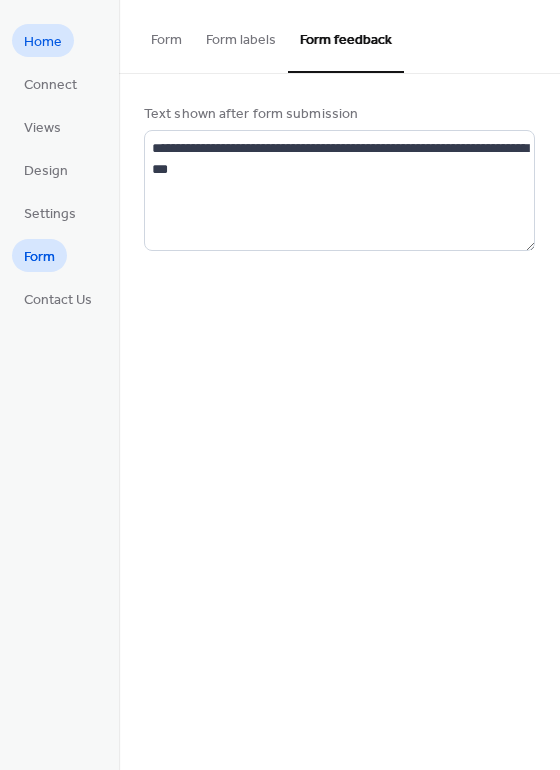 click on "Home" at bounding box center (43, 40) 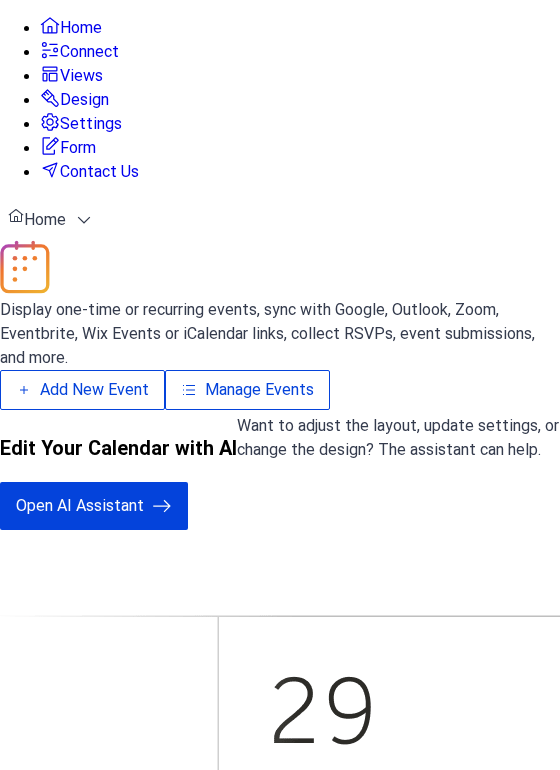 scroll, scrollTop: 0, scrollLeft: 0, axis: both 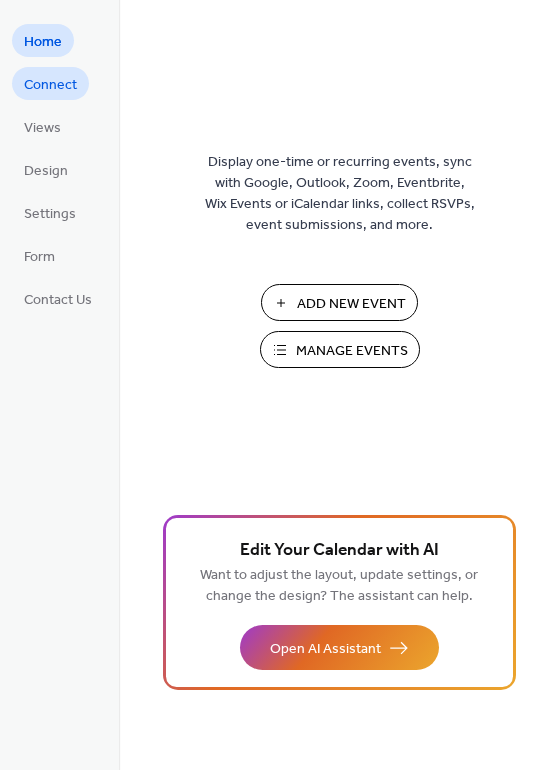 click on "Connect" at bounding box center [50, 85] 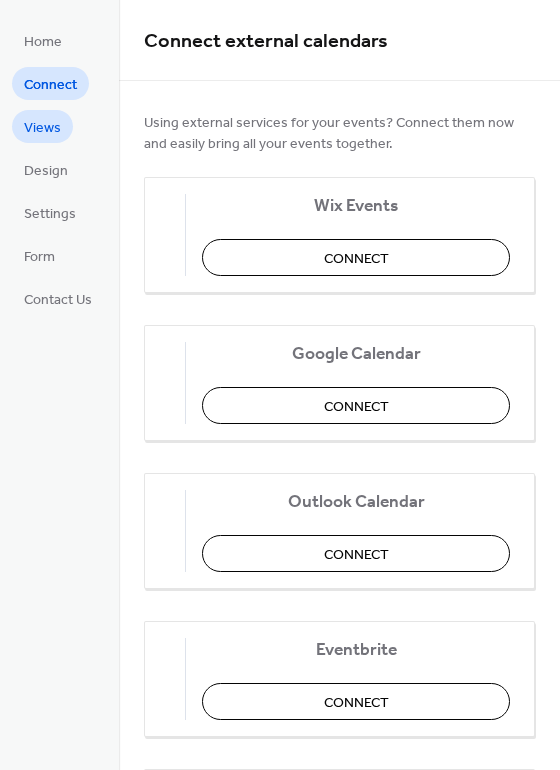 click on "Views" at bounding box center [42, 128] 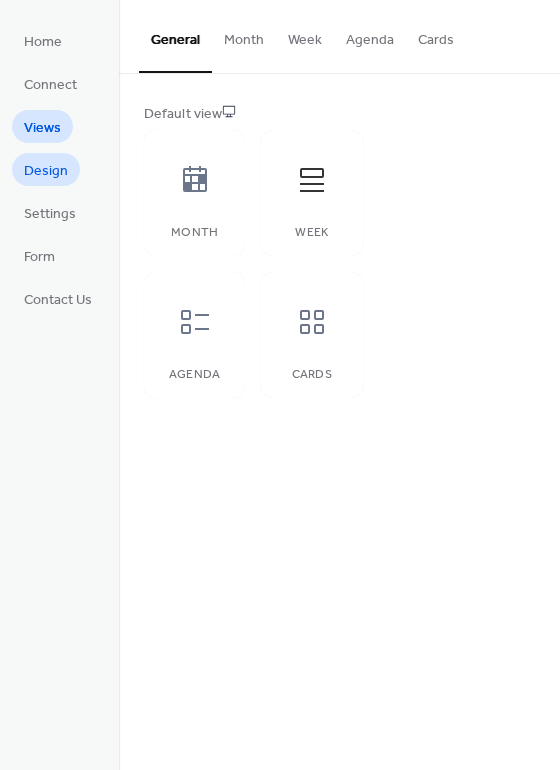 click on "Design" at bounding box center (46, 171) 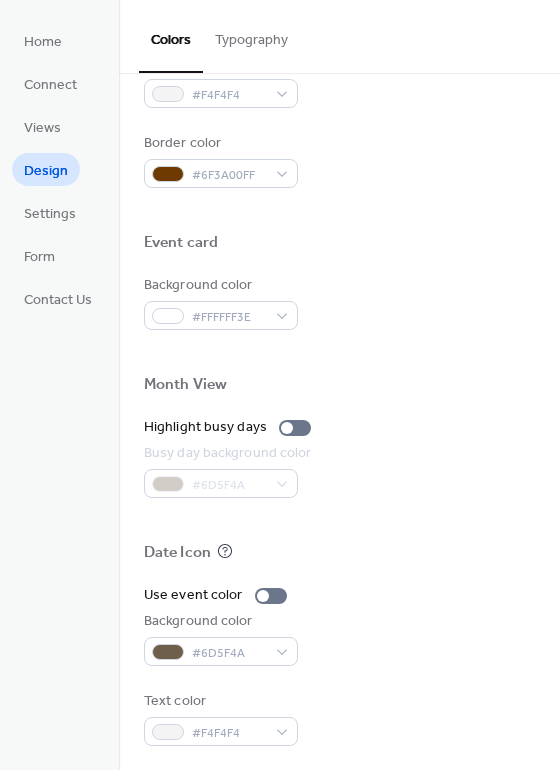 scroll, scrollTop: 855, scrollLeft: 0, axis: vertical 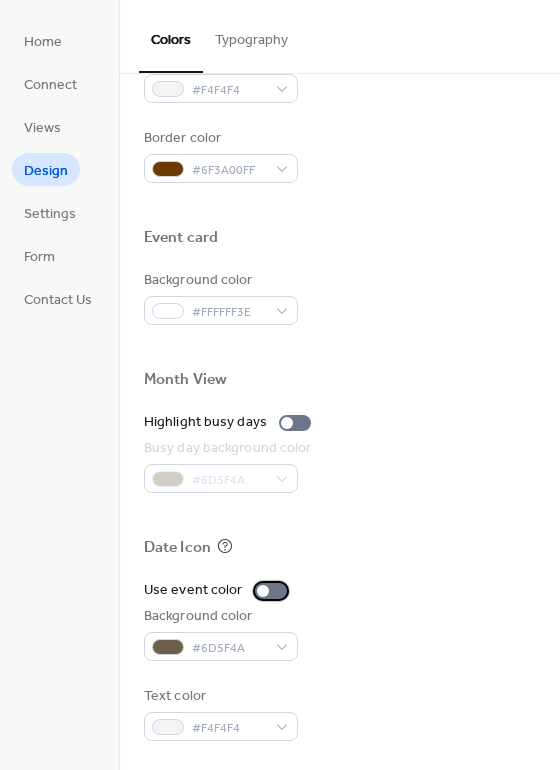 click at bounding box center [263, 591] 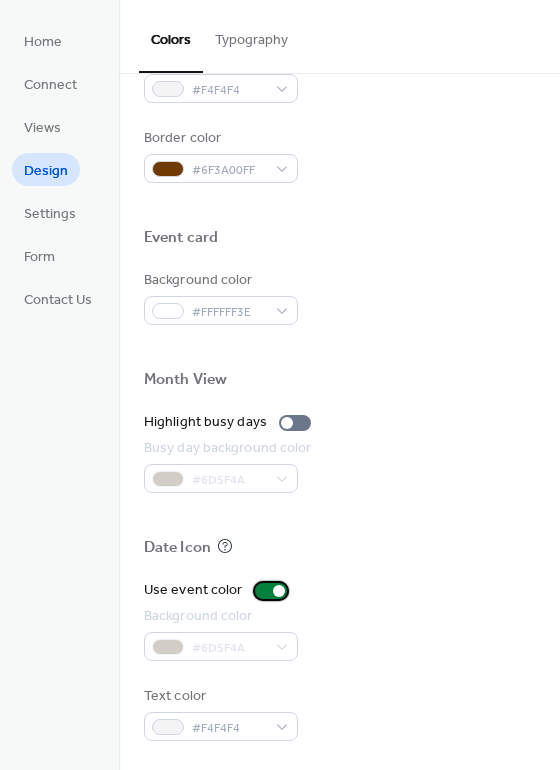 click at bounding box center (271, 591) 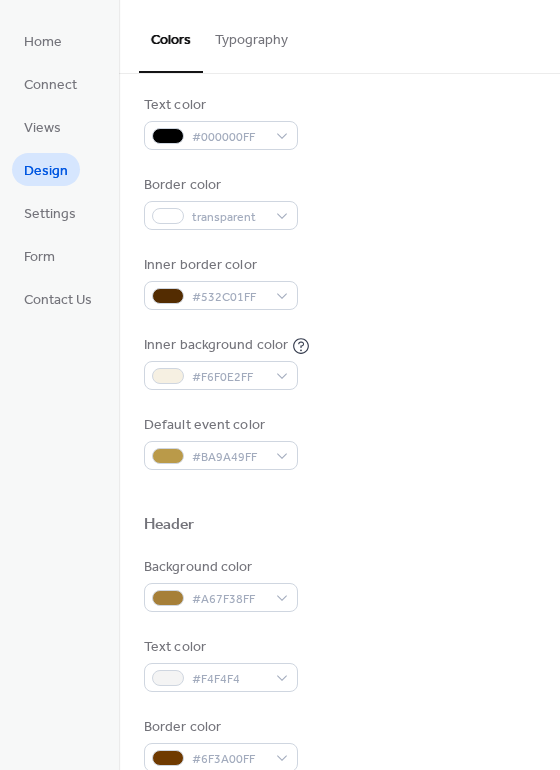 scroll, scrollTop: 263, scrollLeft: 0, axis: vertical 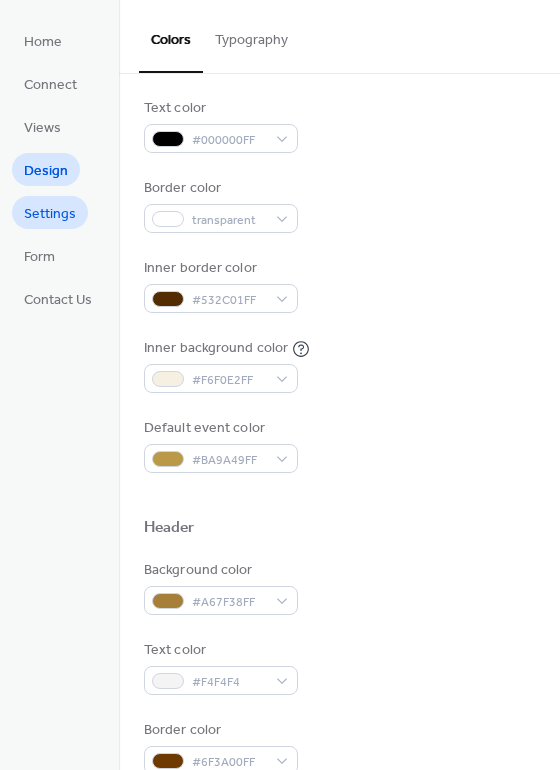 click on "Settings" at bounding box center (50, 212) 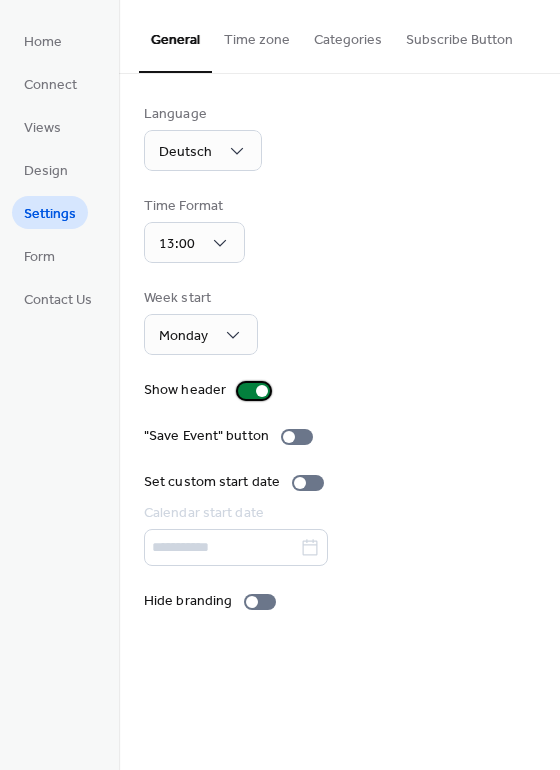 click at bounding box center [262, 391] 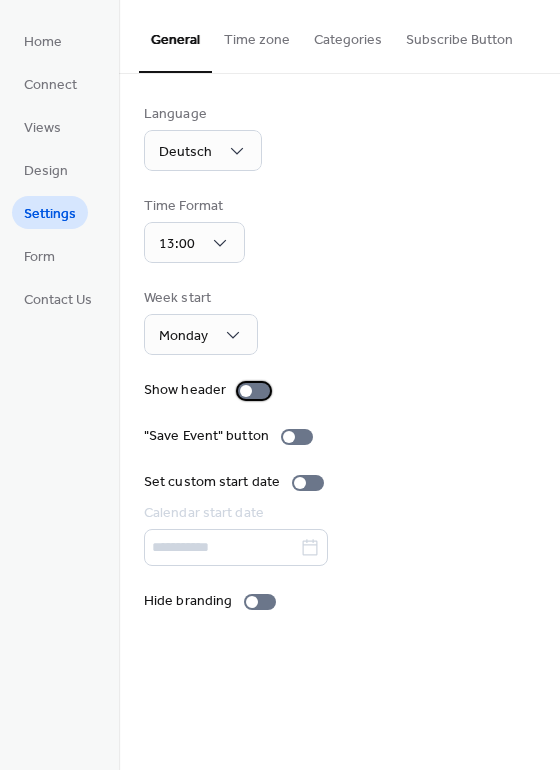 click at bounding box center [254, 391] 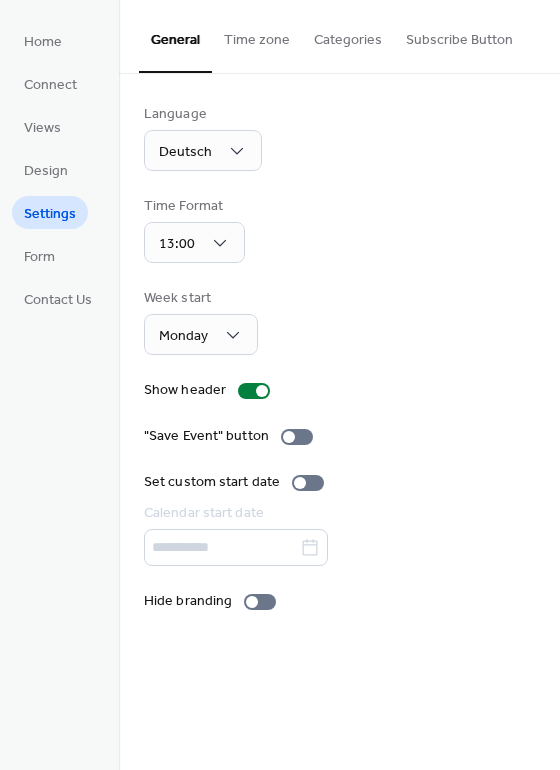 click on "Time zone" at bounding box center [257, 35] 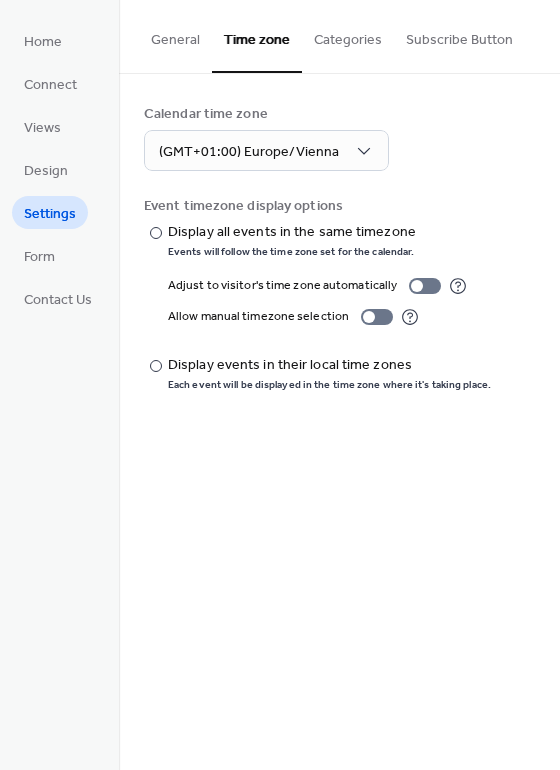 click on "Categories" at bounding box center [348, 35] 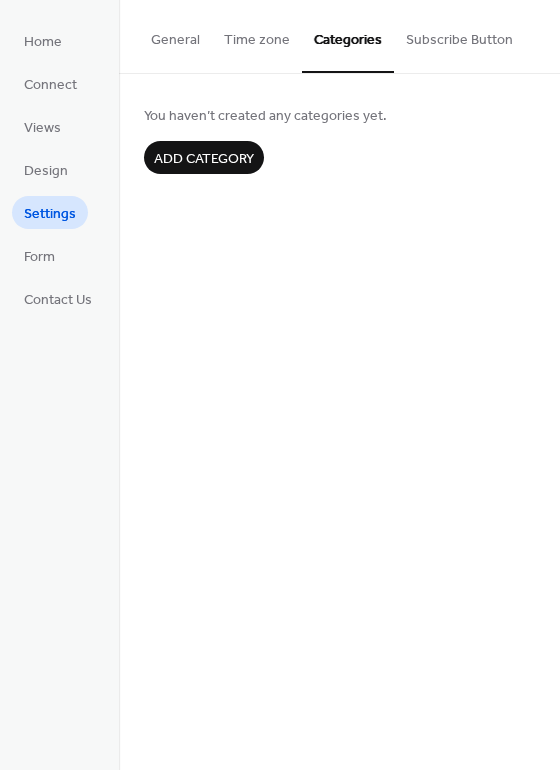 click on "Subscribe Button" at bounding box center (459, 35) 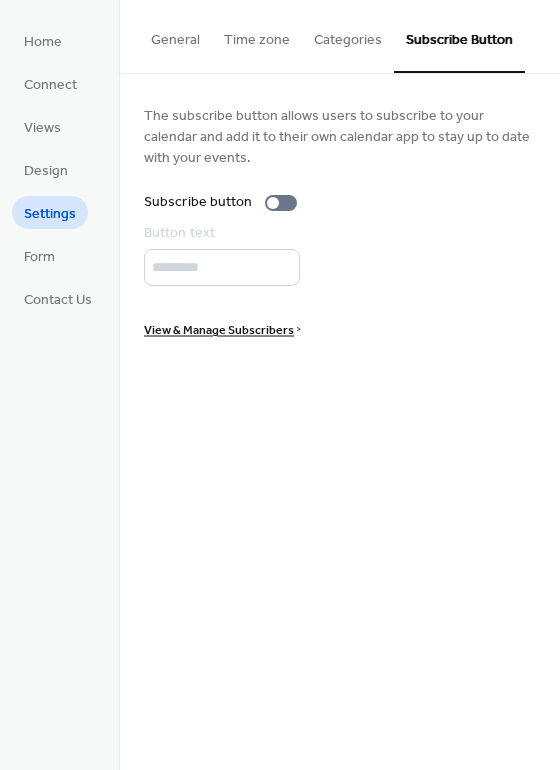 click on "Categories" at bounding box center [348, 35] 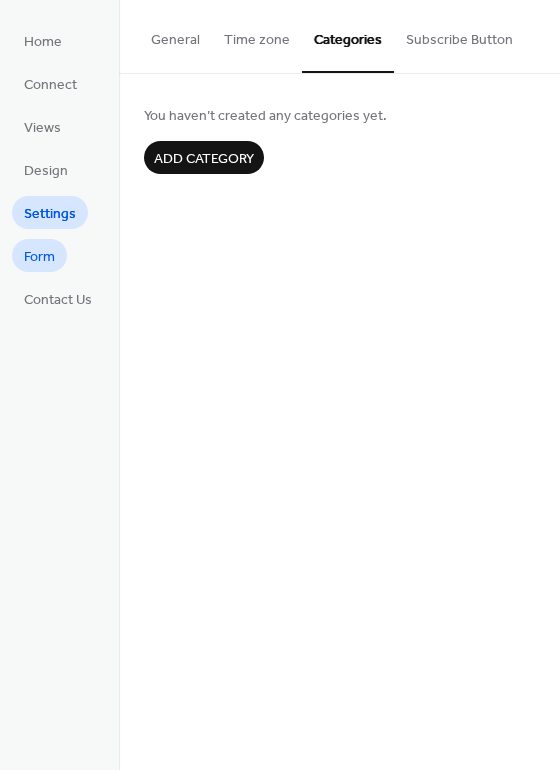 click on "Form" at bounding box center (39, 257) 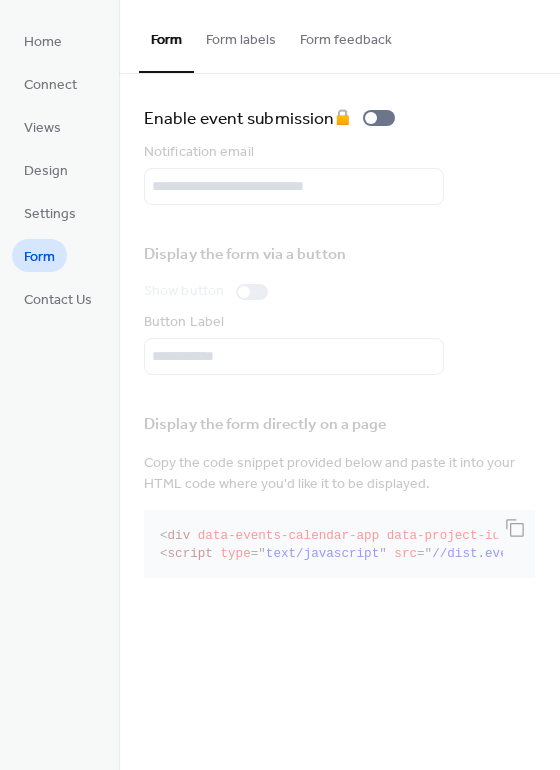 click on "Form labels" at bounding box center [241, 35] 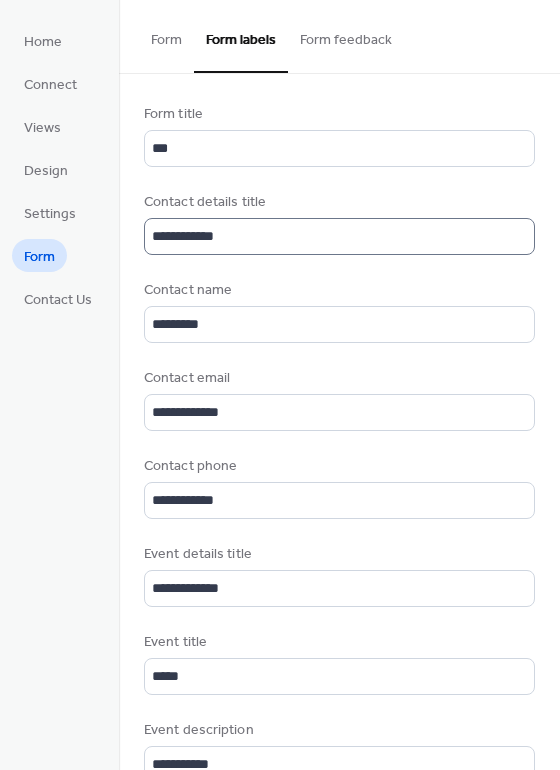 scroll, scrollTop: 2, scrollLeft: 0, axis: vertical 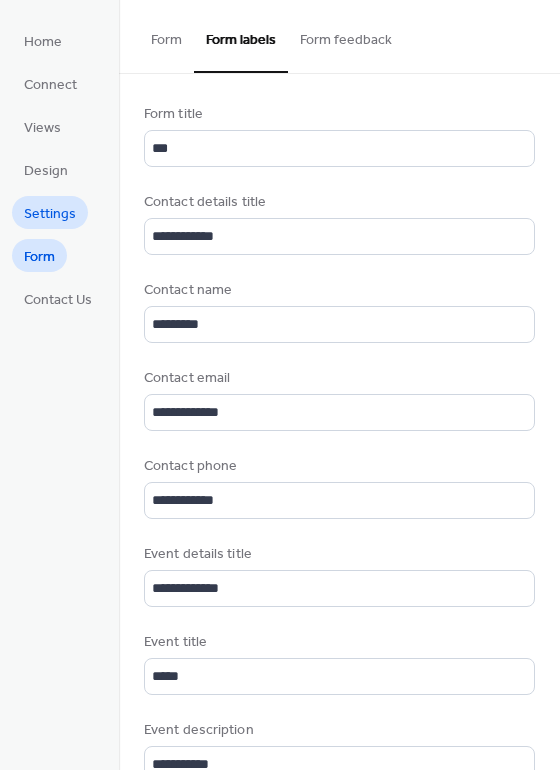 click on "Settings" at bounding box center [50, 214] 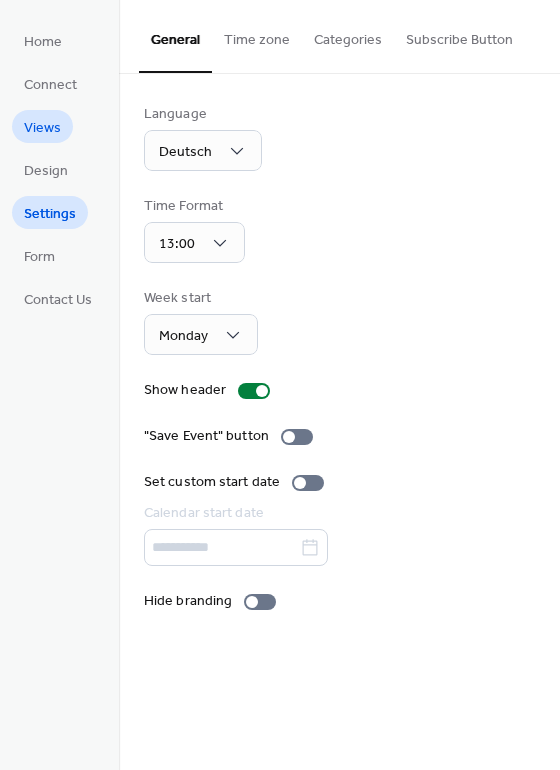 click on "Views" at bounding box center (42, 128) 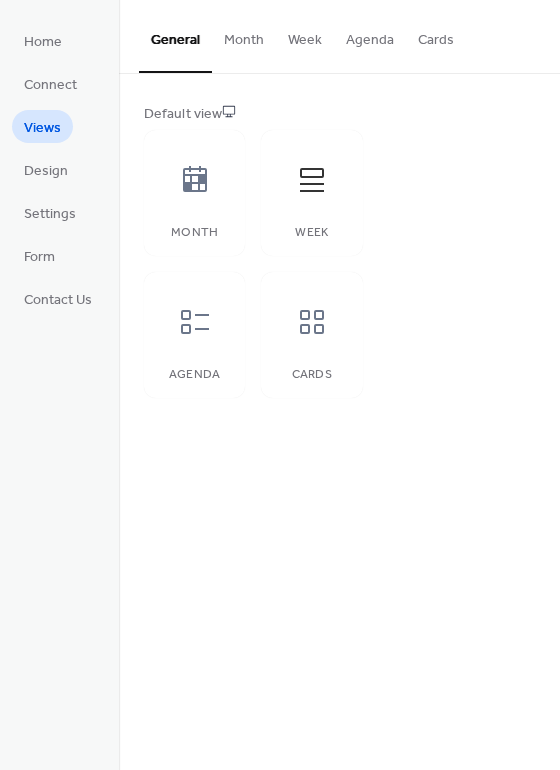 click on "Home Connect Views Design Settings Form Contact Us" at bounding box center [58, 169] 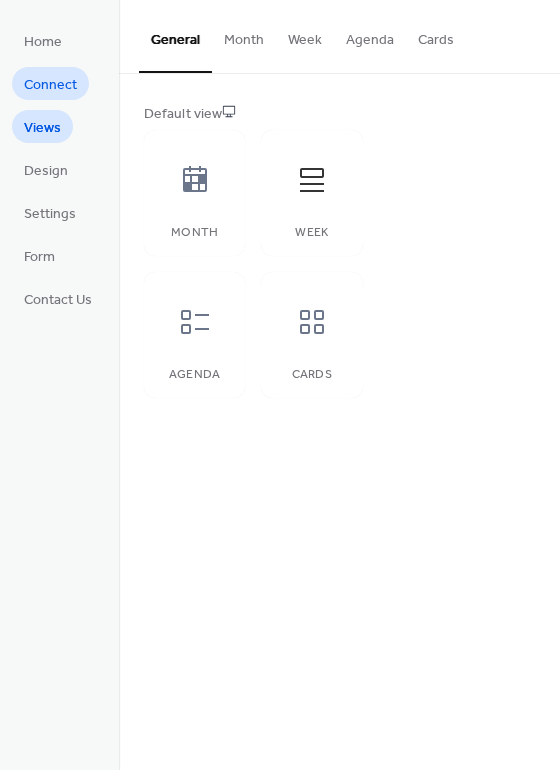 click on "Connect" at bounding box center [50, 85] 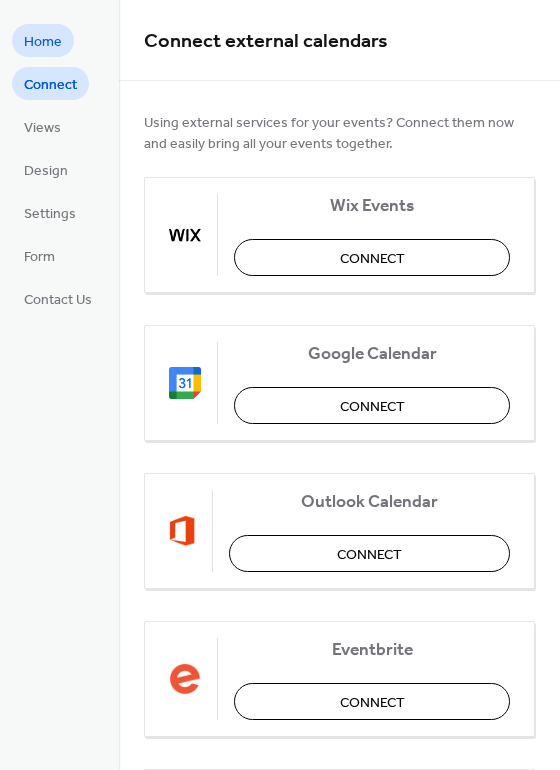click on "Home" at bounding box center [43, 40] 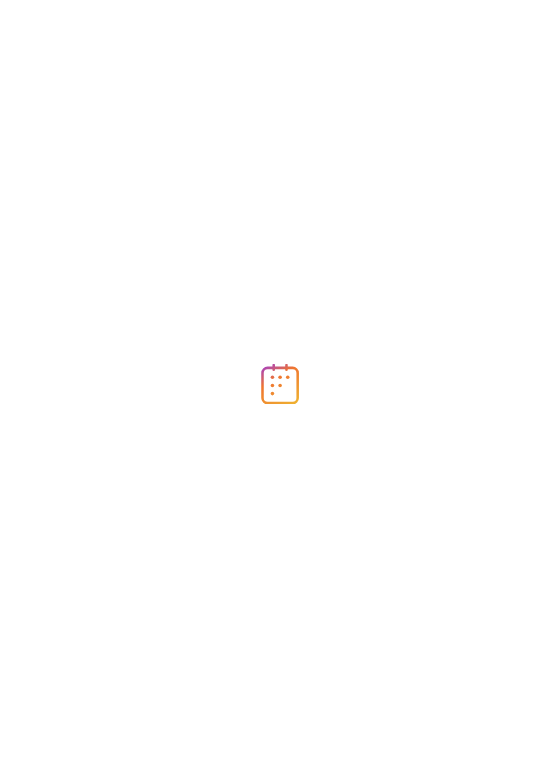 scroll, scrollTop: 0, scrollLeft: 0, axis: both 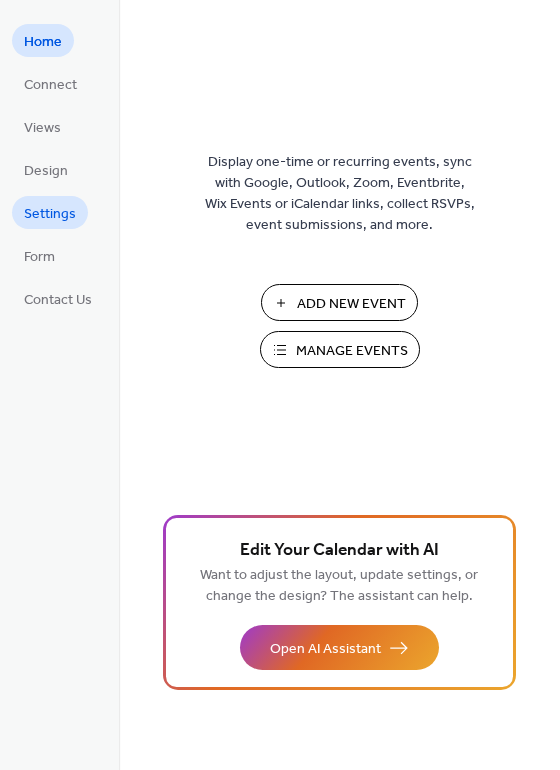 click on "Settings" at bounding box center [50, 214] 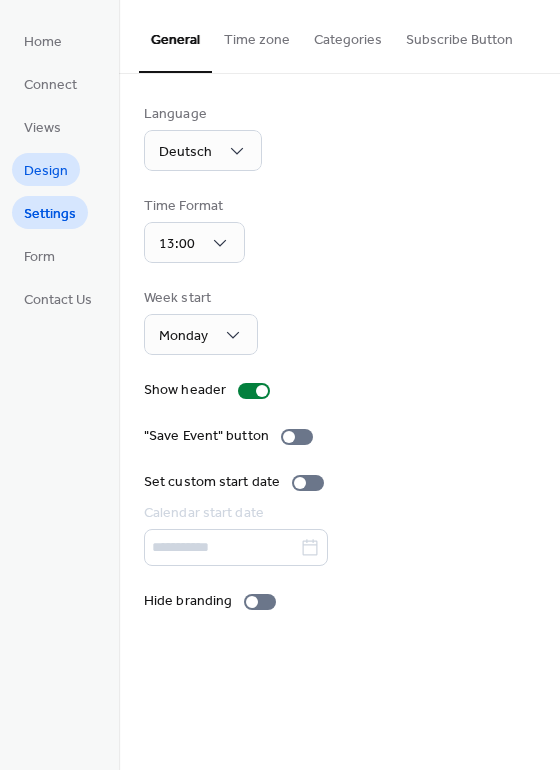 click on "Design" at bounding box center [46, 171] 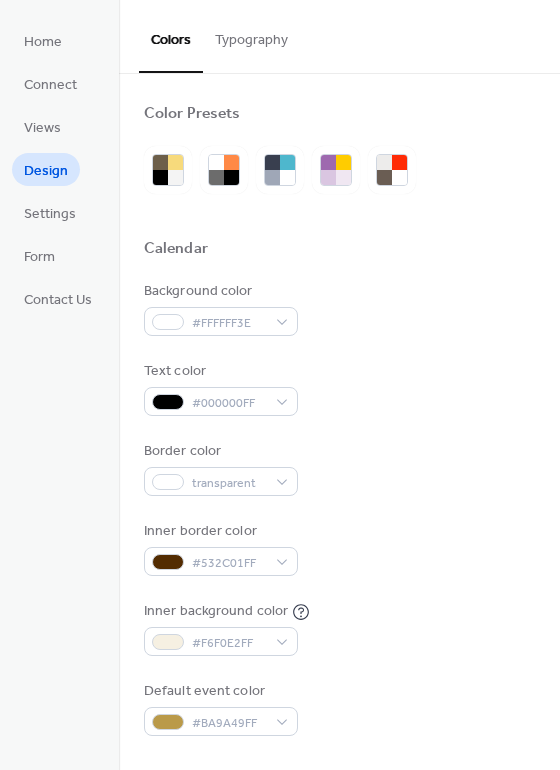 click on "Typography" at bounding box center [251, 35] 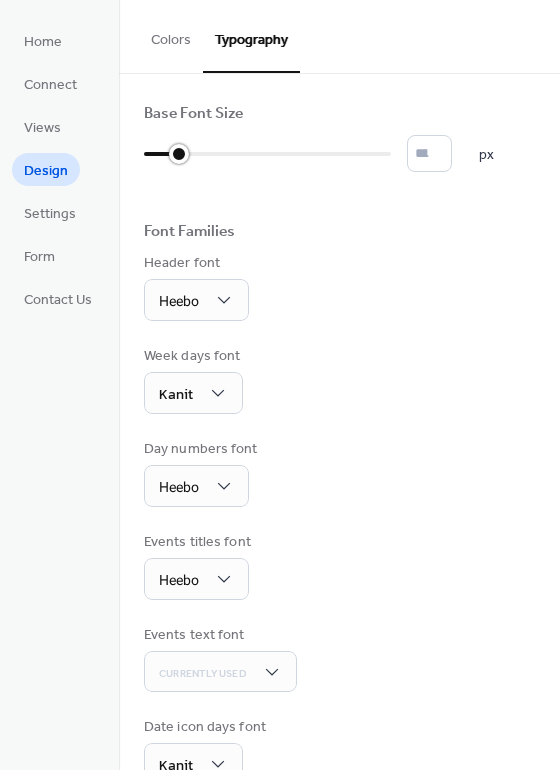 type on "**" 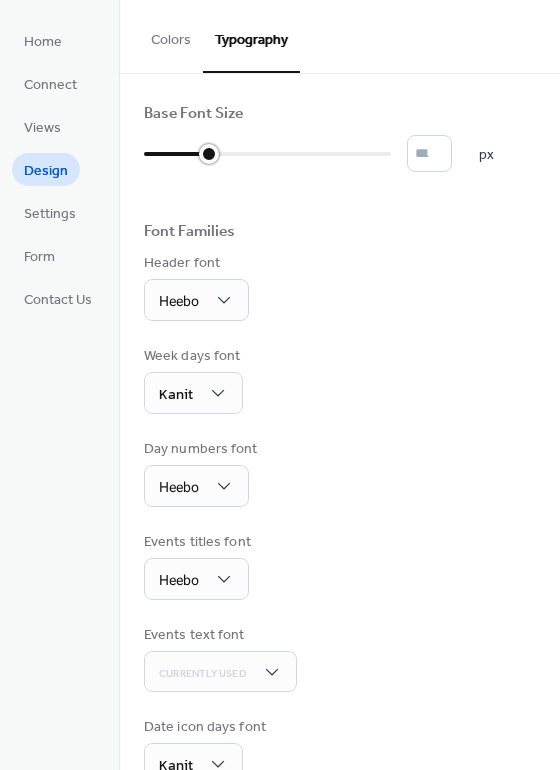 drag, startPoint x: 240, startPoint y: 149, endPoint x: 198, endPoint y: 147, distance: 42.047592 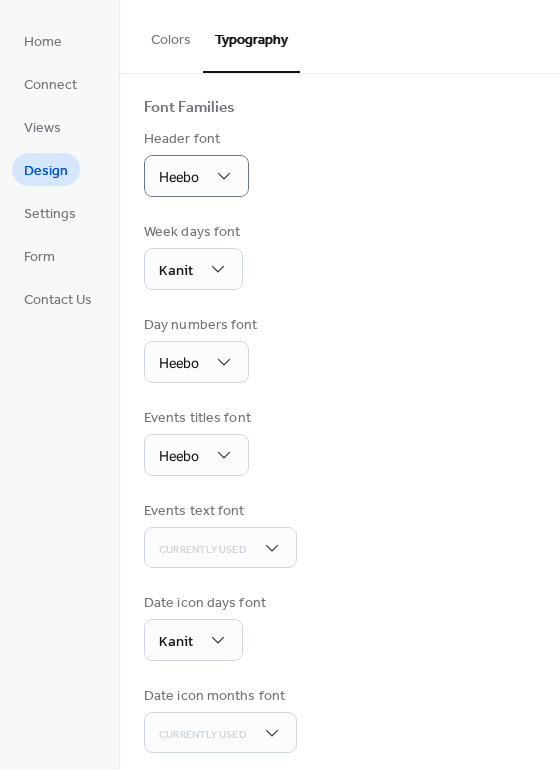 scroll, scrollTop: 136, scrollLeft: 0, axis: vertical 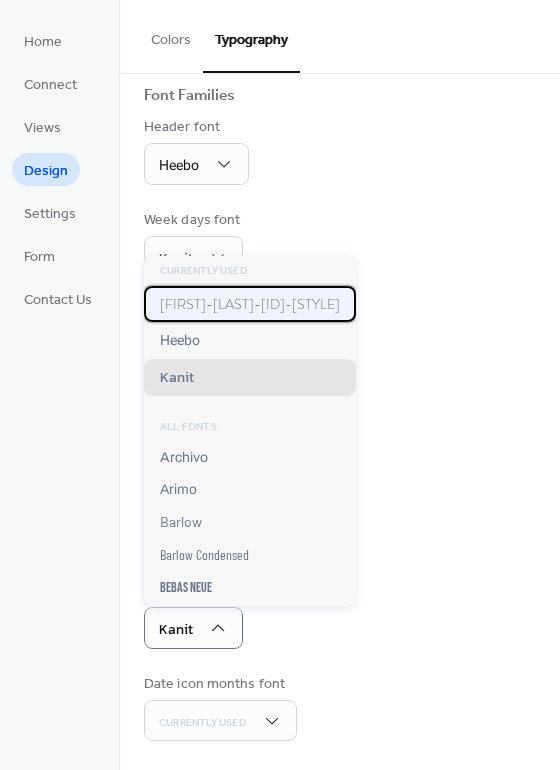 click on "[FIRST]-[LAST]-[ID]-[STYLE]" at bounding box center [250, 304] 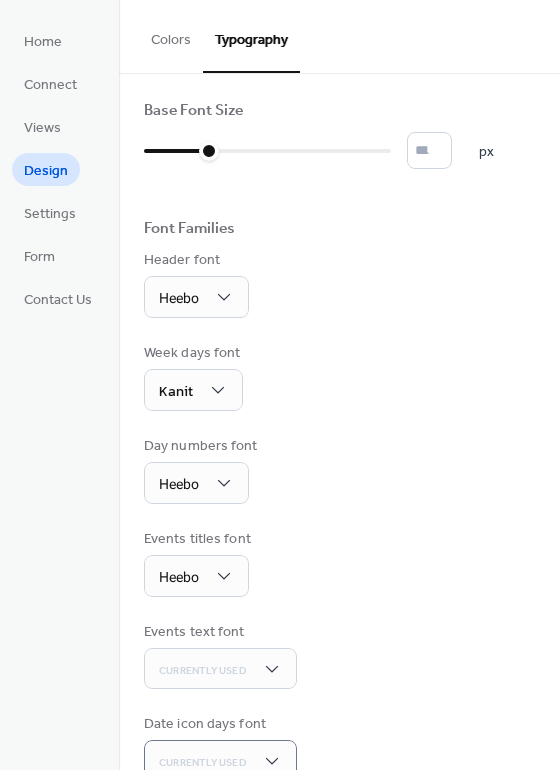 scroll, scrollTop: 0, scrollLeft: 0, axis: both 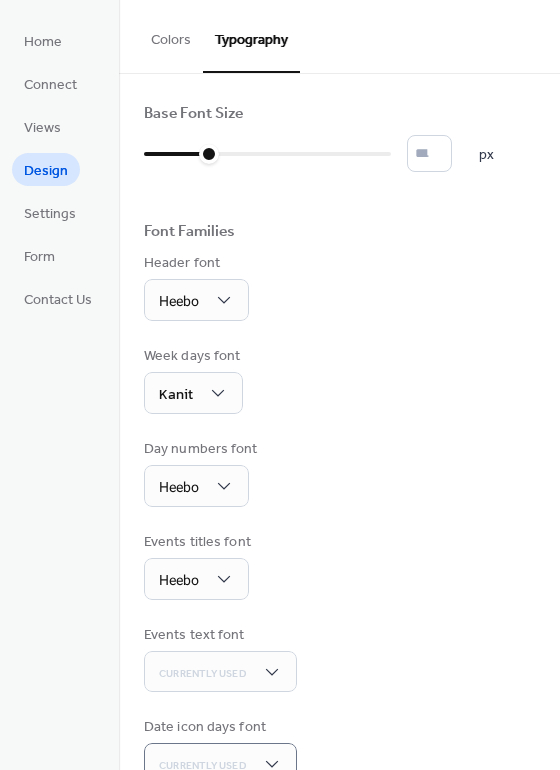 click on "Colors" at bounding box center (171, 35) 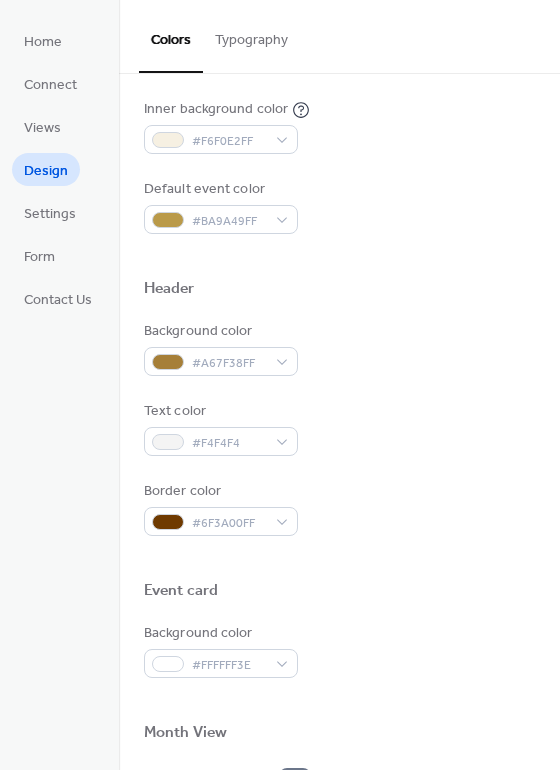scroll, scrollTop: 592, scrollLeft: 0, axis: vertical 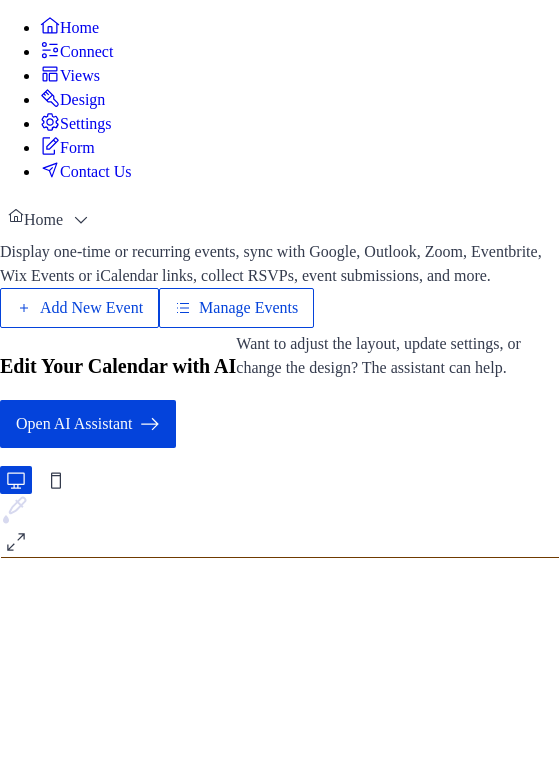 click on "Design" at bounding box center (82, 100) 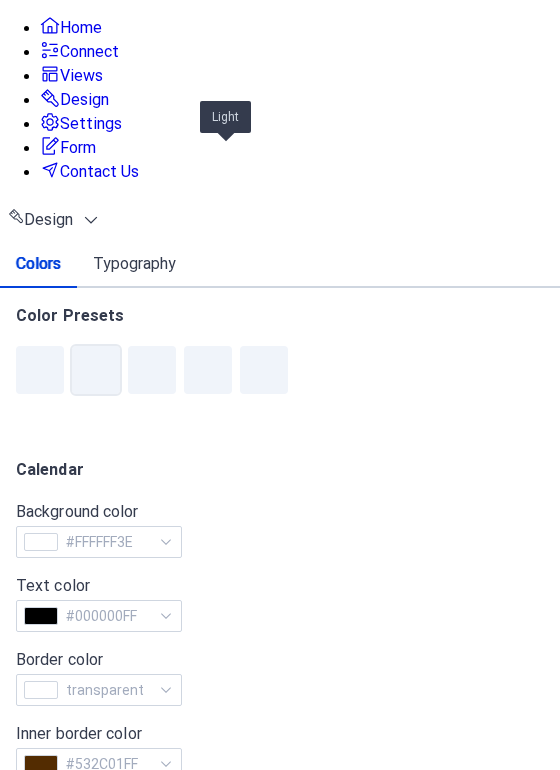 click at bounding box center [96, 370] 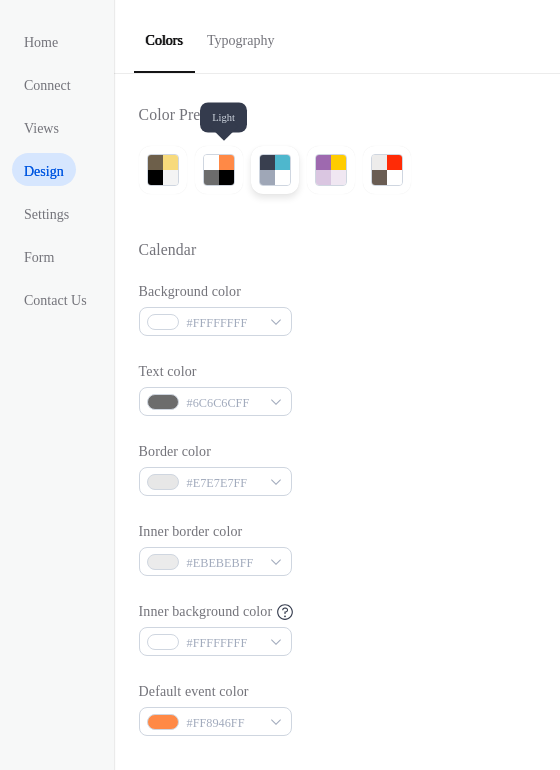 click at bounding box center (275, 170) 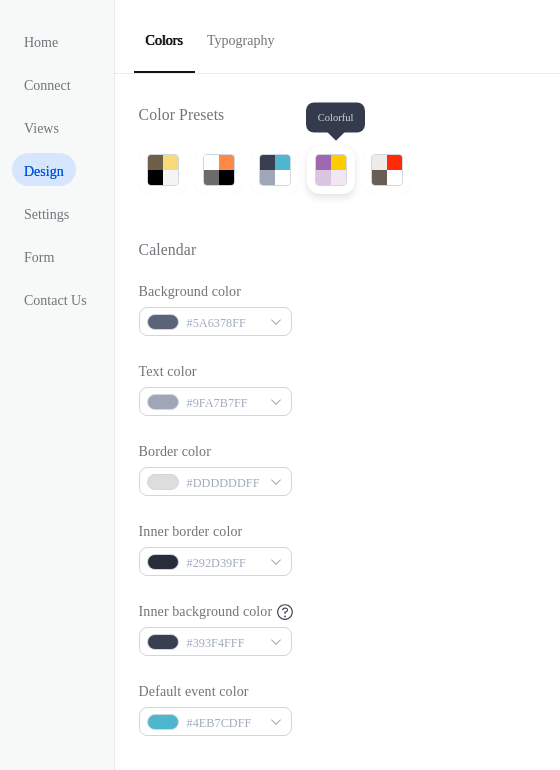 click at bounding box center [338, 177] 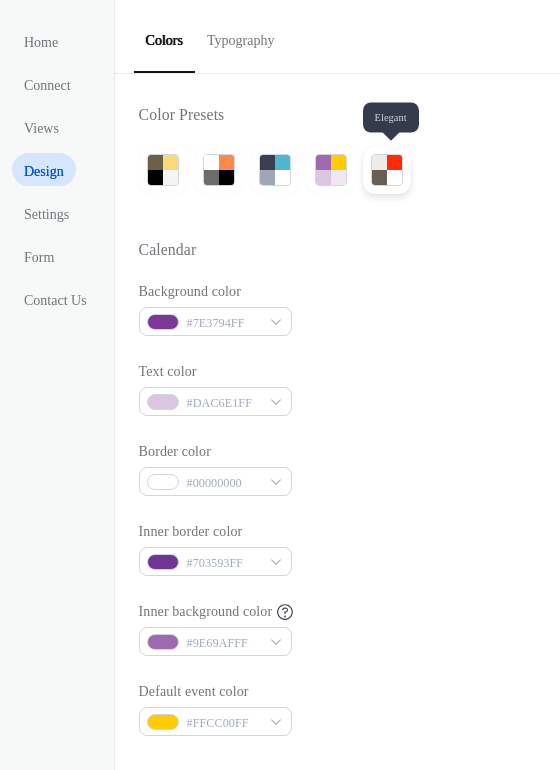 click at bounding box center (379, 177) 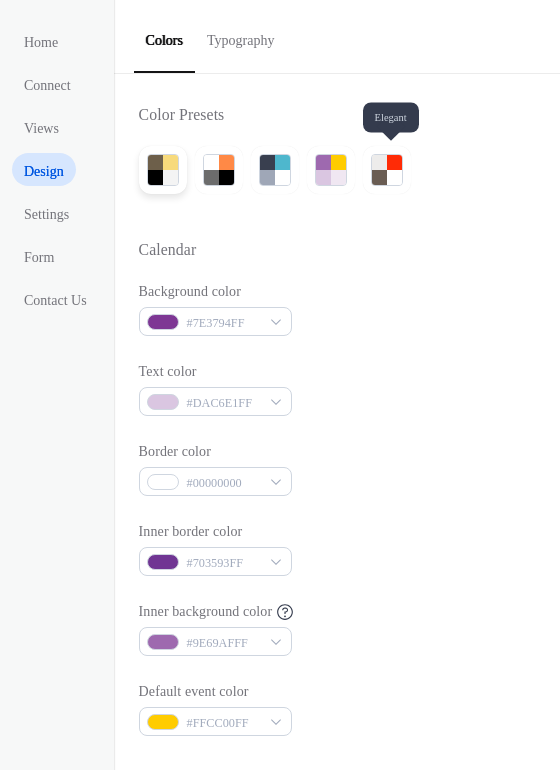 click at bounding box center (155, 162) 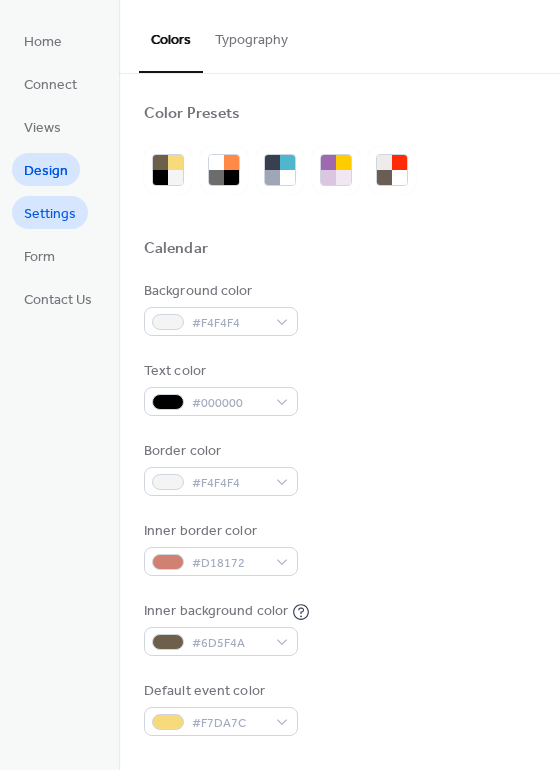 click on "Settings" at bounding box center [50, 214] 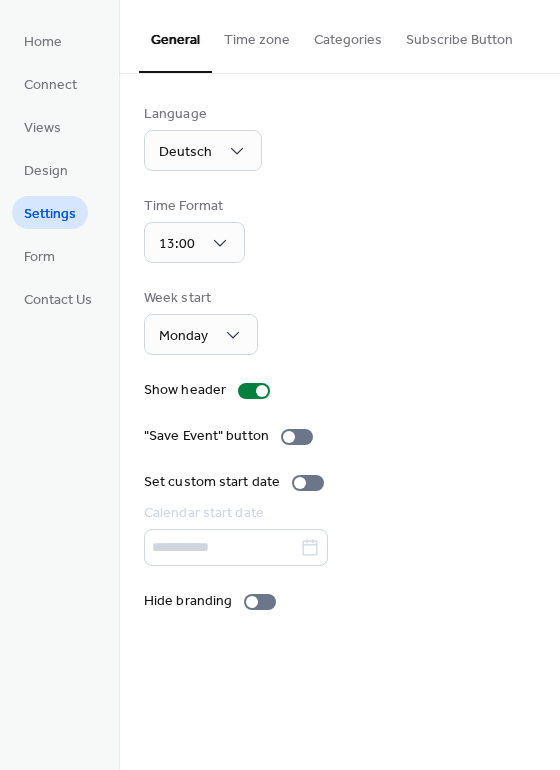 click on "Home Connect Views Design Settings Form Contact Us" at bounding box center [58, 169] 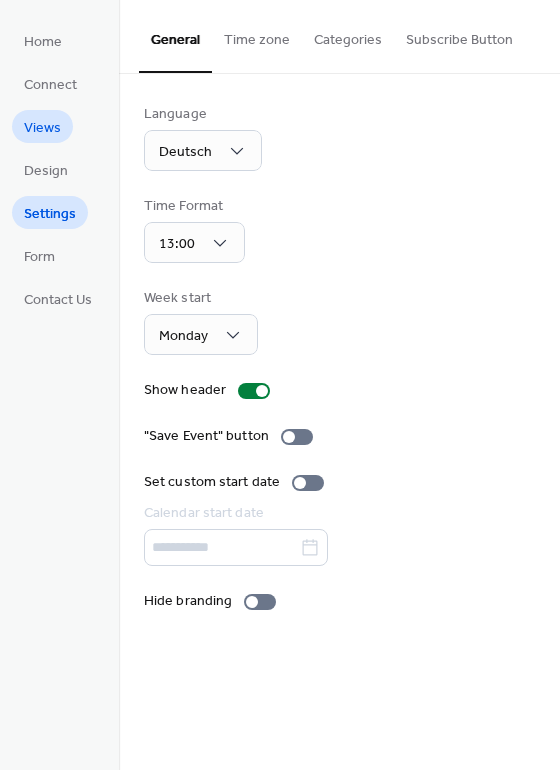 click on "Views" at bounding box center (42, 126) 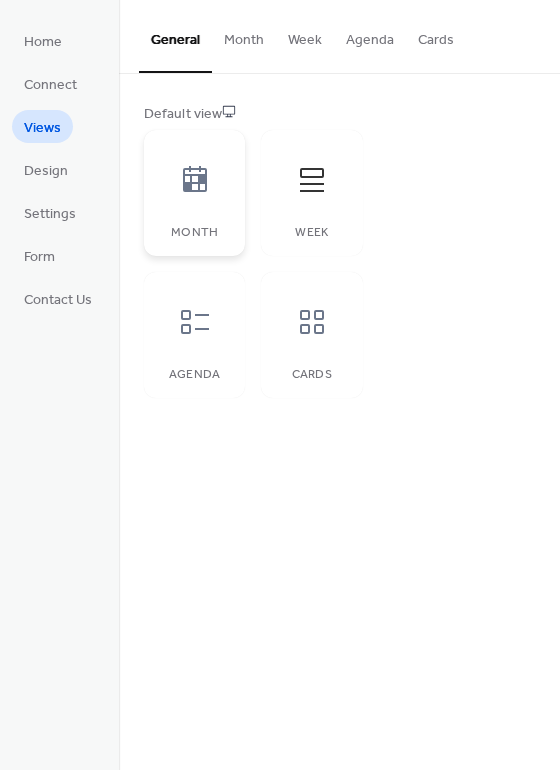 click 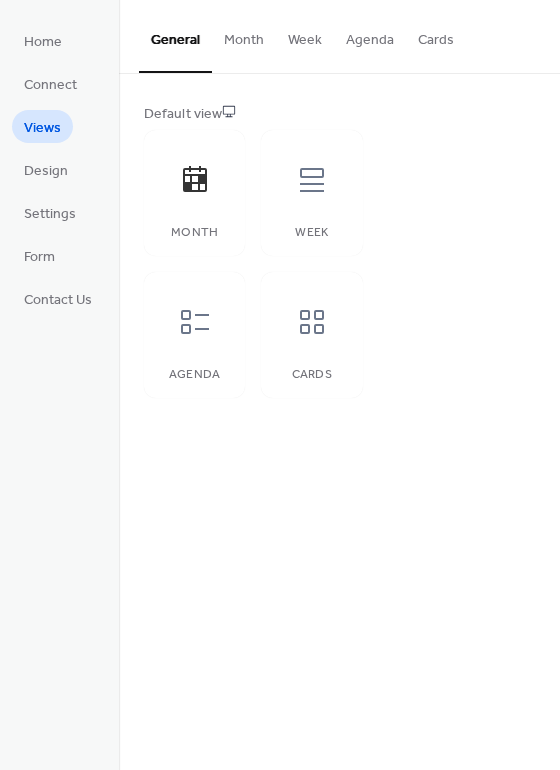 click on "Month" at bounding box center [244, 35] 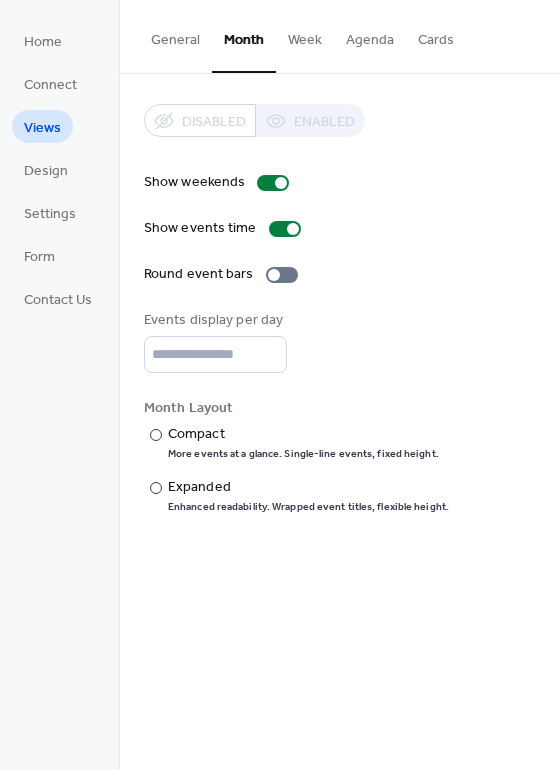 click on "Week" at bounding box center [305, 35] 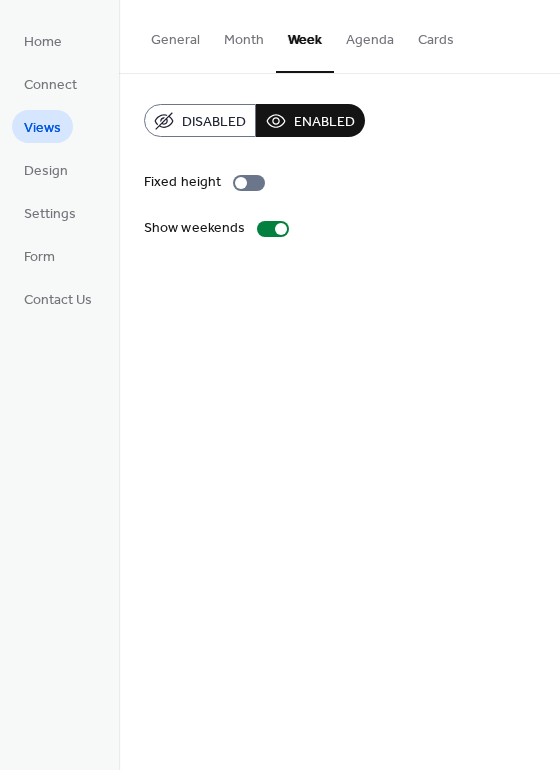 click on "Agenda" at bounding box center [370, 35] 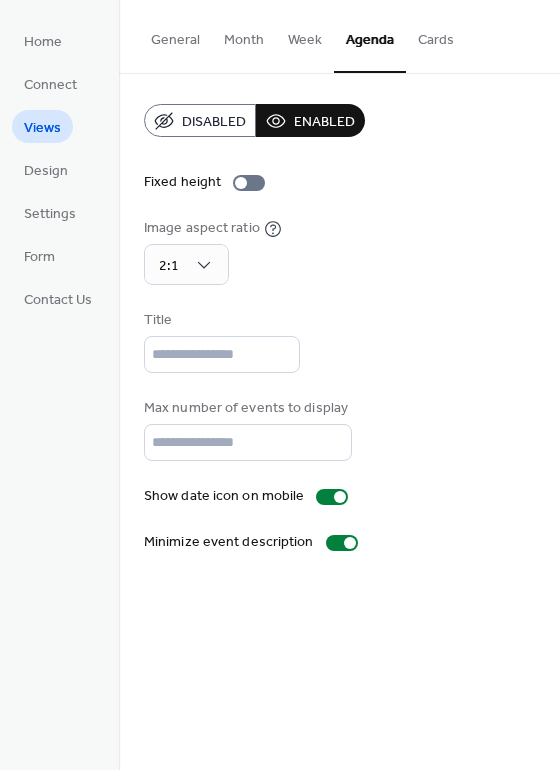 click on "General" at bounding box center (175, 35) 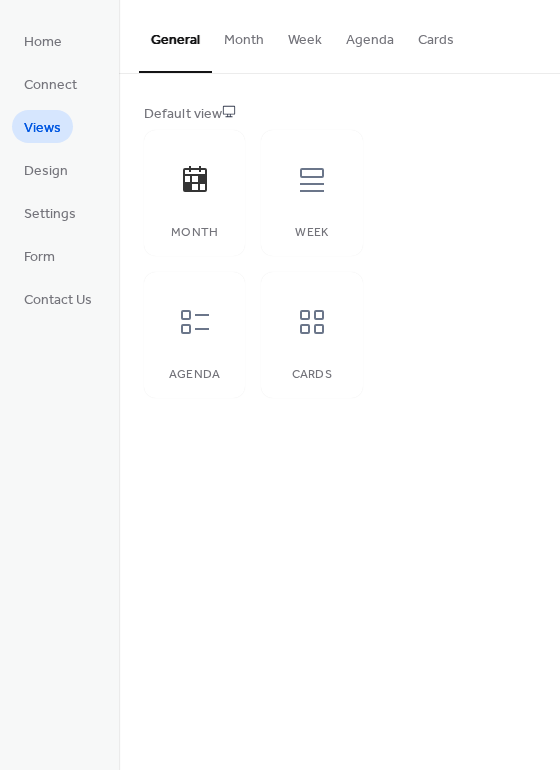 click on "Cards" at bounding box center [436, 35] 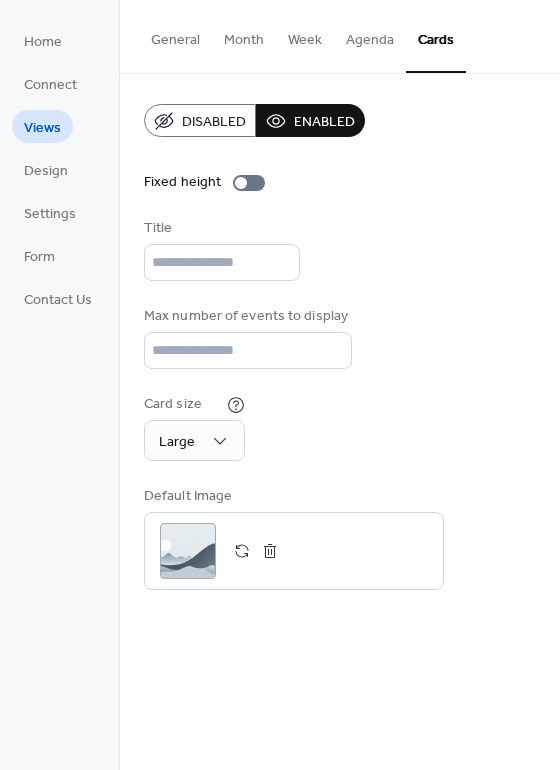 click on "Agenda" at bounding box center [370, 35] 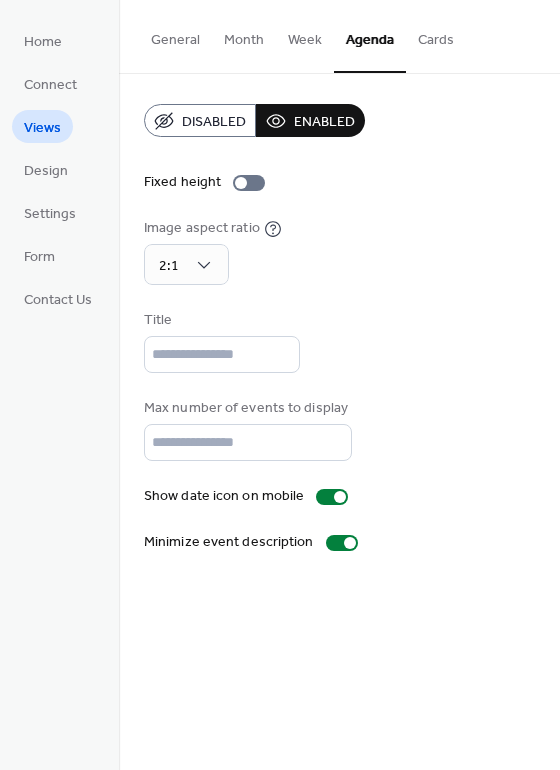 click on "Week" at bounding box center [305, 35] 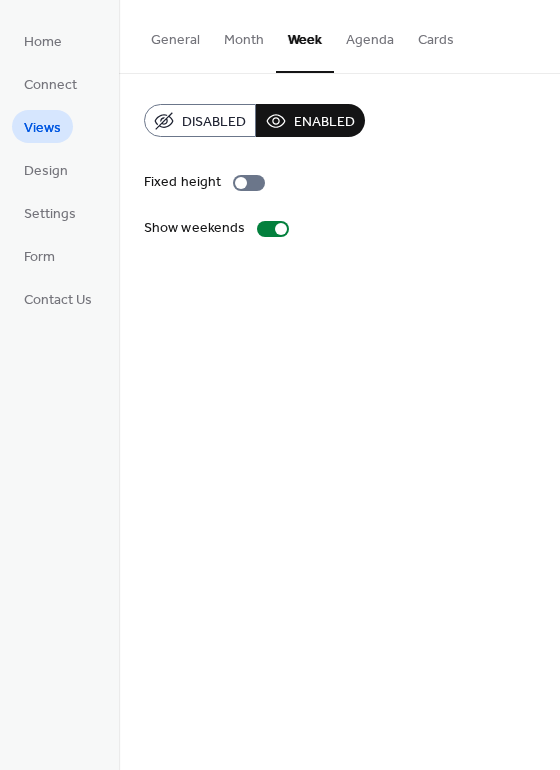 click on "General" at bounding box center [175, 35] 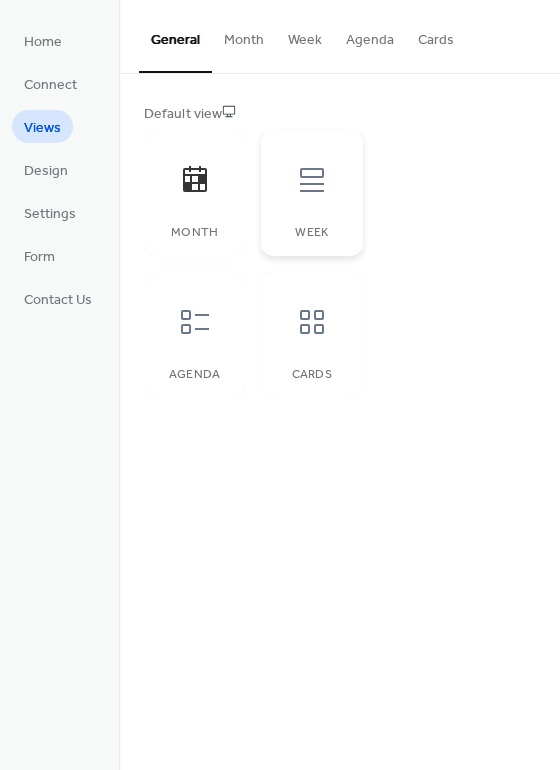click at bounding box center [312, 180] 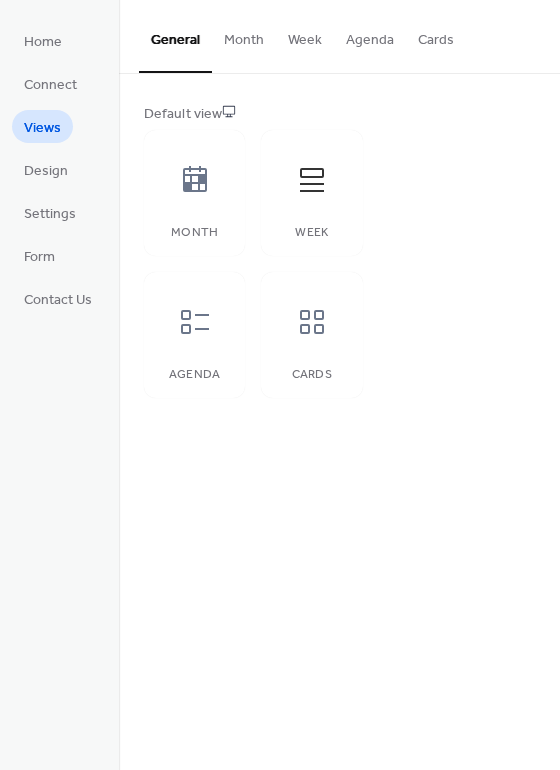 click on "Week" at bounding box center [305, 35] 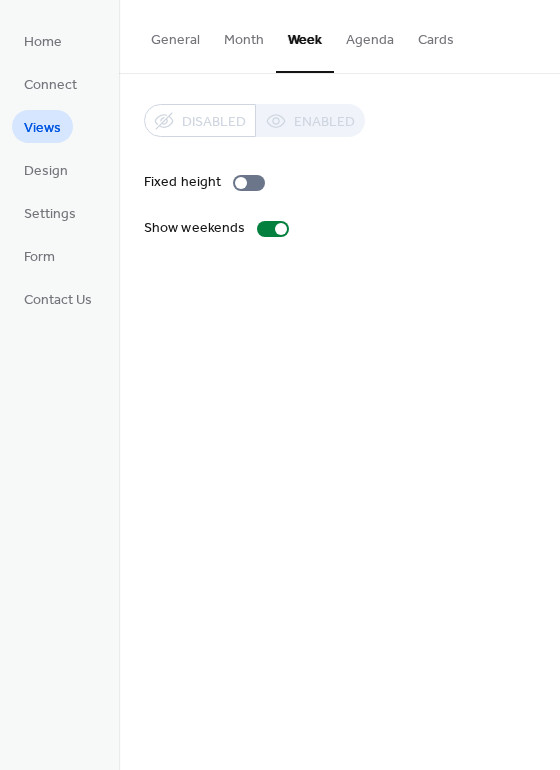 click on "General" at bounding box center (175, 35) 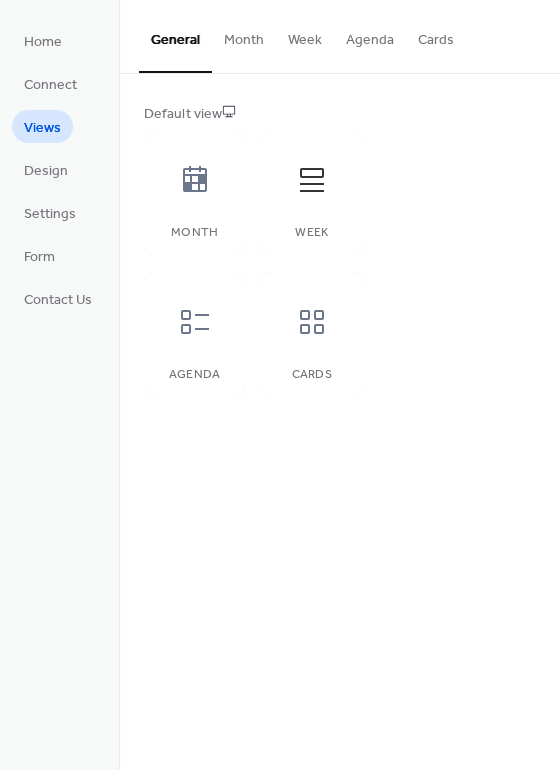 click on "Default view" at bounding box center [337, 114] 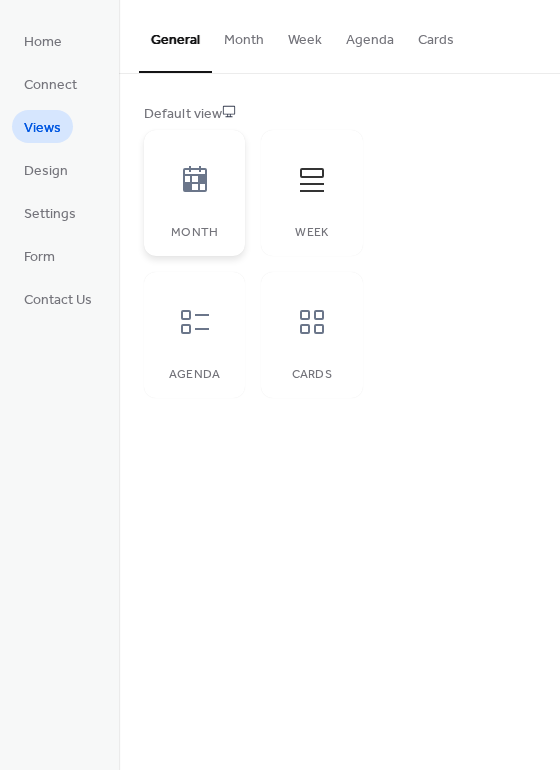 click on "Month" at bounding box center [194, 193] 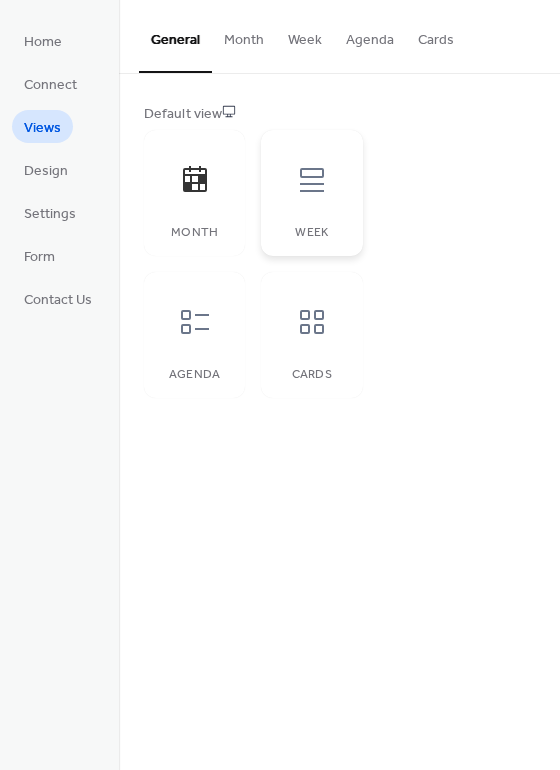 click at bounding box center [312, 180] 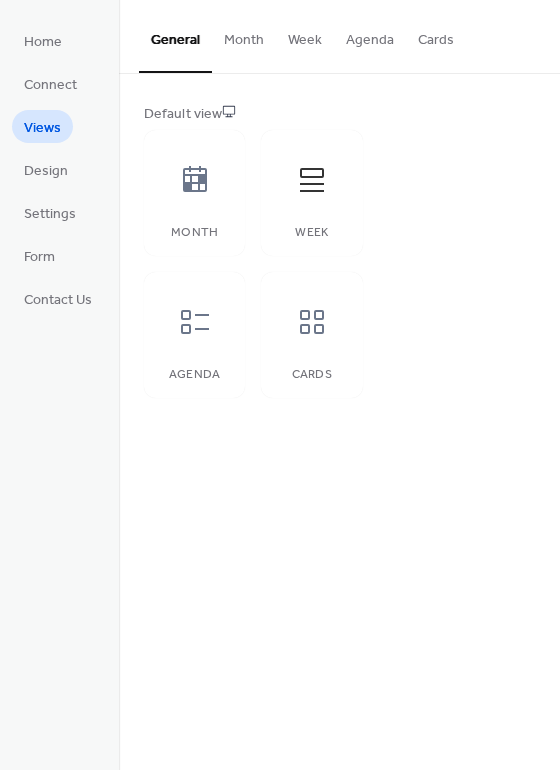 click on "Week" at bounding box center (305, 35) 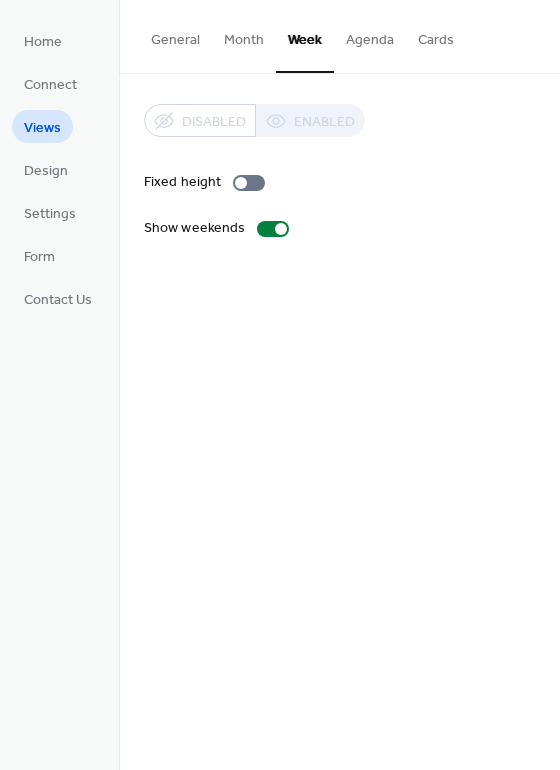 click on "Disabled Enabled" at bounding box center [254, 120] 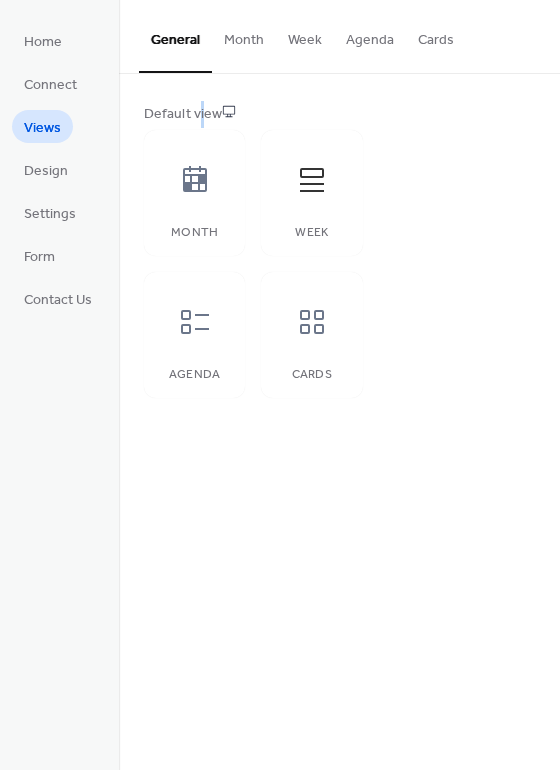 click on "Default view" at bounding box center [337, 114] 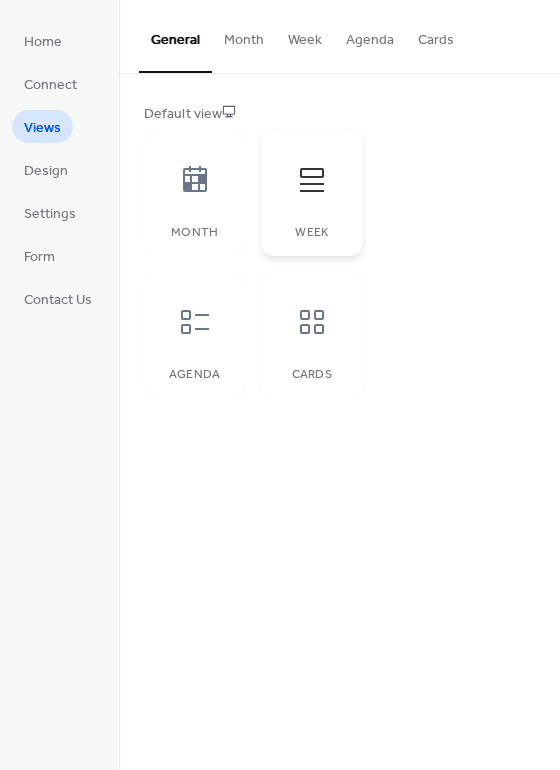click 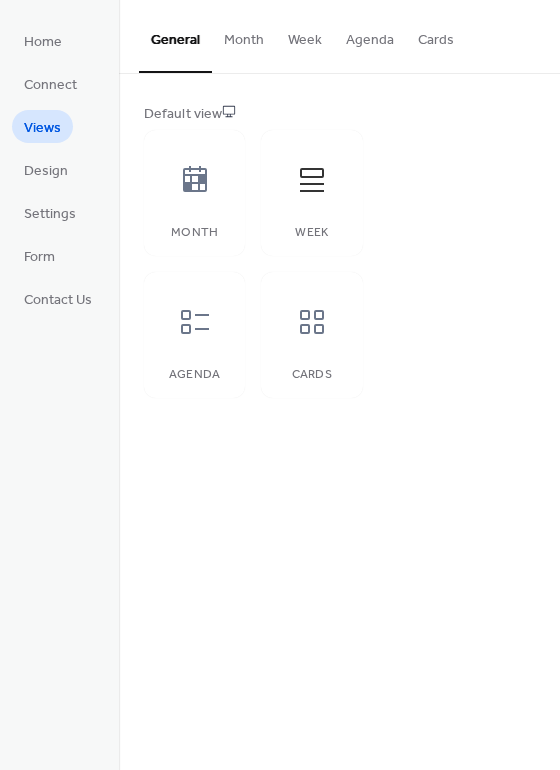 click on "Week" at bounding box center (305, 35) 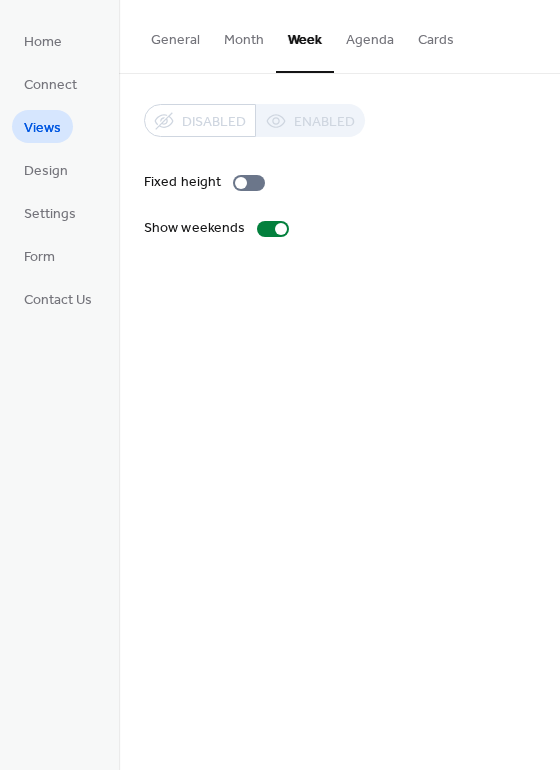 click on "General" at bounding box center (175, 35) 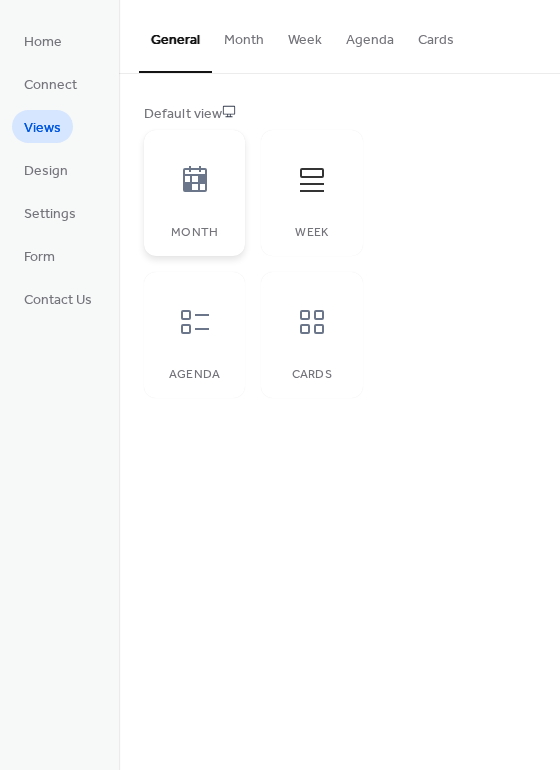 click at bounding box center [195, 180] 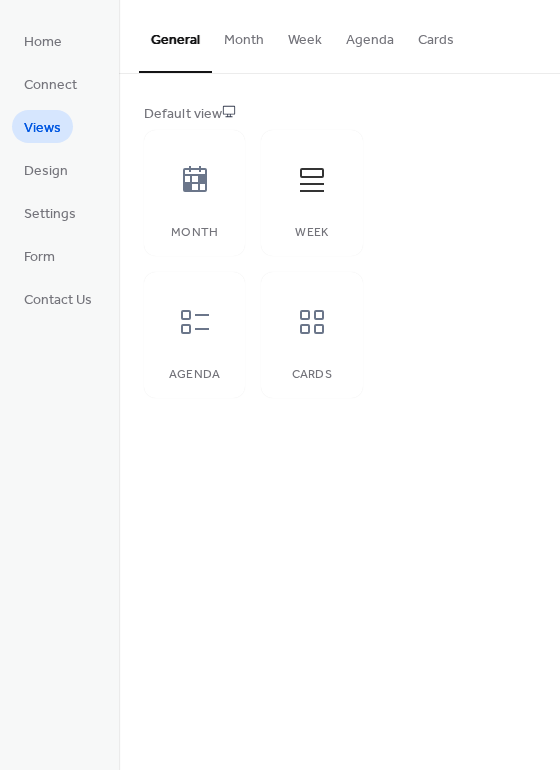 click on "Default view" at bounding box center (337, 114) 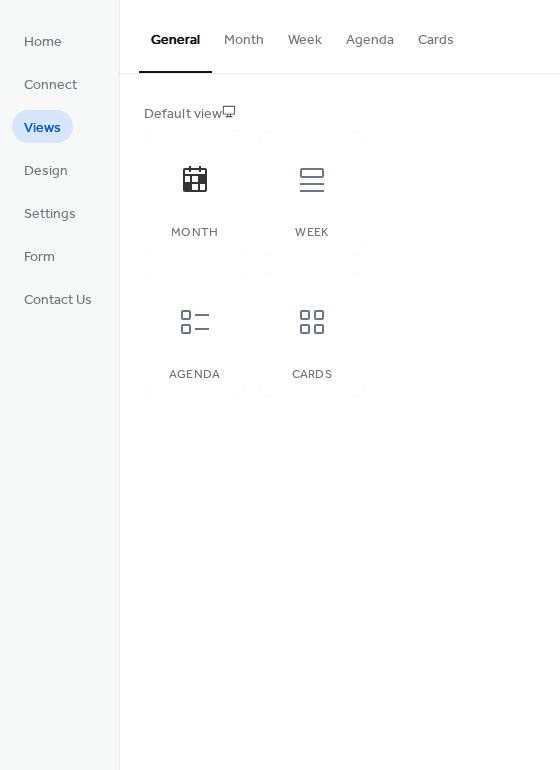 click on "Month" at bounding box center (244, 35) 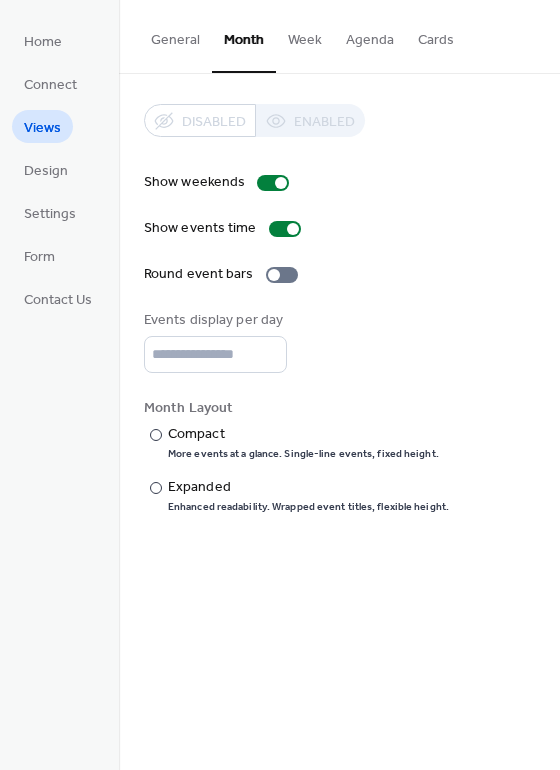 click on "Month" at bounding box center (244, 36) 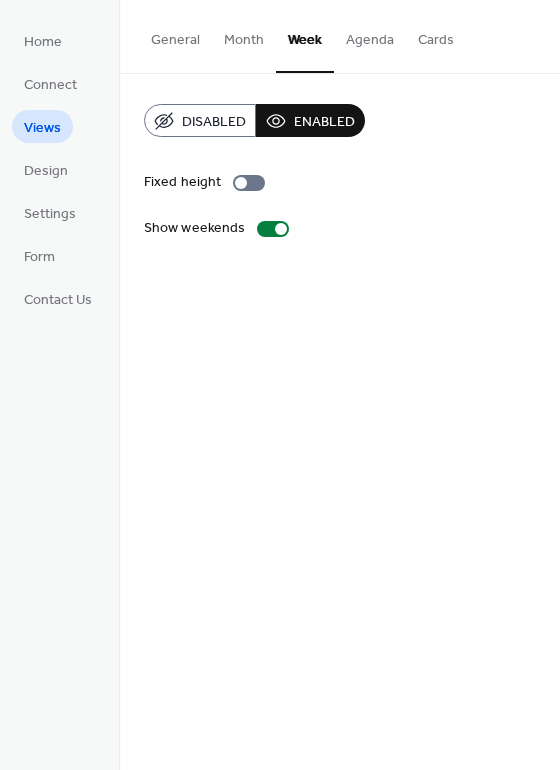 click on "Week" at bounding box center (305, 36) 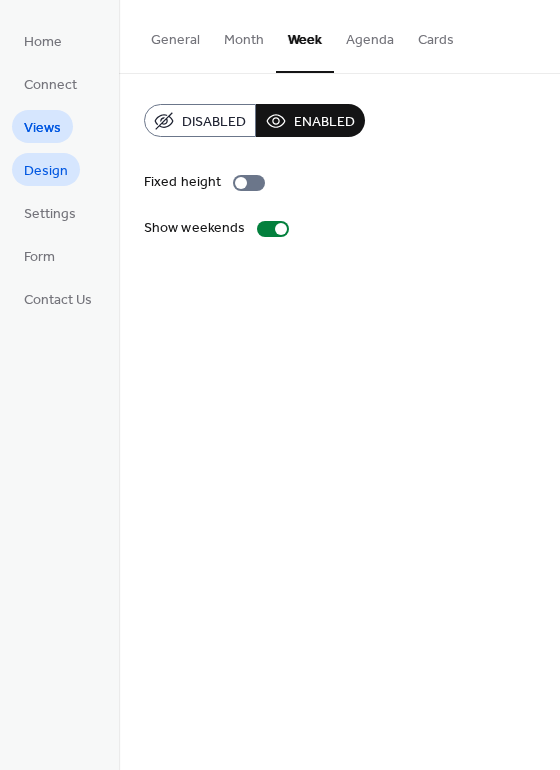 click on "Design" at bounding box center [46, 171] 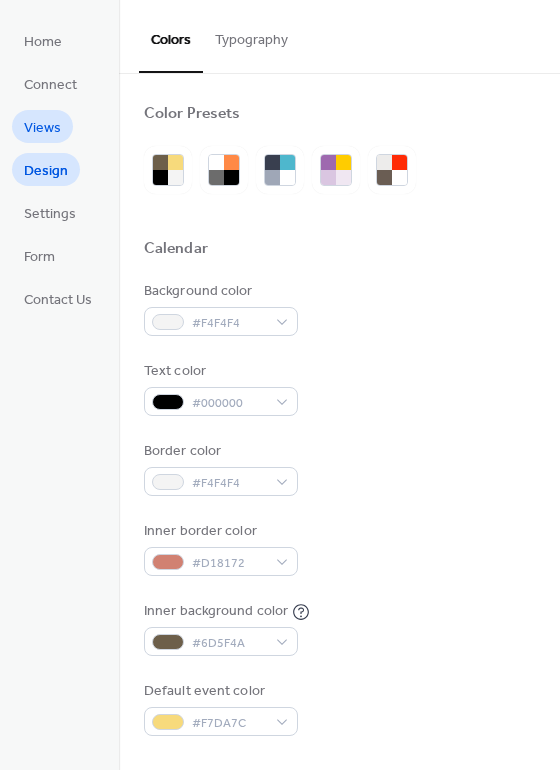 click on "Views" at bounding box center [42, 128] 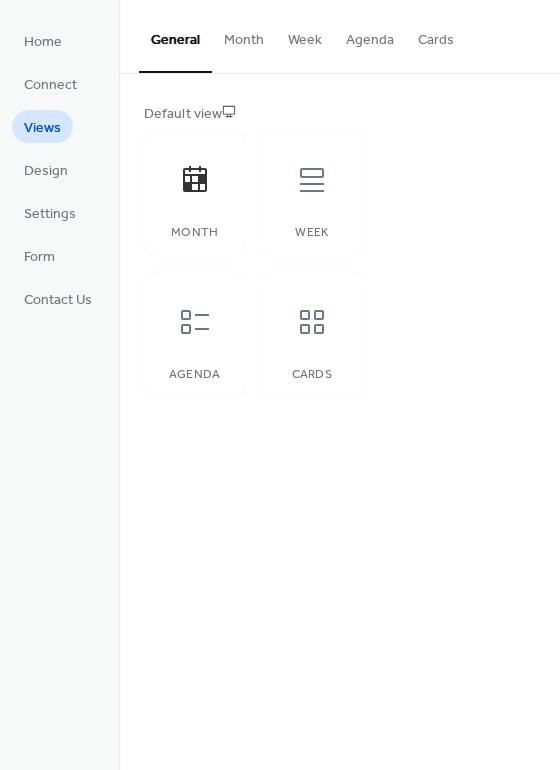 click on "Week" at bounding box center [305, 35] 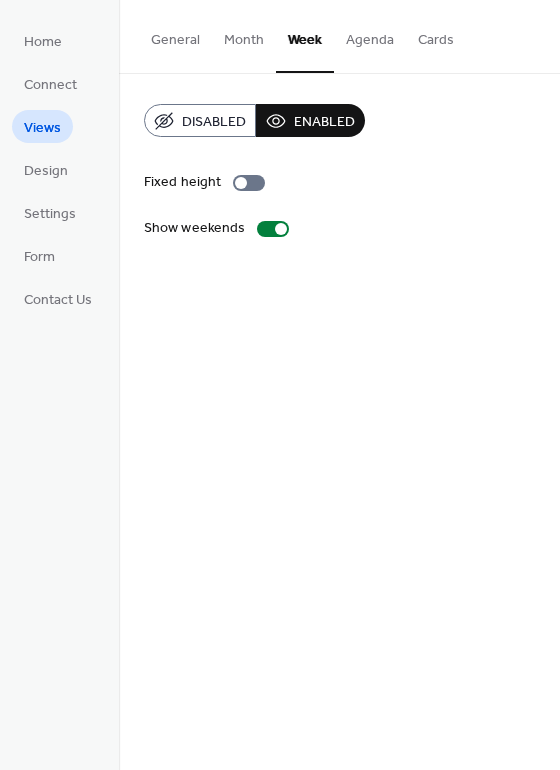 click on "General" at bounding box center (175, 35) 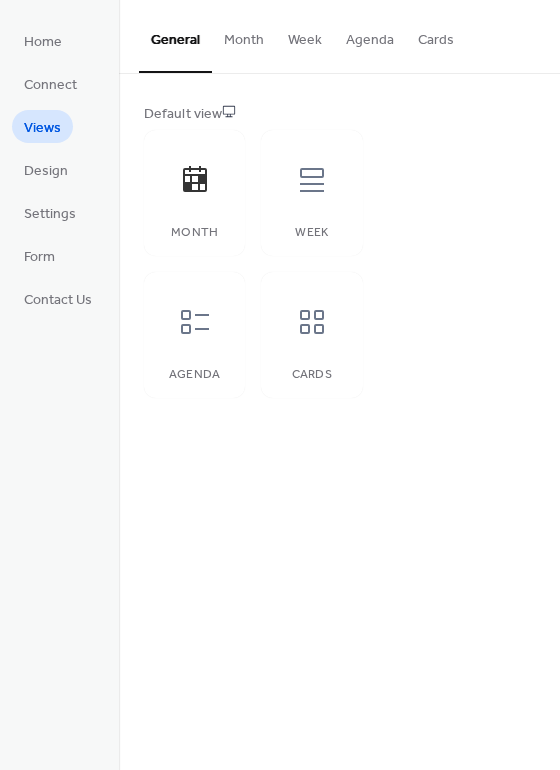 click on "Week" at bounding box center (305, 35) 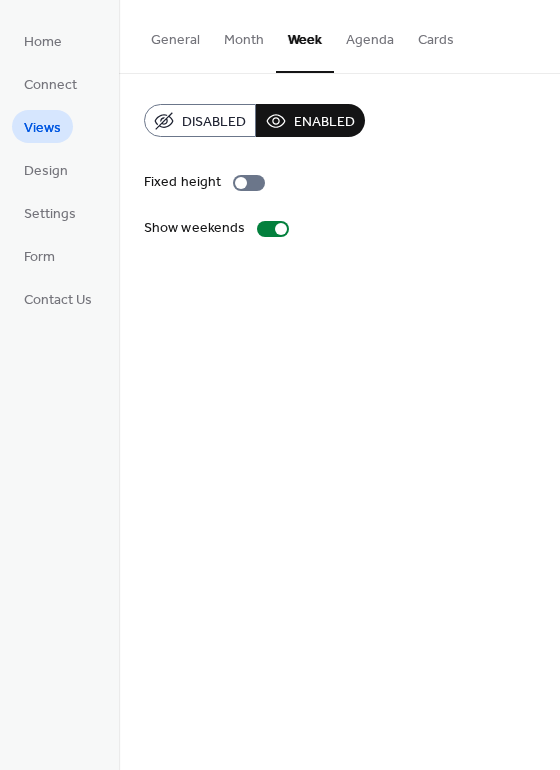 click on "General" at bounding box center [175, 35] 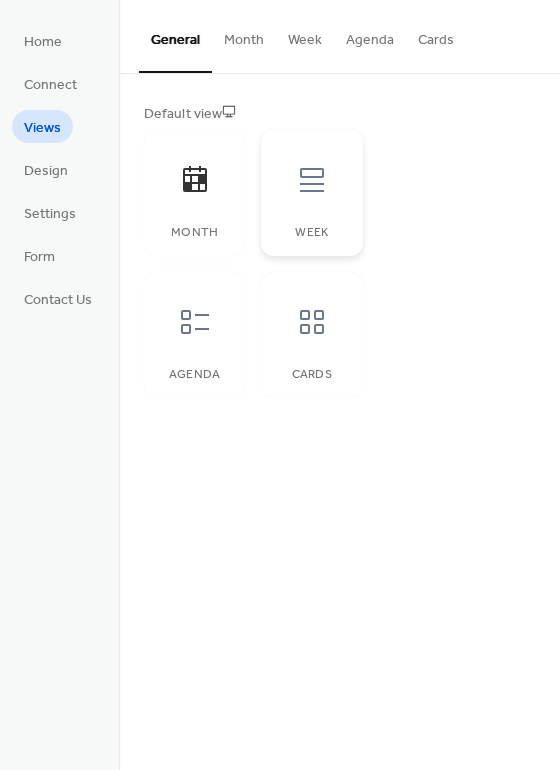 click at bounding box center [312, 180] 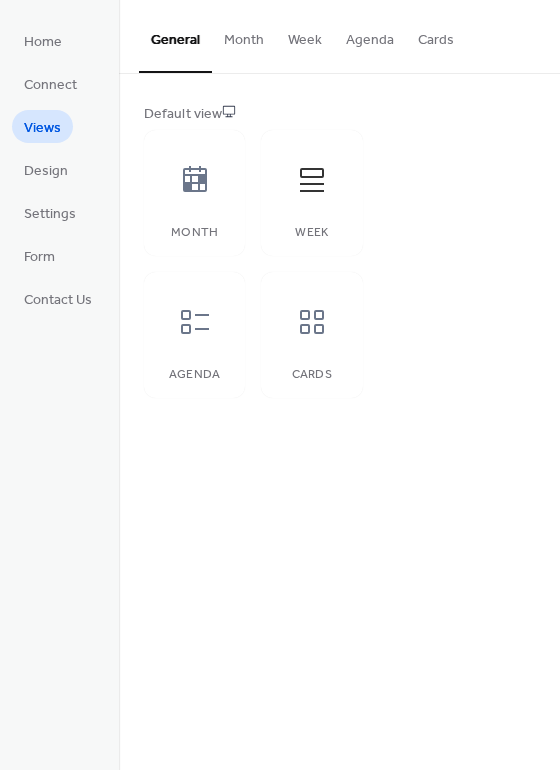 click on "Week" at bounding box center (305, 35) 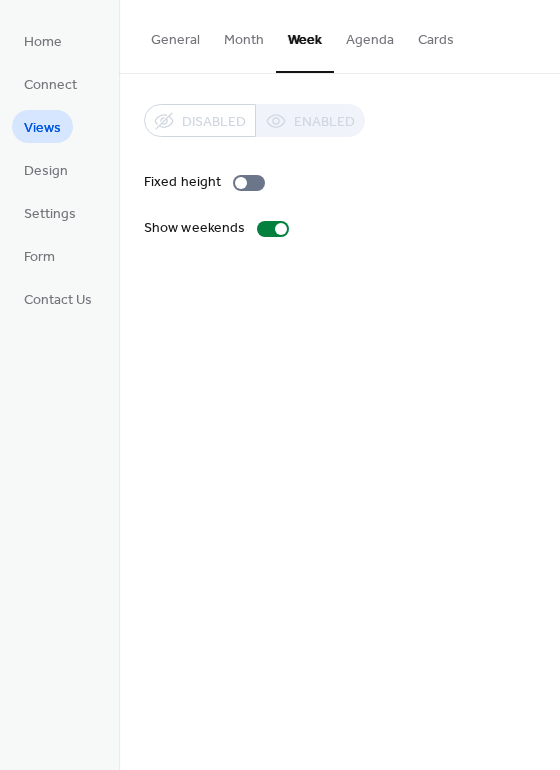 click on "General" at bounding box center [175, 35] 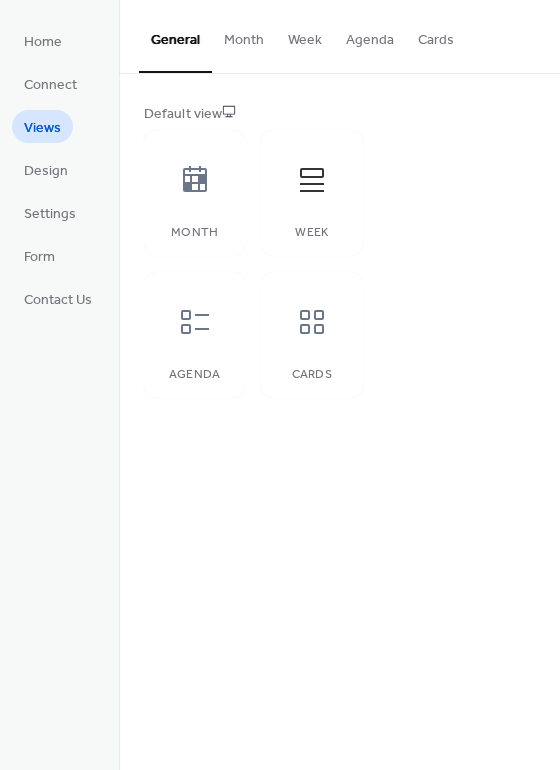 click on "Week" at bounding box center (305, 35) 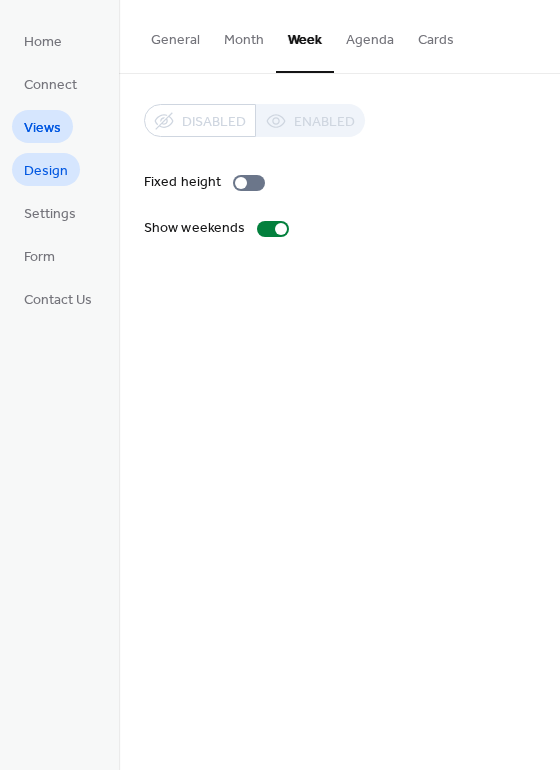 click on "Design" at bounding box center (46, 171) 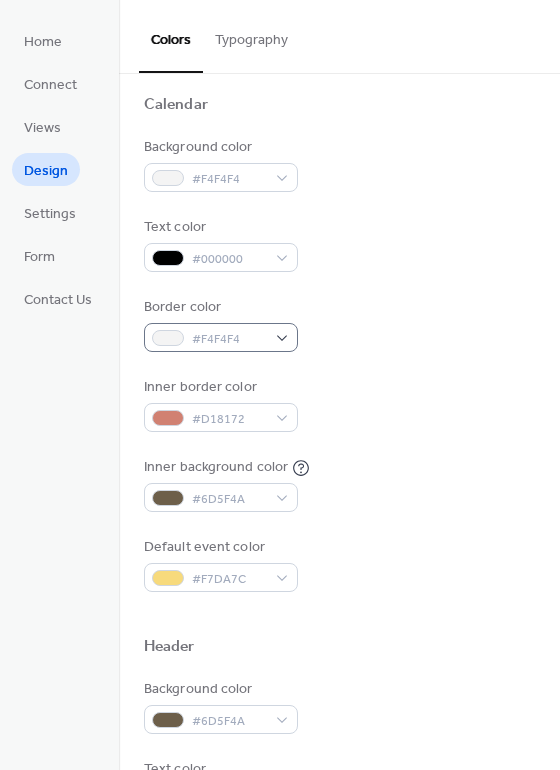 scroll, scrollTop: 147, scrollLeft: 0, axis: vertical 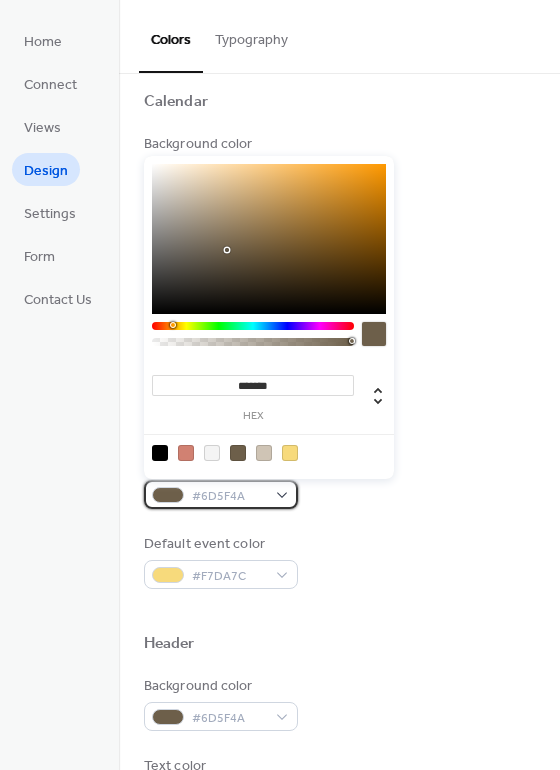 click on "#6D5F4A" at bounding box center (221, 494) 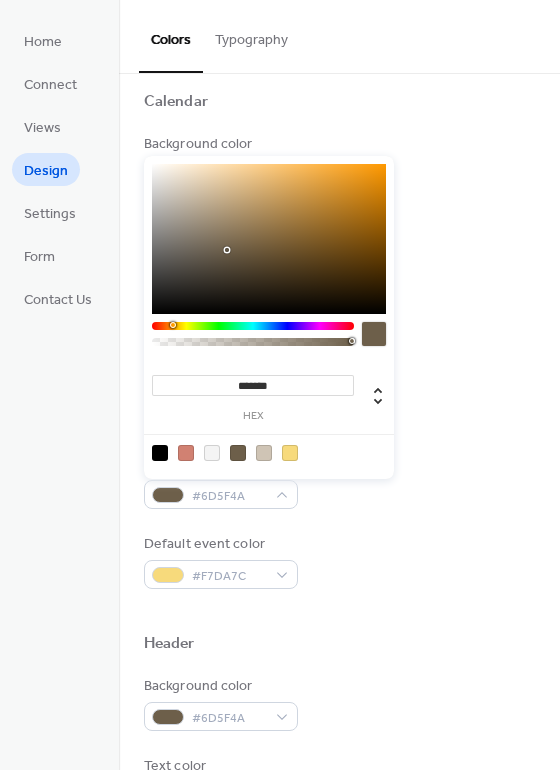 click at bounding box center (212, 453) 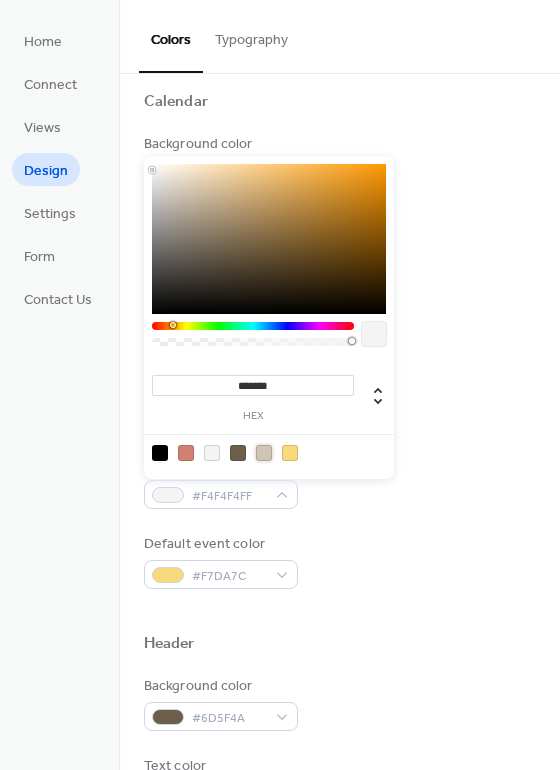 click at bounding box center [264, 453] 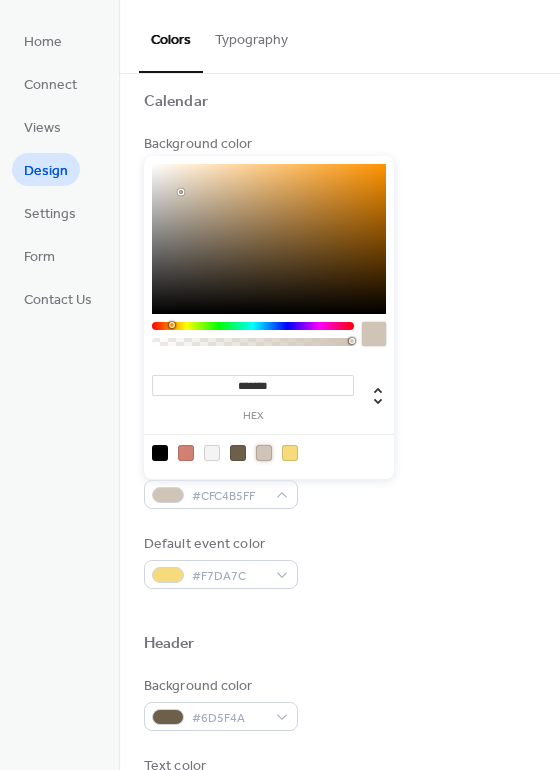 click at bounding box center (212, 453) 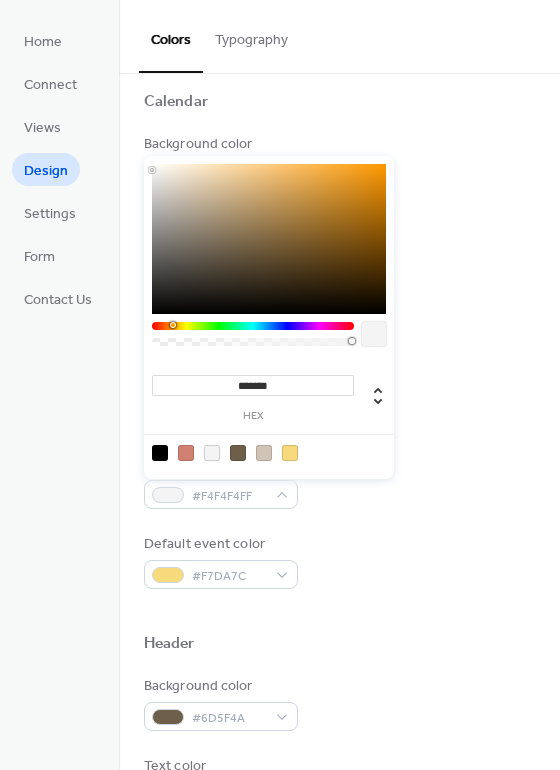 click on "Inner border color [COLOR]" at bounding box center [339, 401] 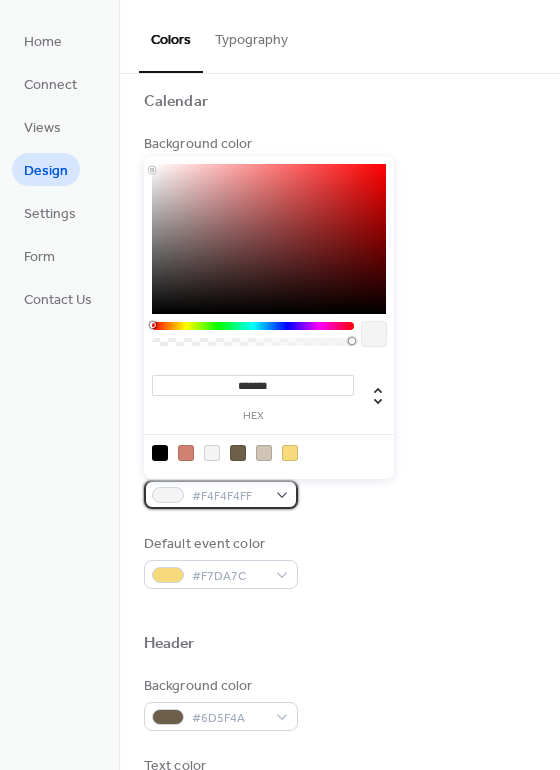 click on "#F4F4F4FF" at bounding box center (221, 494) 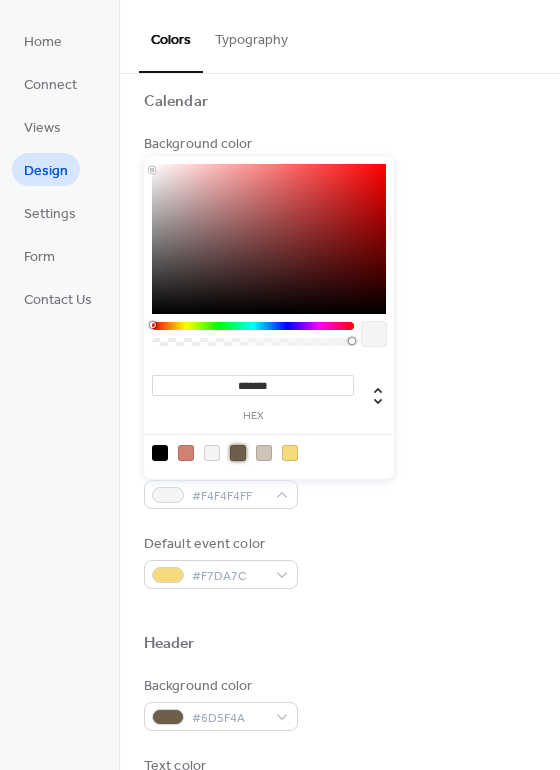 click at bounding box center [238, 453] 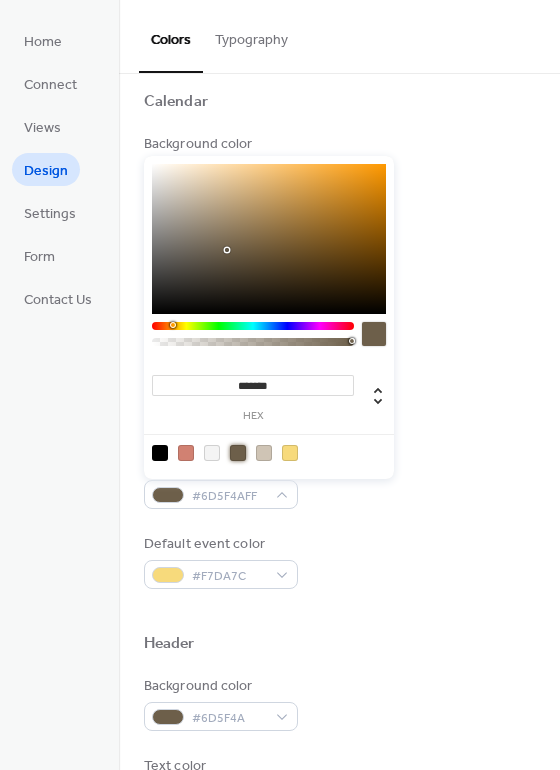 click at bounding box center [212, 453] 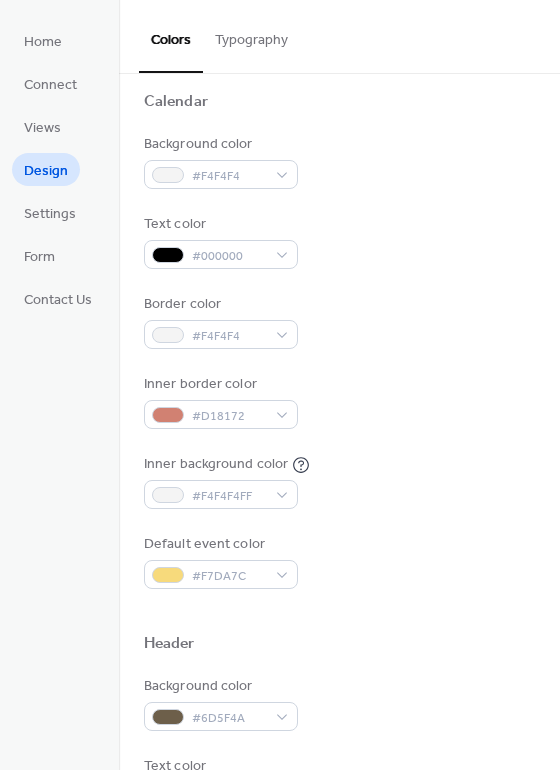 click on "Inner background color [COLOR]" at bounding box center (339, 481) 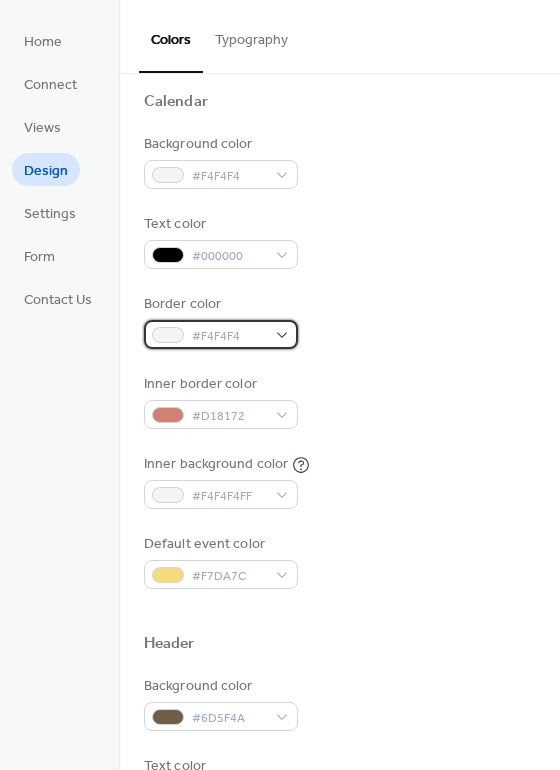 click on "#F4F4F4" at bounding box center (221, 334) 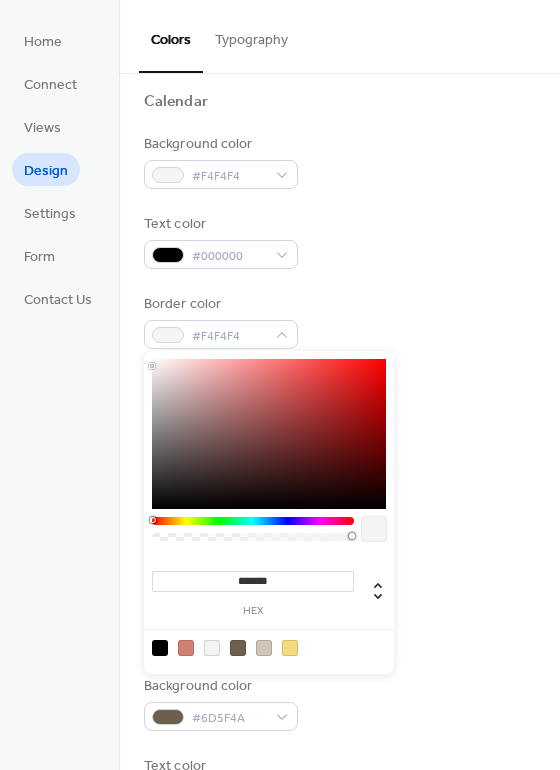 click at bounding box center (238, 648) 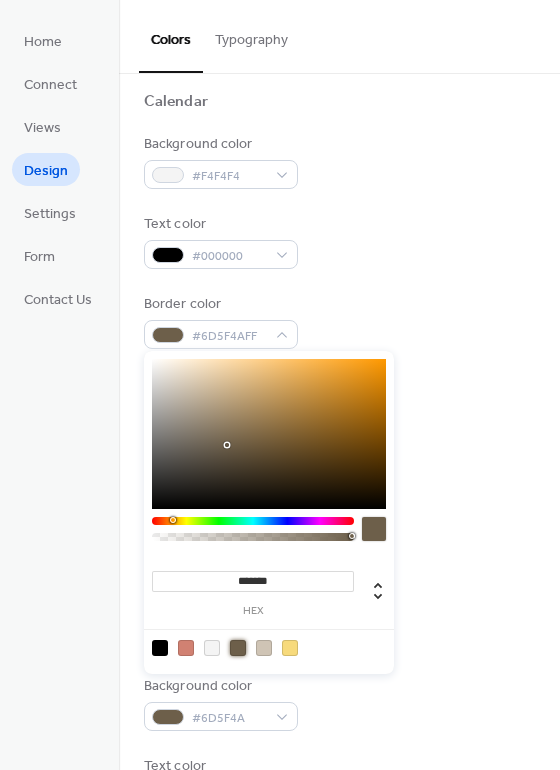 click at bounding box center (238, 648) 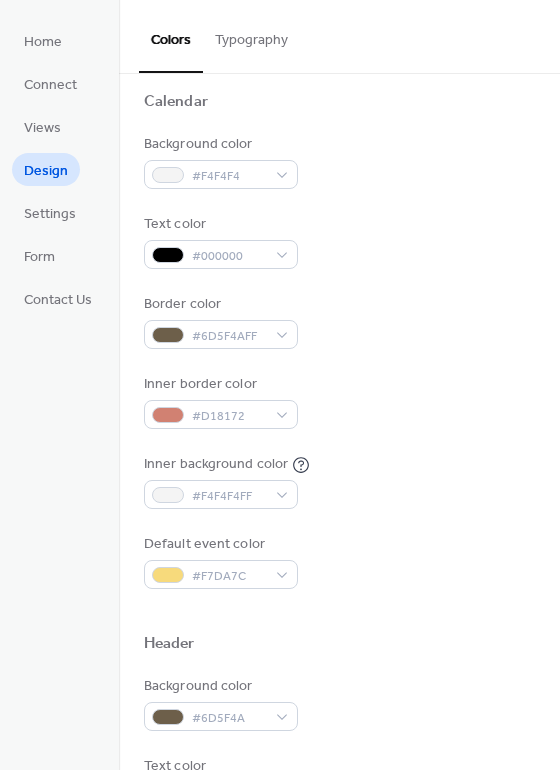 click on "Background color [COLOR] Text color [COLOR] Border color [COLOR] Inner border color [COLOR] Inner background color [COLOR] Default event color [COLOR]" at bounding box center [339, 361] 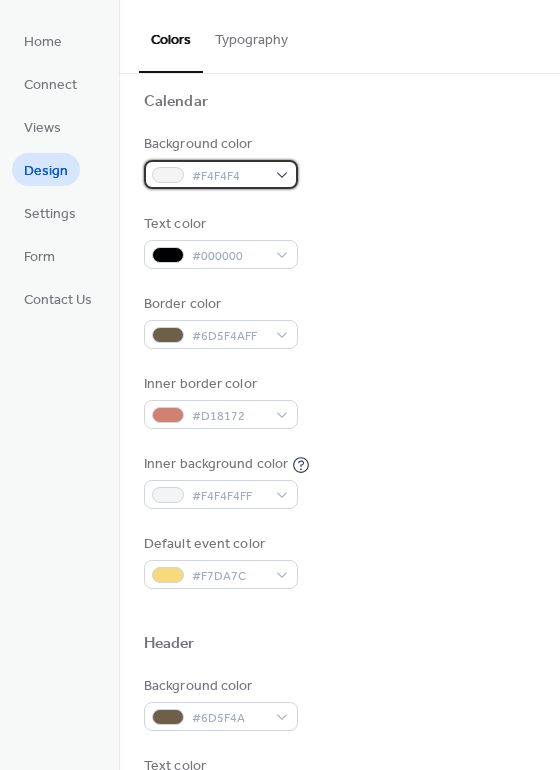 click on "#F4F4F4" at bounding box center [221, 174] 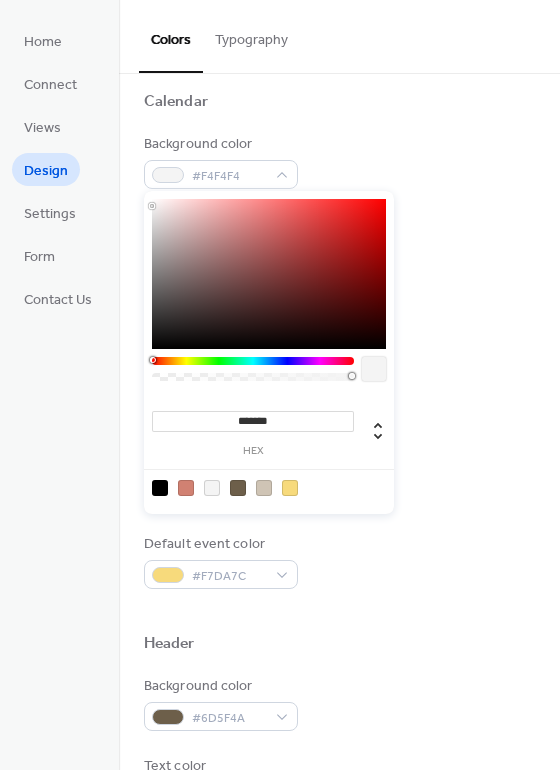 click at bounding box center (238, 488) 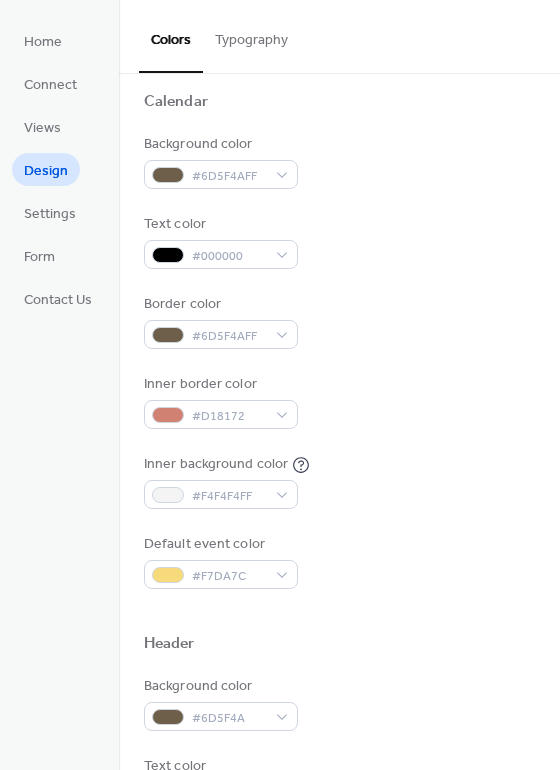 click on "Inner background color [COLOR]" at bounding box center (339, 481) 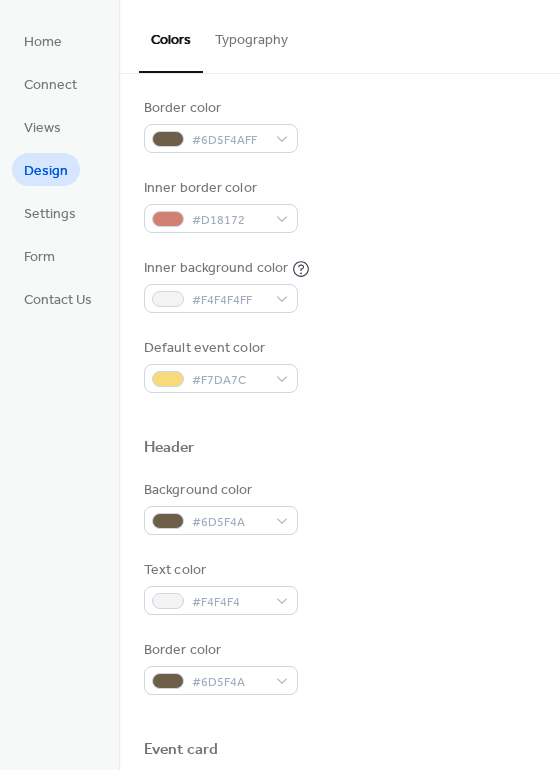 scroll, scrollTop: 263, scrollLeft: 0, axis: vertical 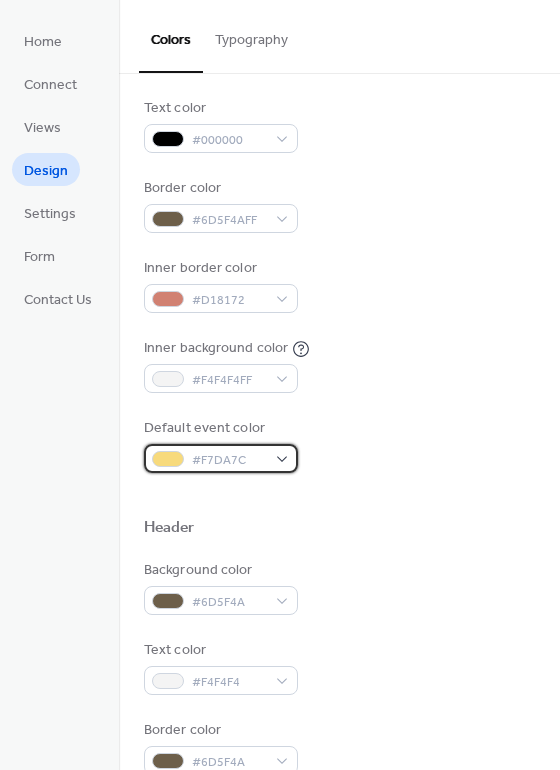 click on "#F7DA7C" at bounding box center [221, 458] 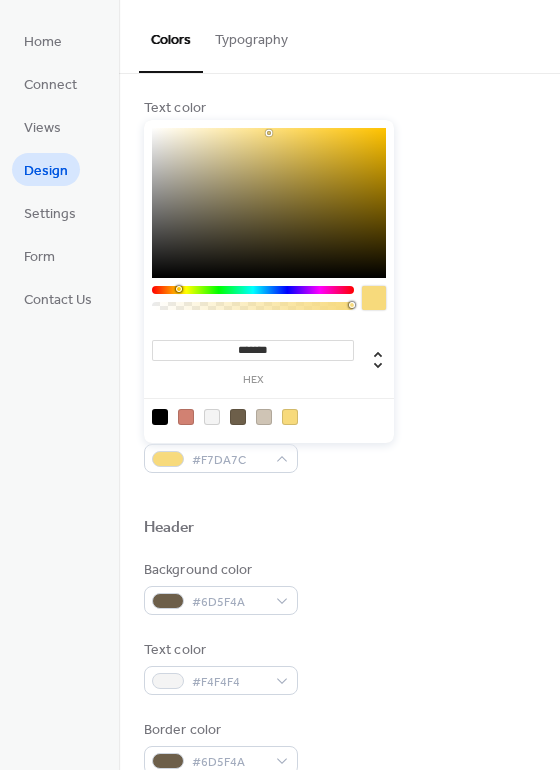 click at bounding box center (238, 417) 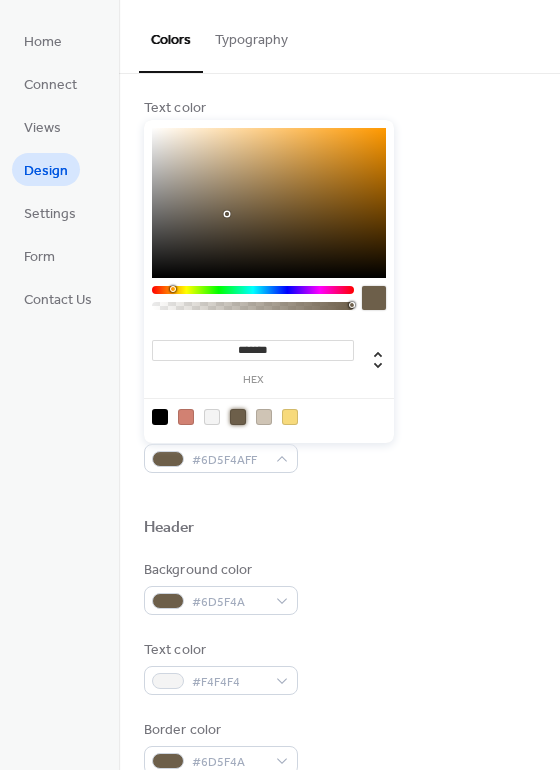 click on "Default event color [COLOR]" at bounding box center [339, 445] 